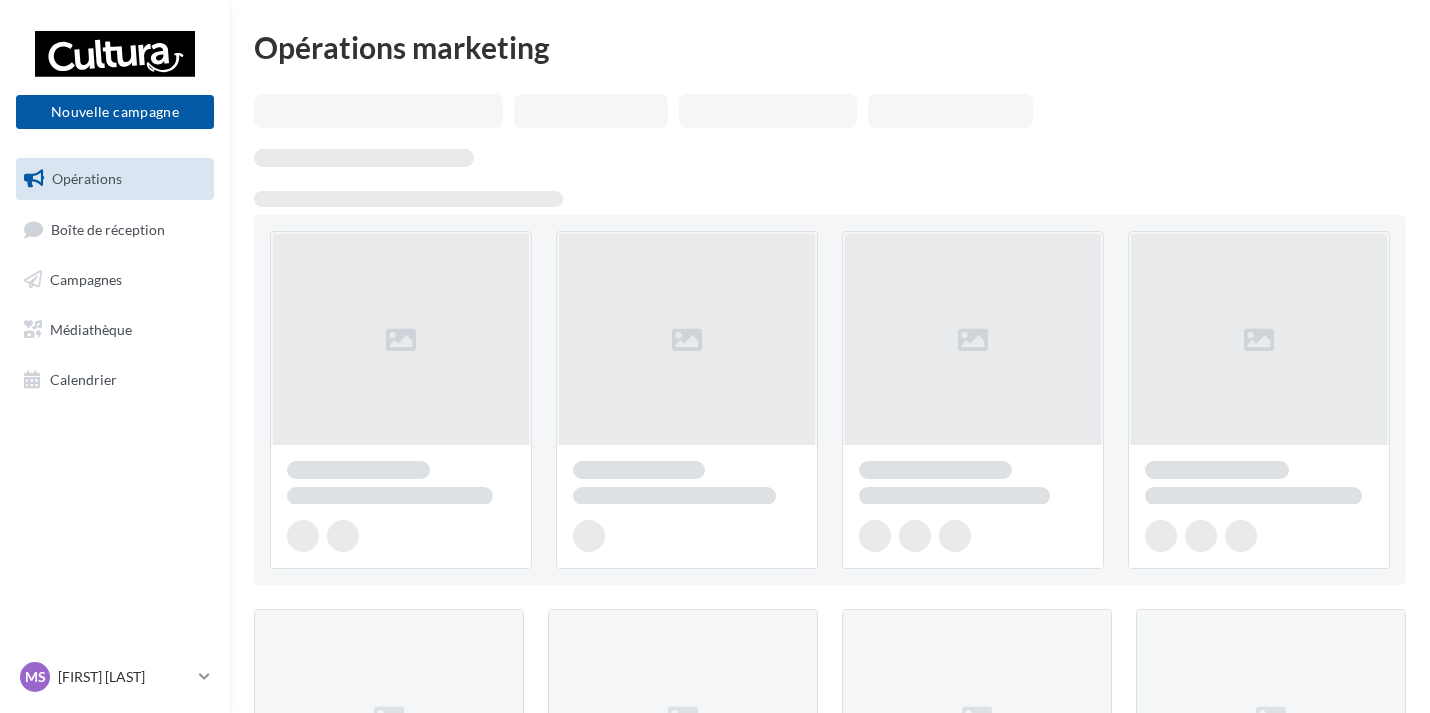 scroll, scrollTop: 0, scrollLeft: 0, axis: both 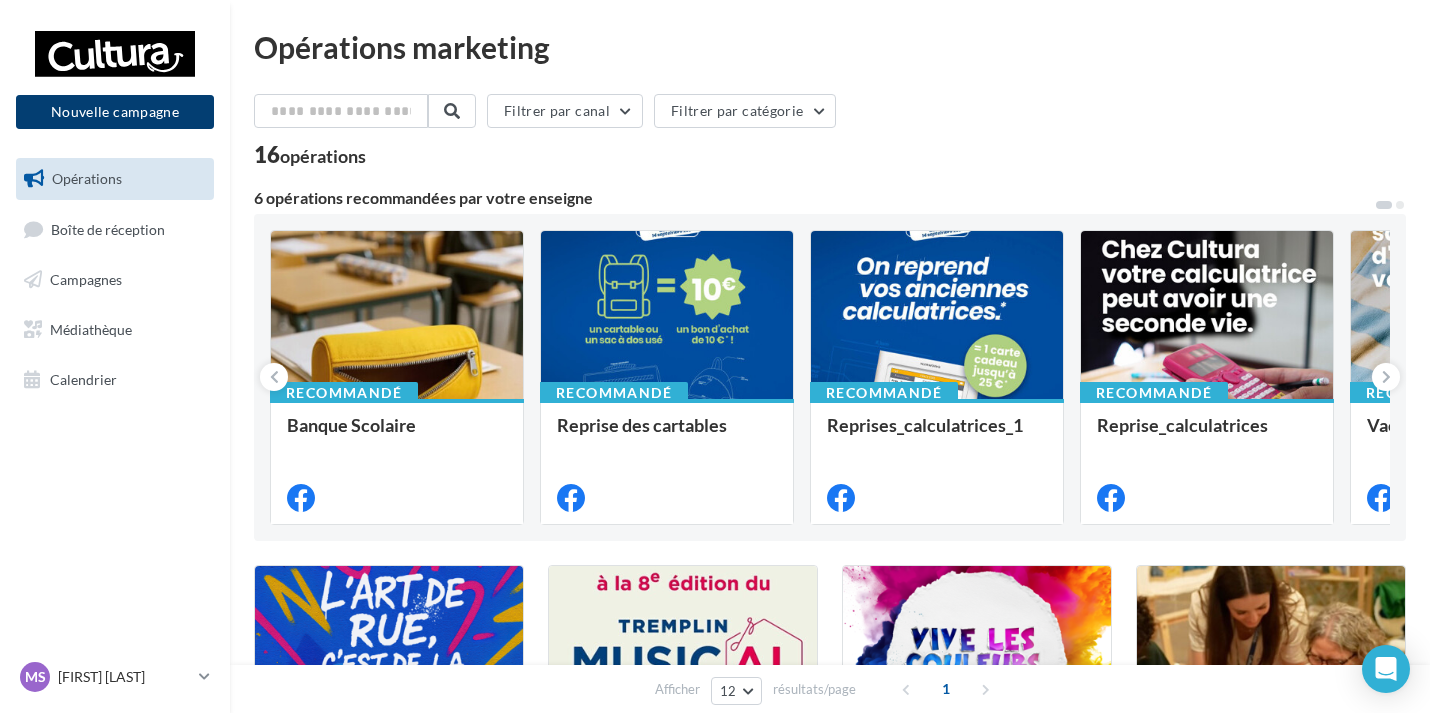 click on "Nouvelle campagne" at bounding box center [115, 112] 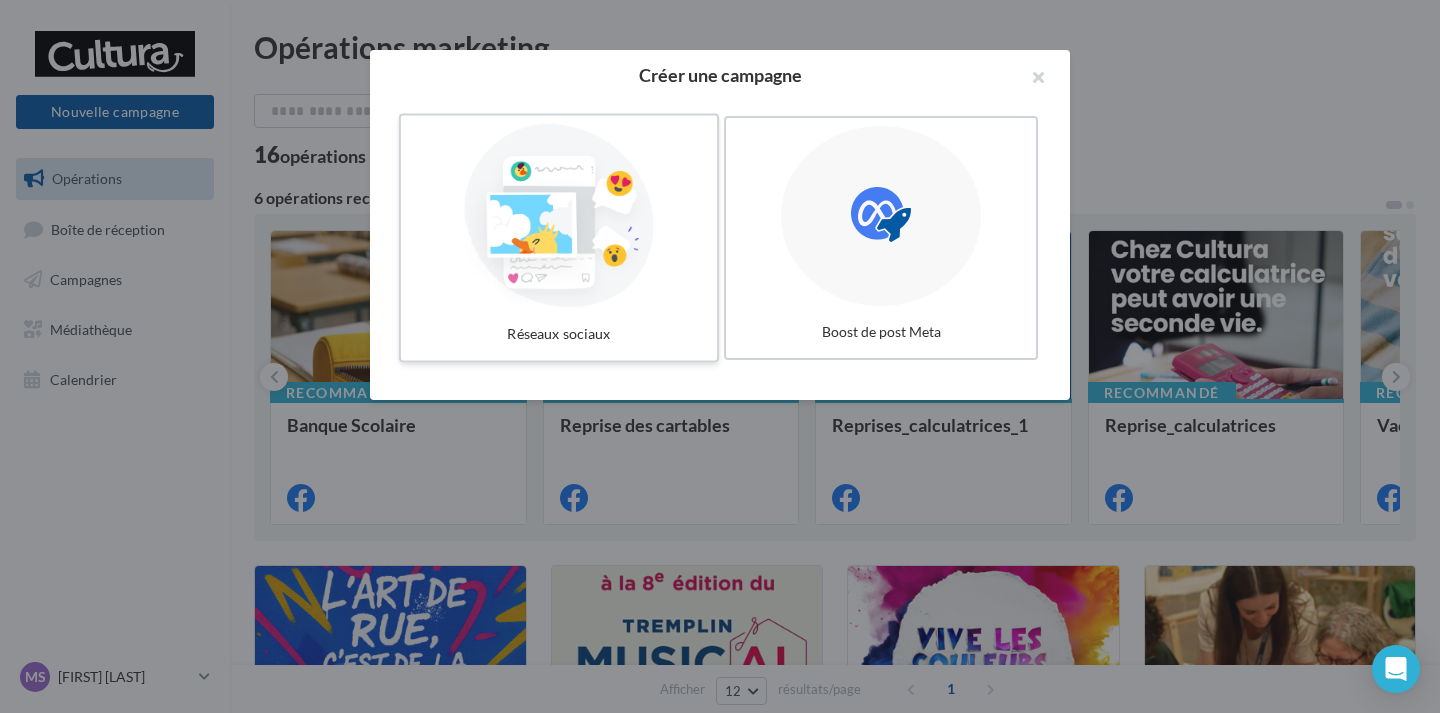 click at bounding box center [559, 216] 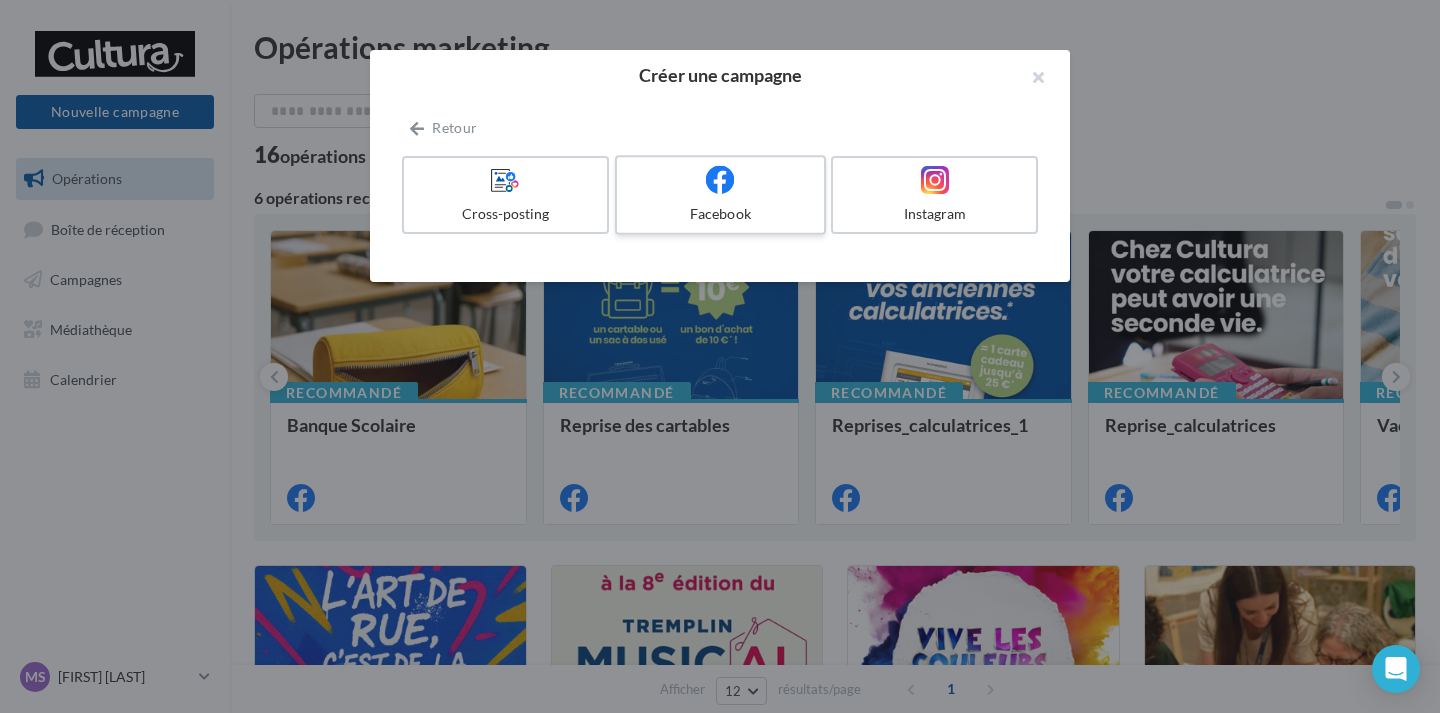 click at bounding box center (720, 180) 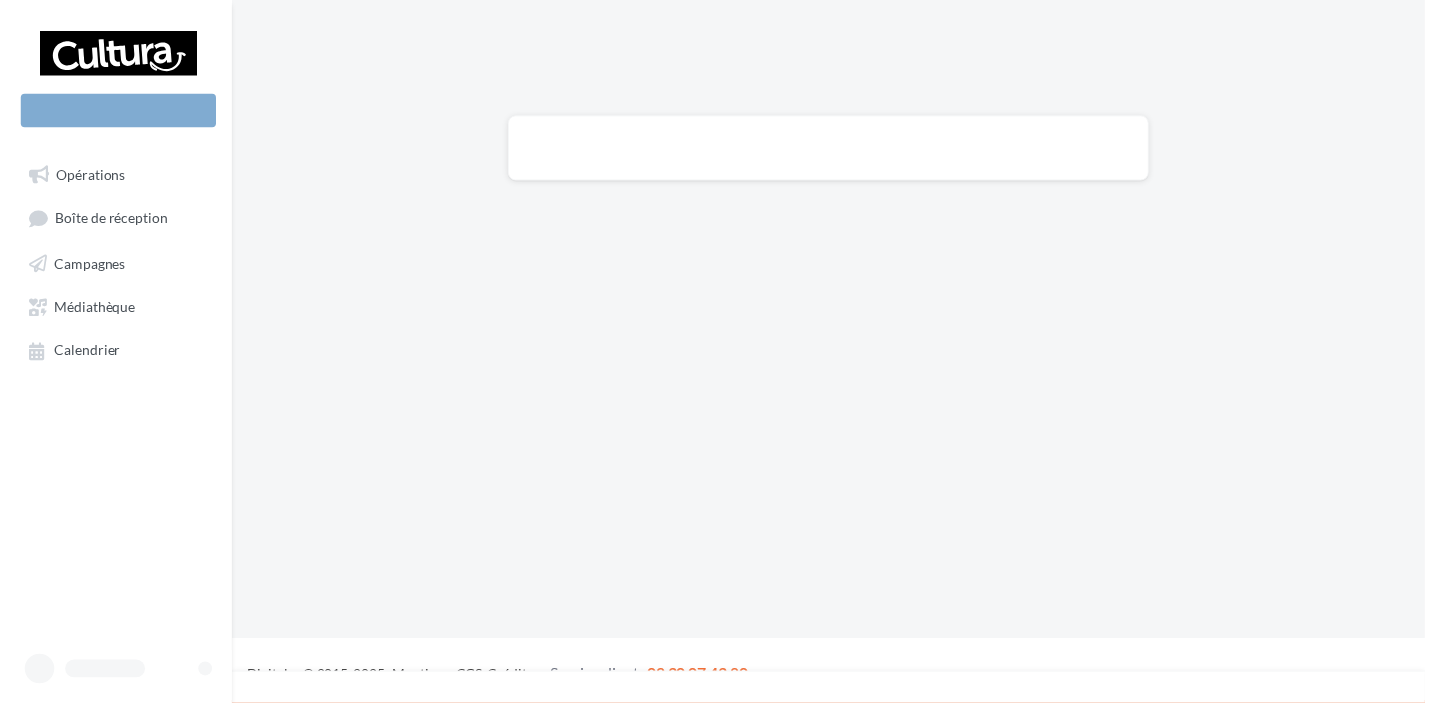 scroll, scrollTop: 0, scrollLeft: 0, axis: both 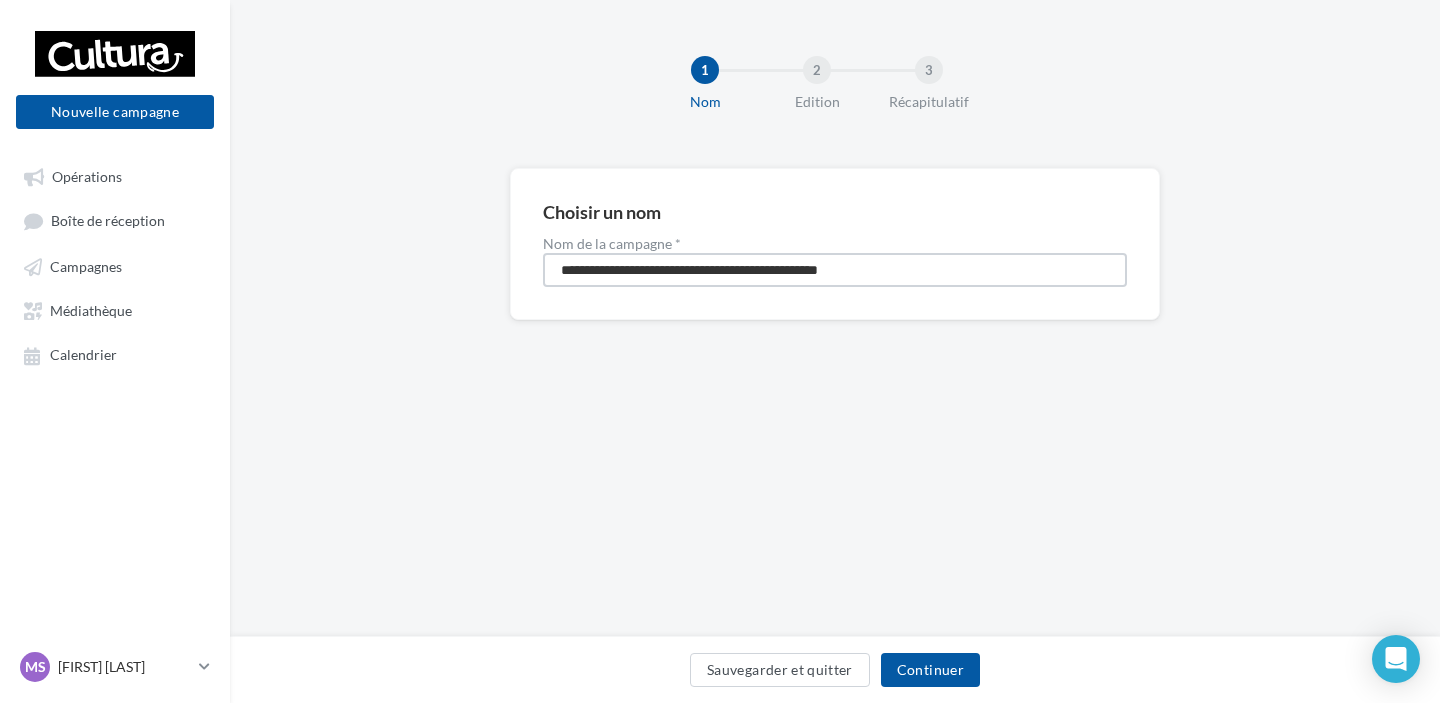 click on "**********" at bounding box center [835, 270] 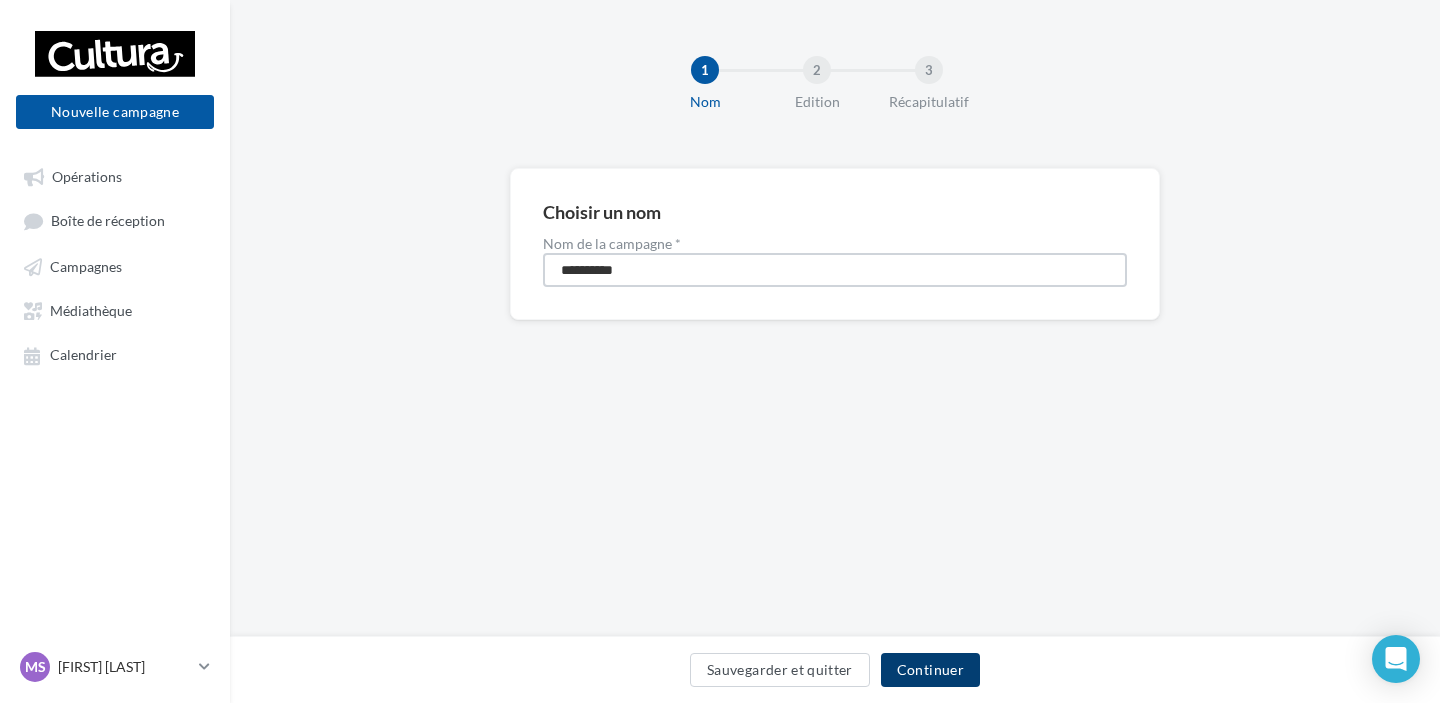 type on "**********" 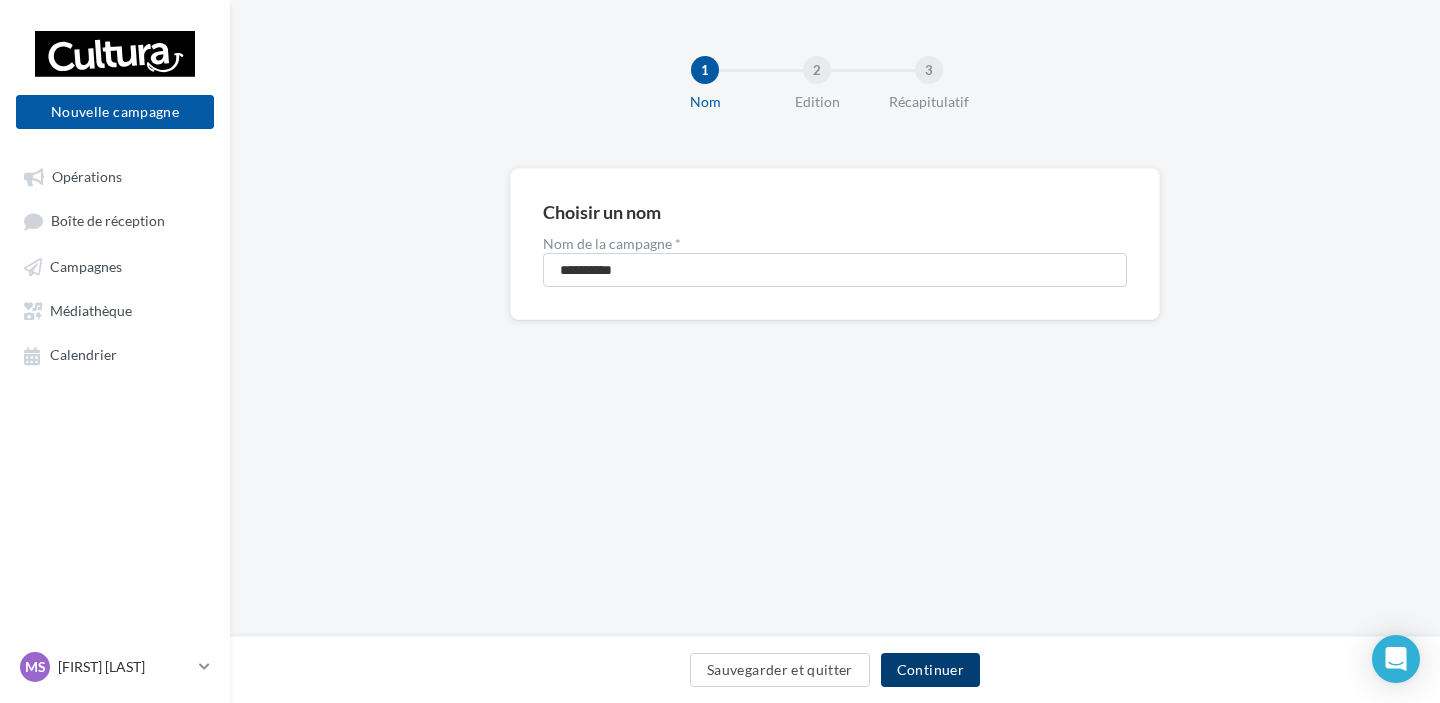 click on "Continuer" at bounding box center (930, 670) 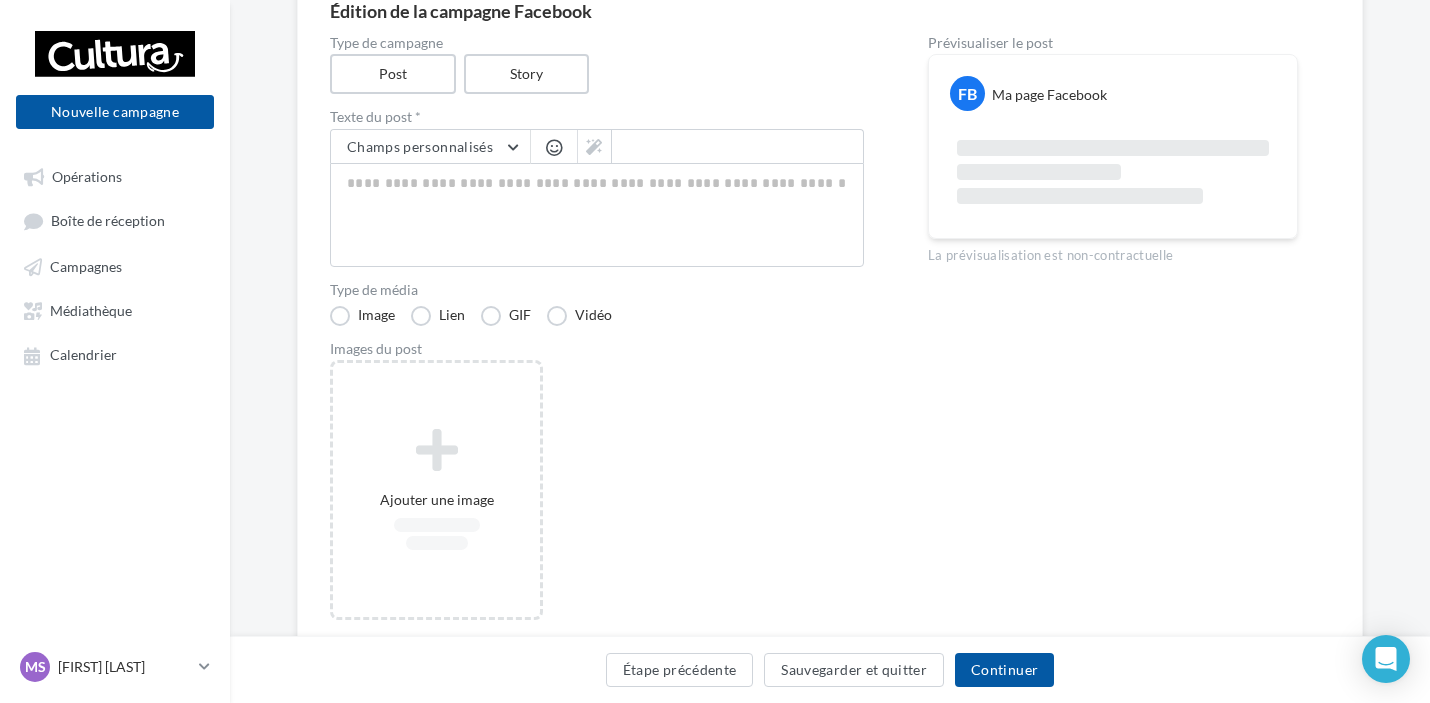 scroll, scrollTop: 200, scrollLeft: 0, axis: vertical 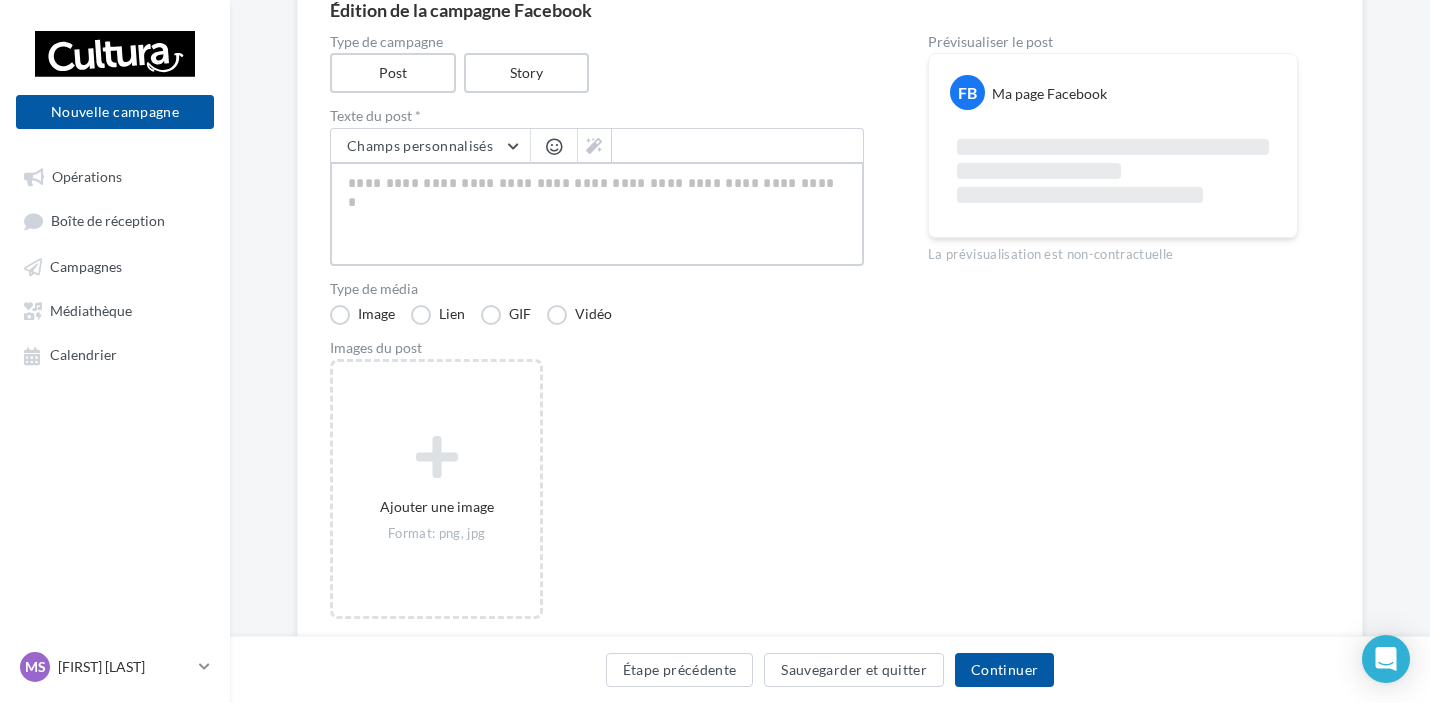 click at bounding box center [597, 214] 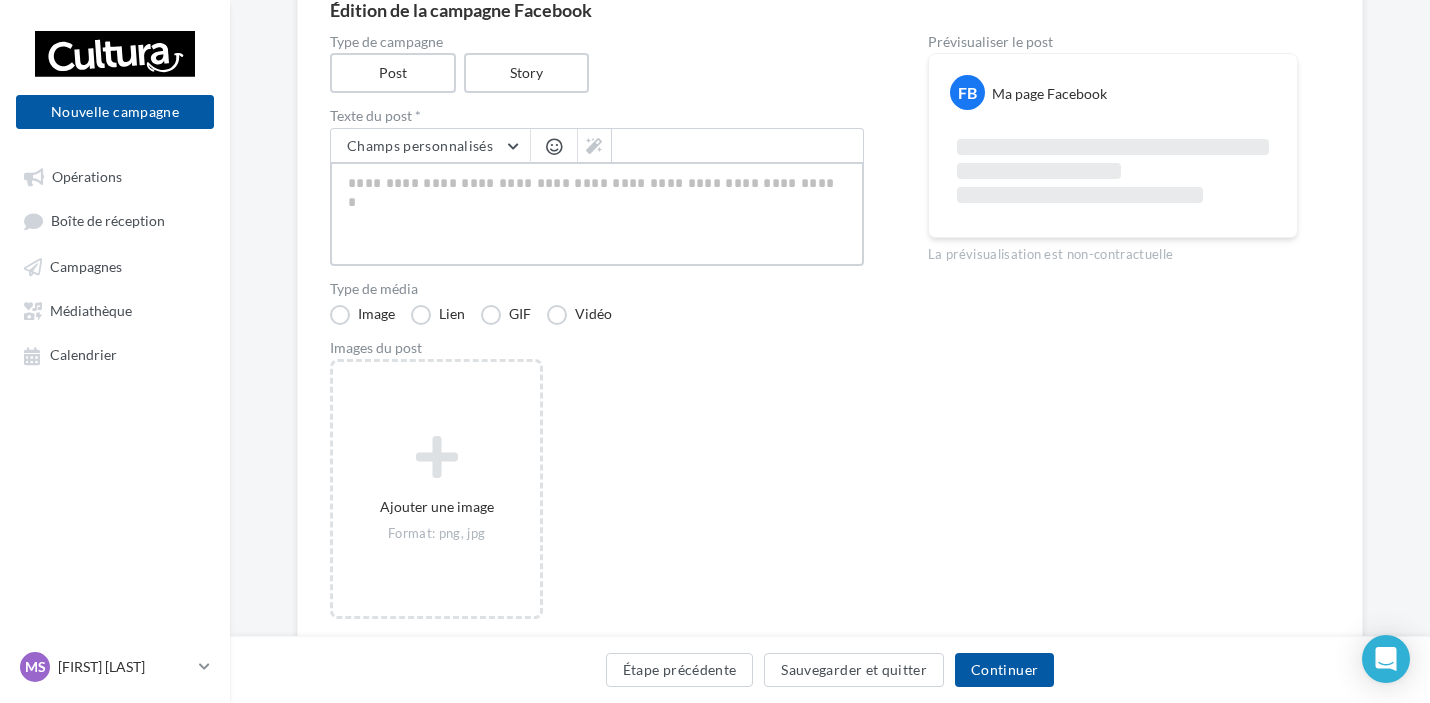 type on "*" 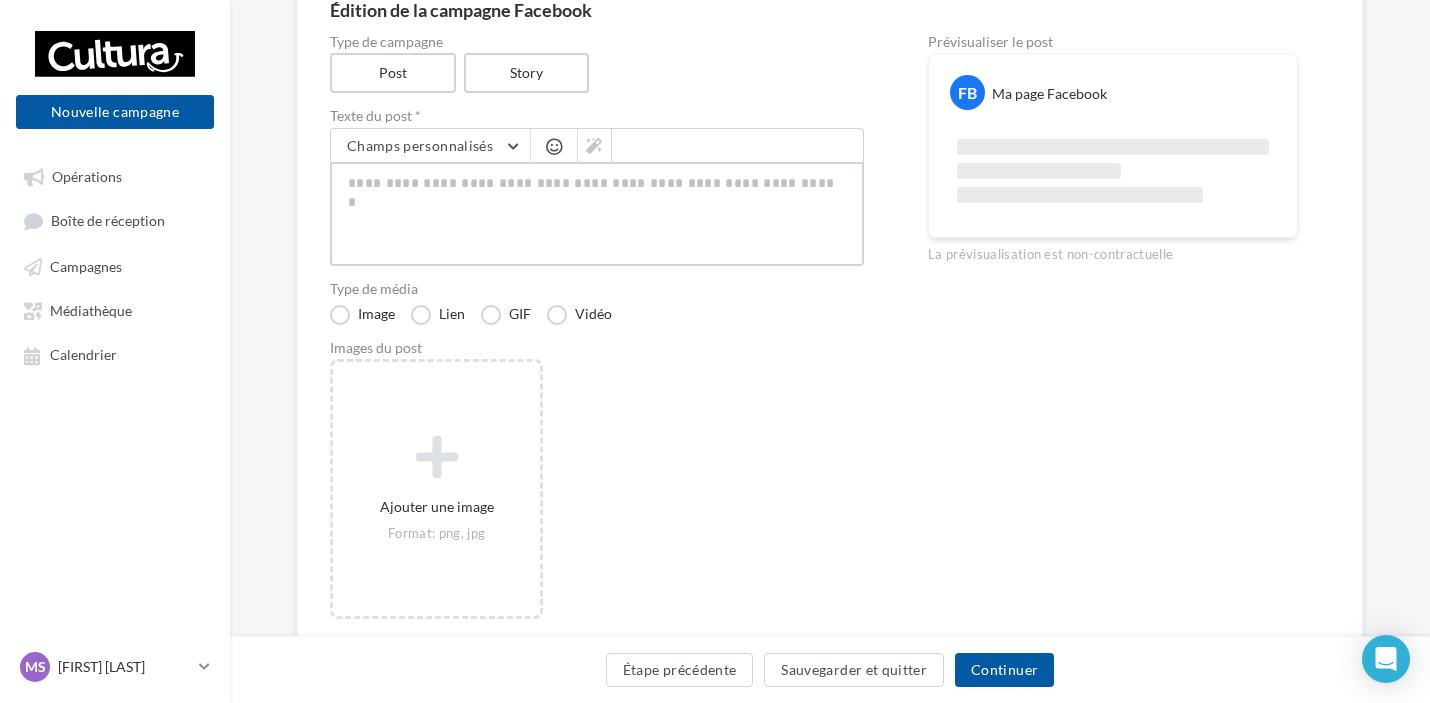 type on "*" 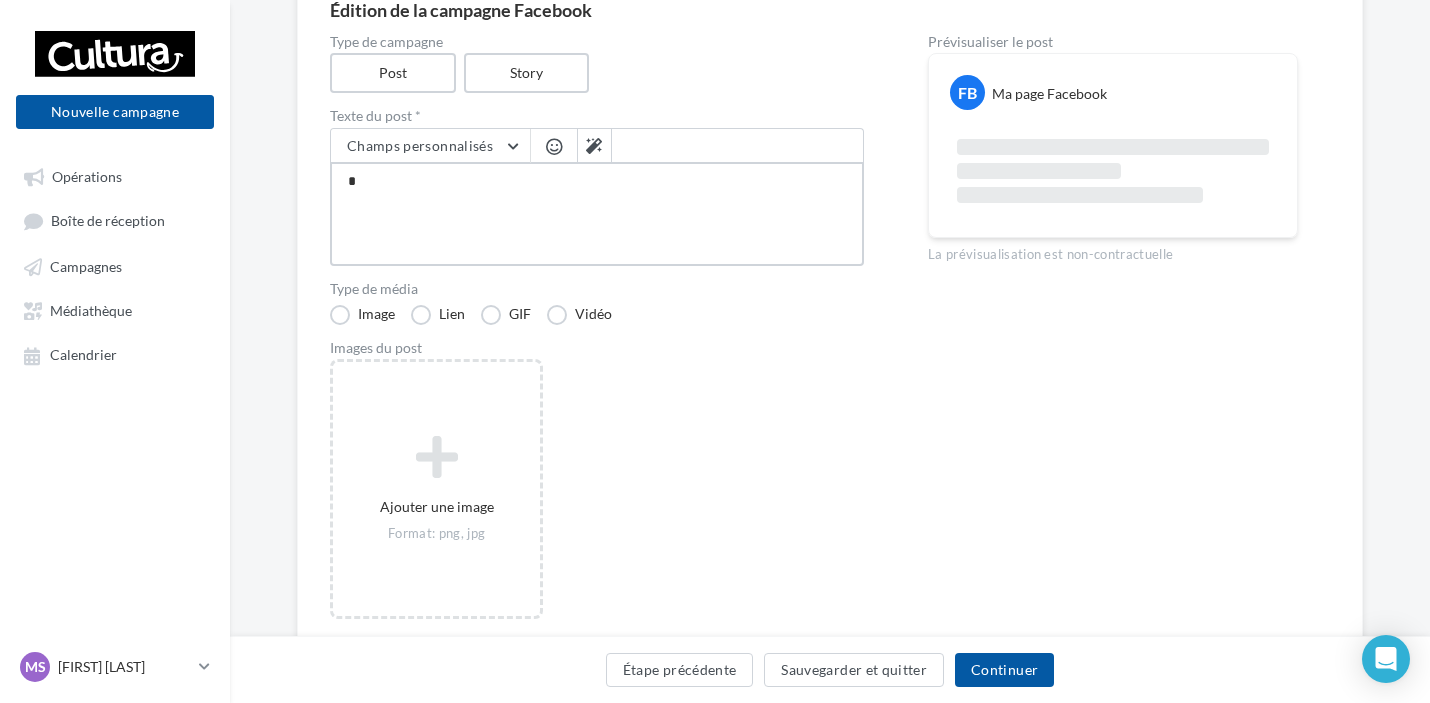 type on "**" 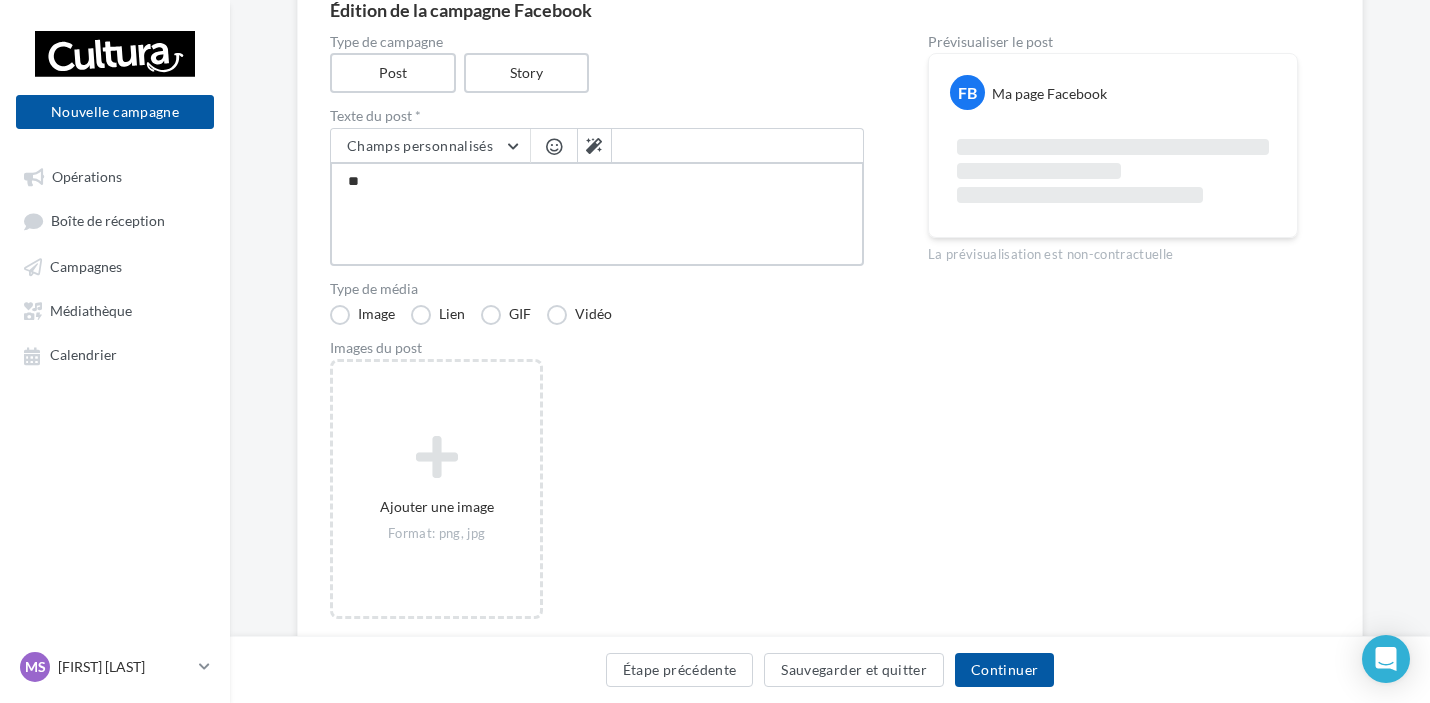 type on "***" 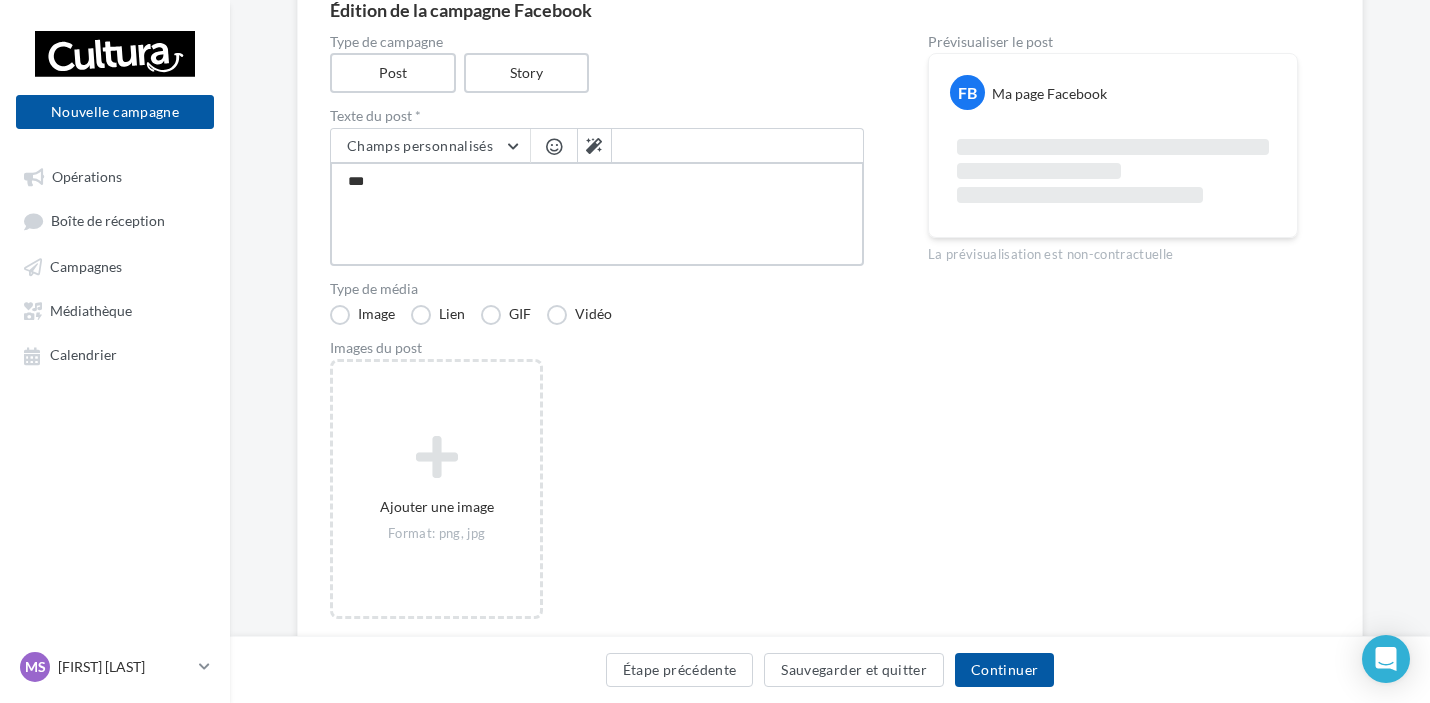 type on "****" 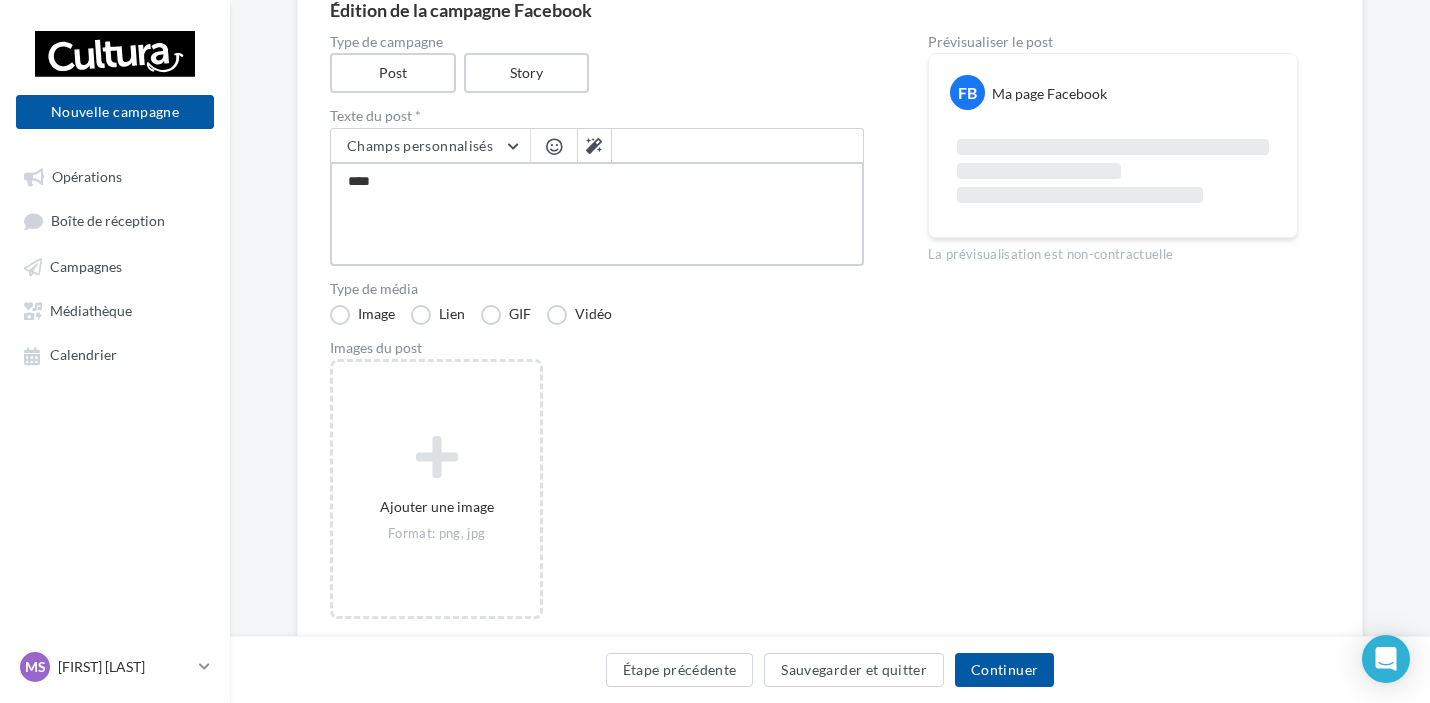 type on "*****" 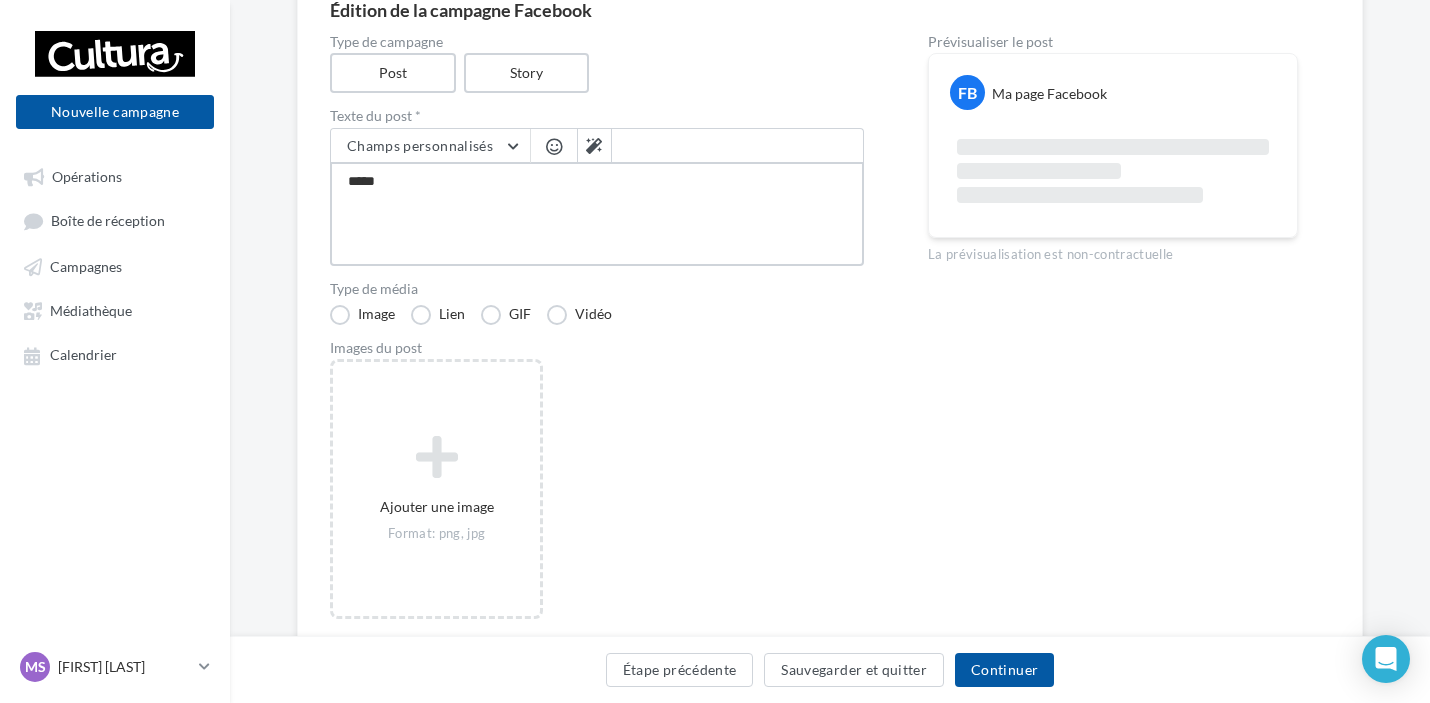 type on "******" 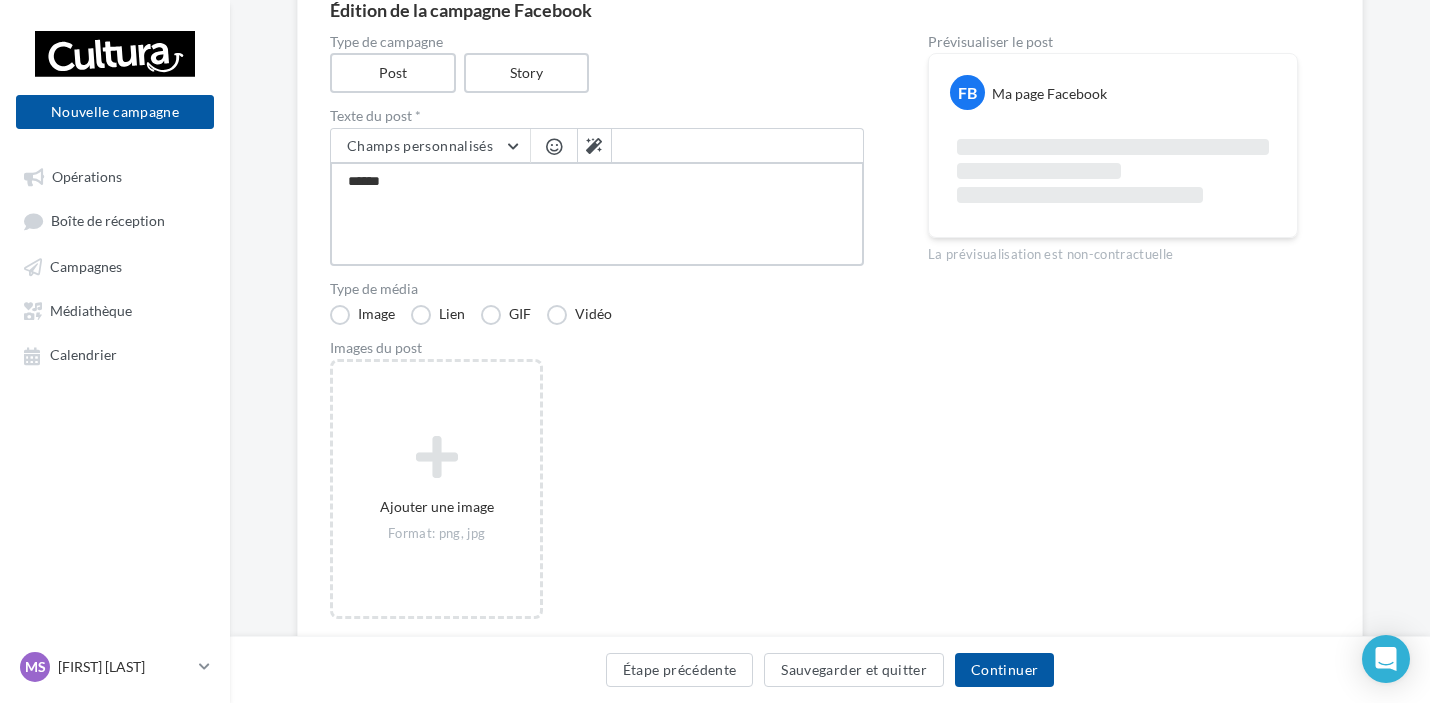 type on "*******" 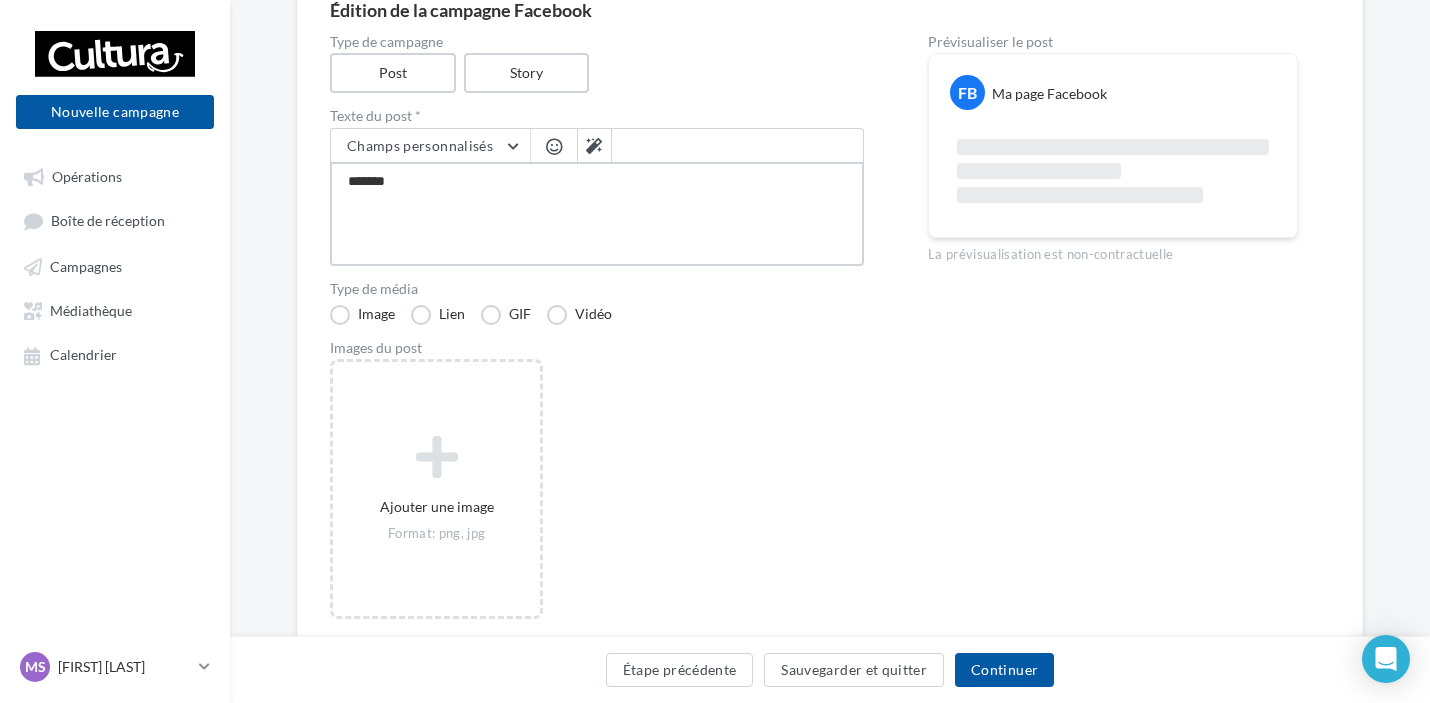 type on "*******" 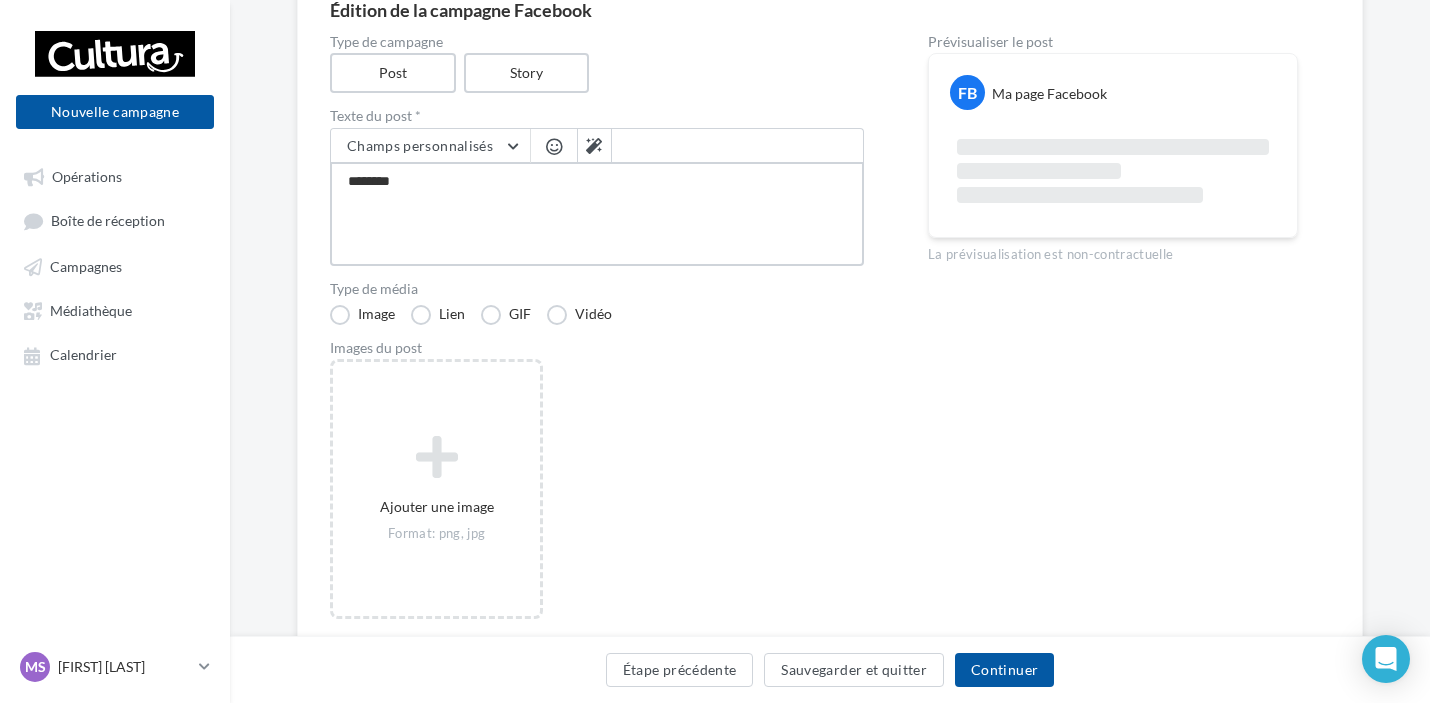 type on "*********" 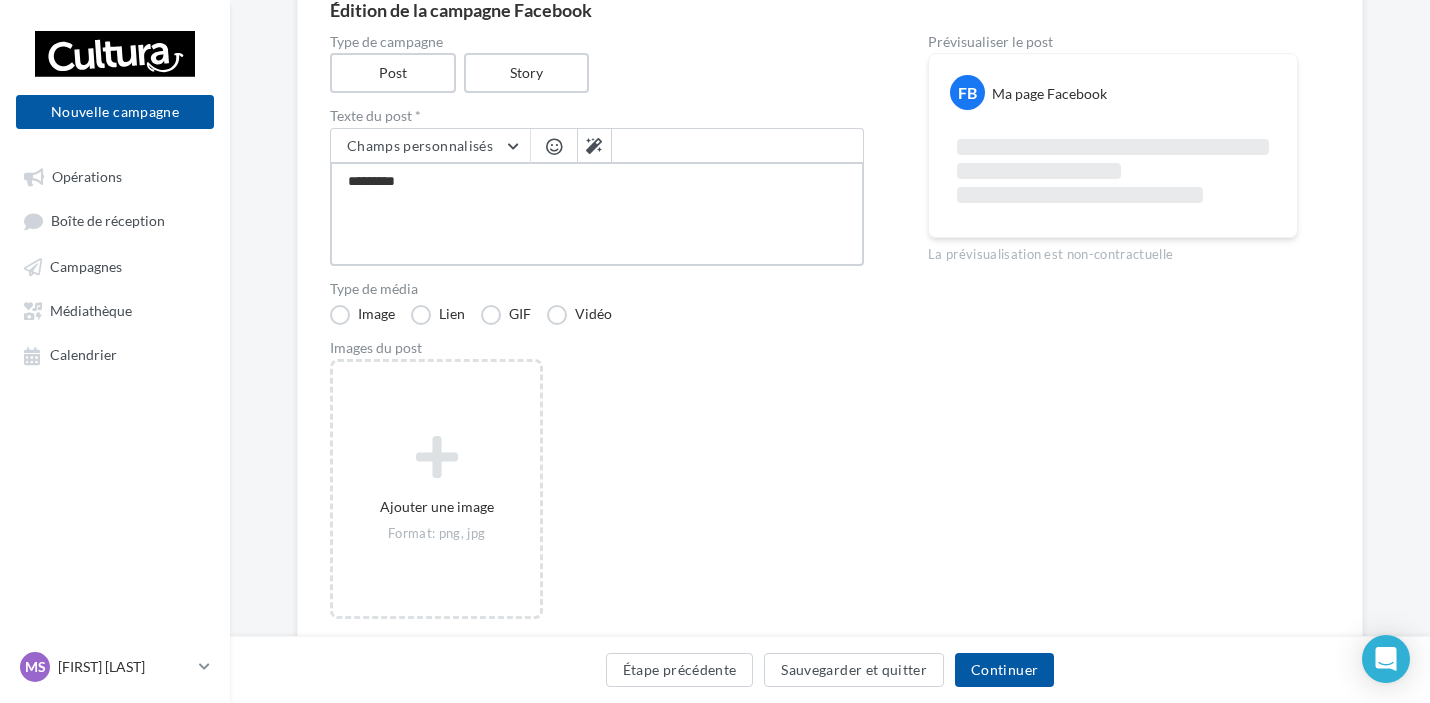 type on "**********" 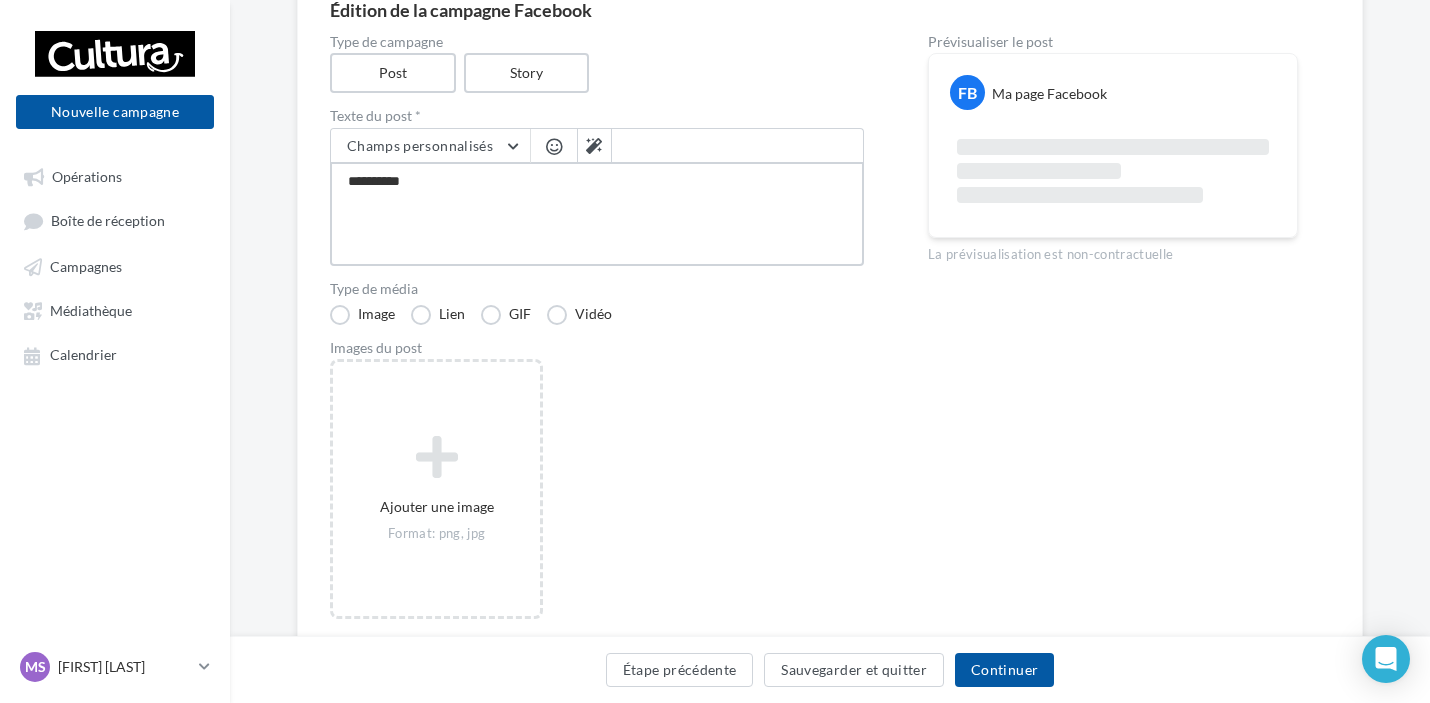 type on "**********" 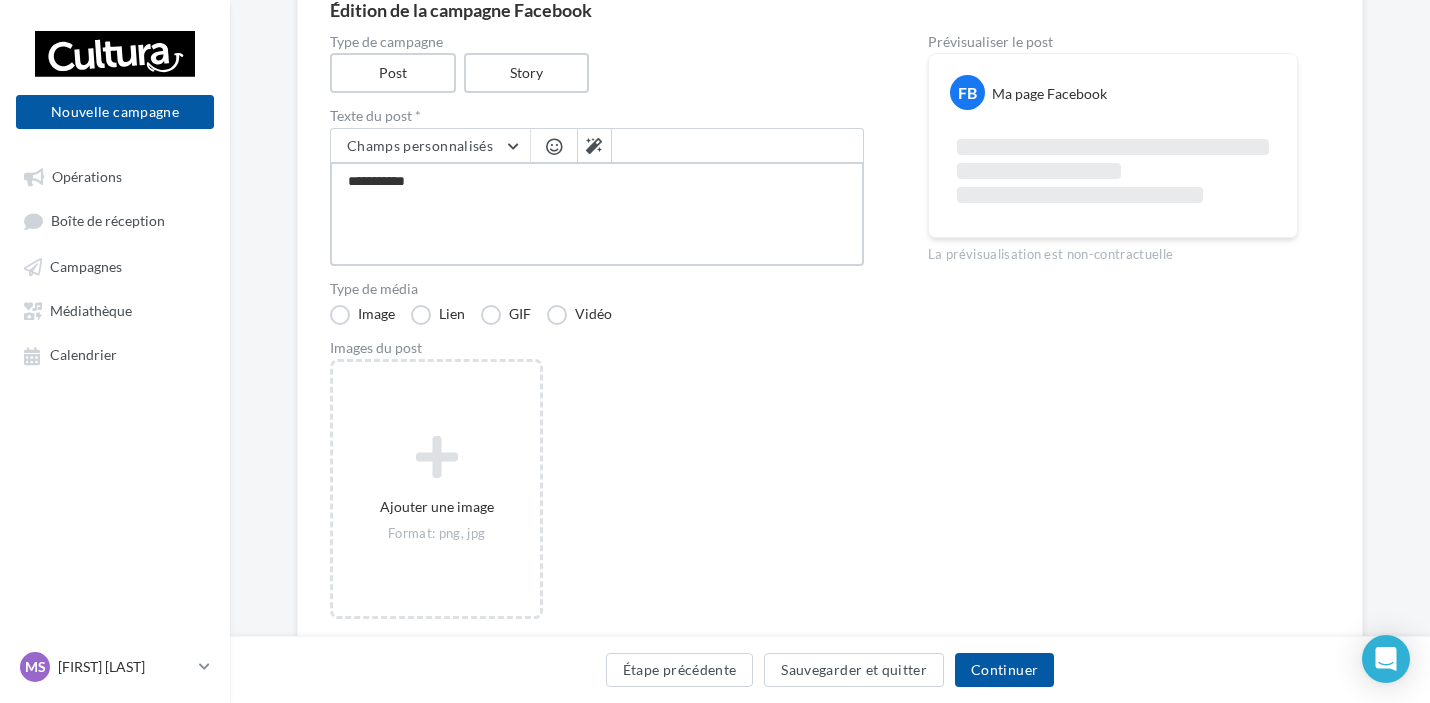 type on "**********" 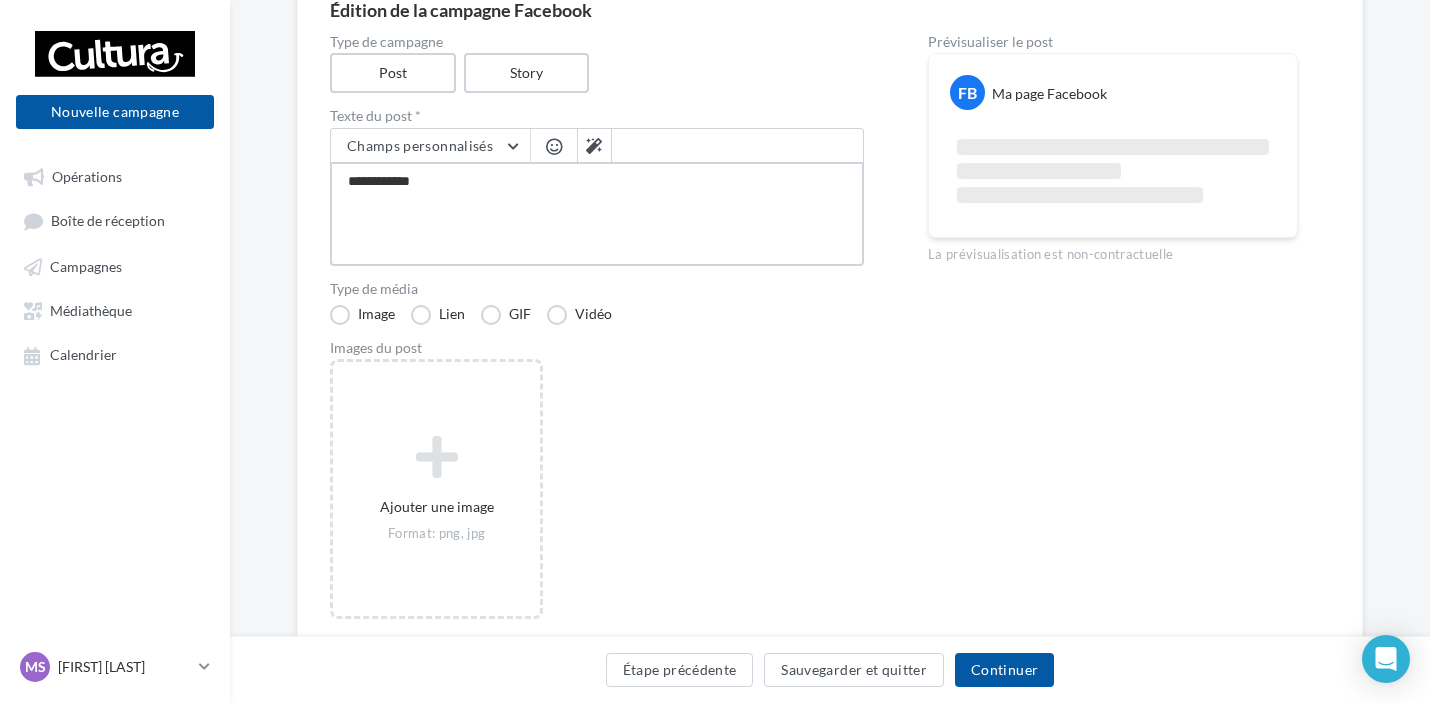 type on "**********" 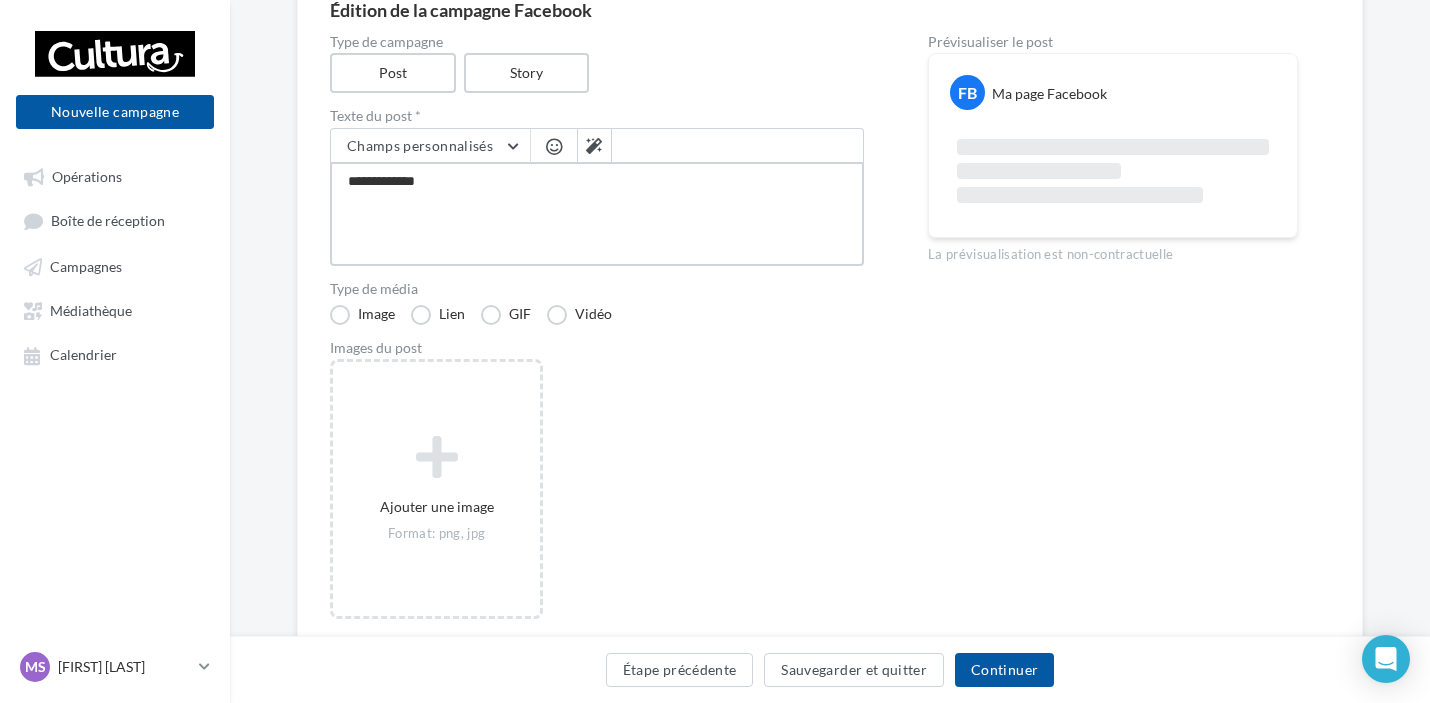 type on "**********" 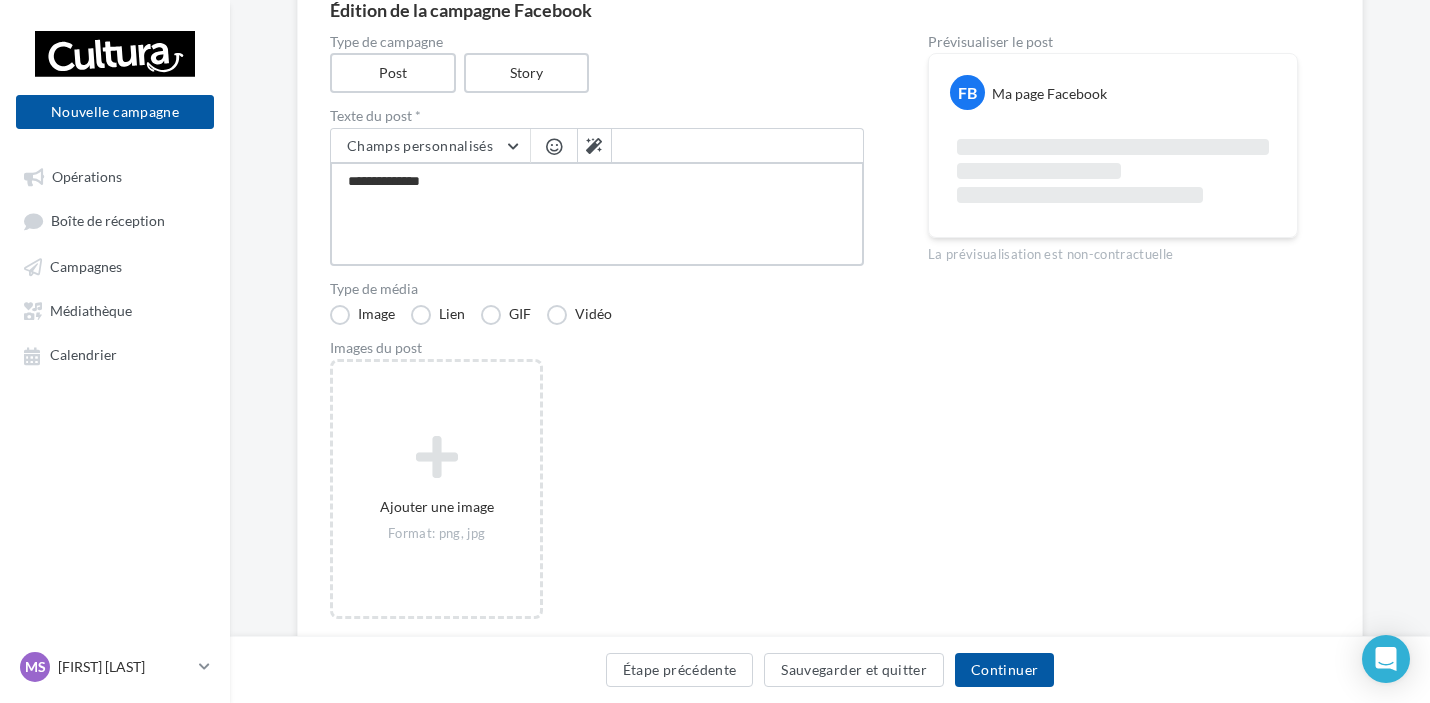 type on "**********" 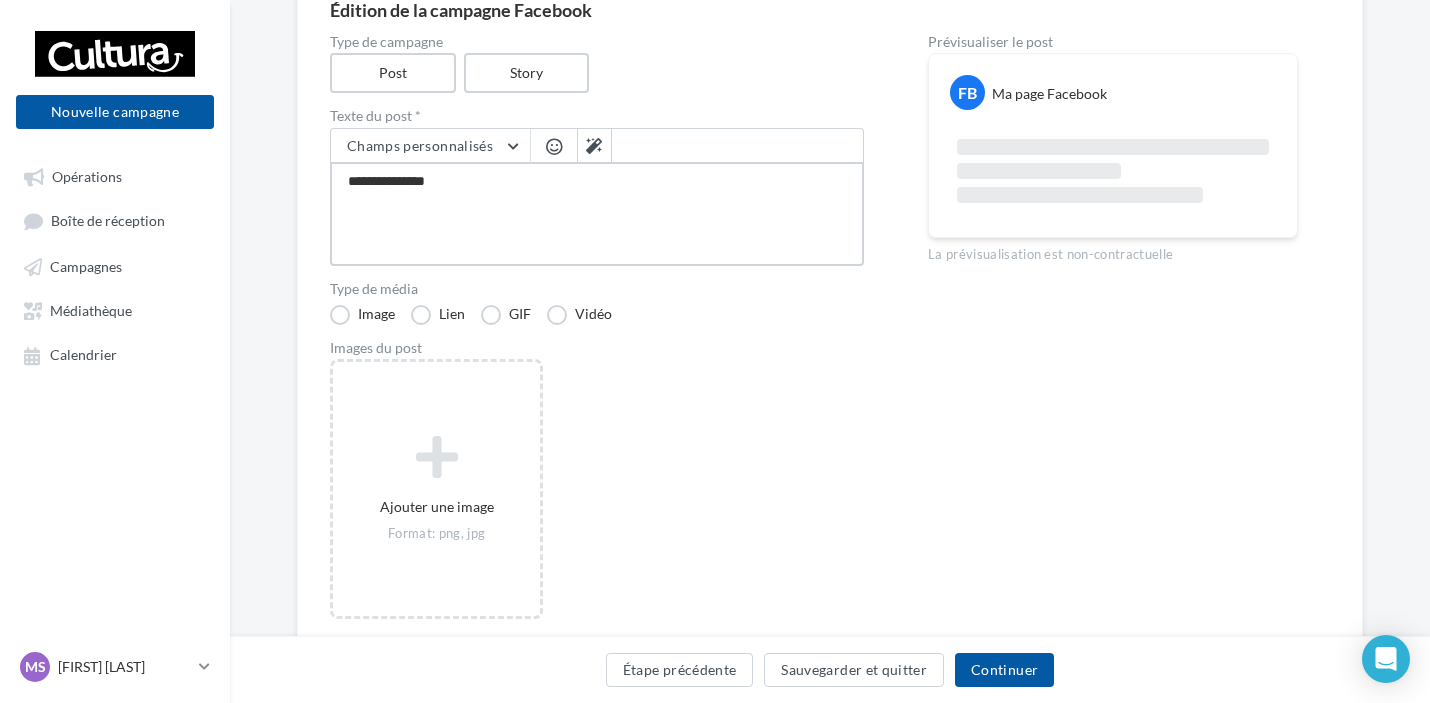 type on "**********" 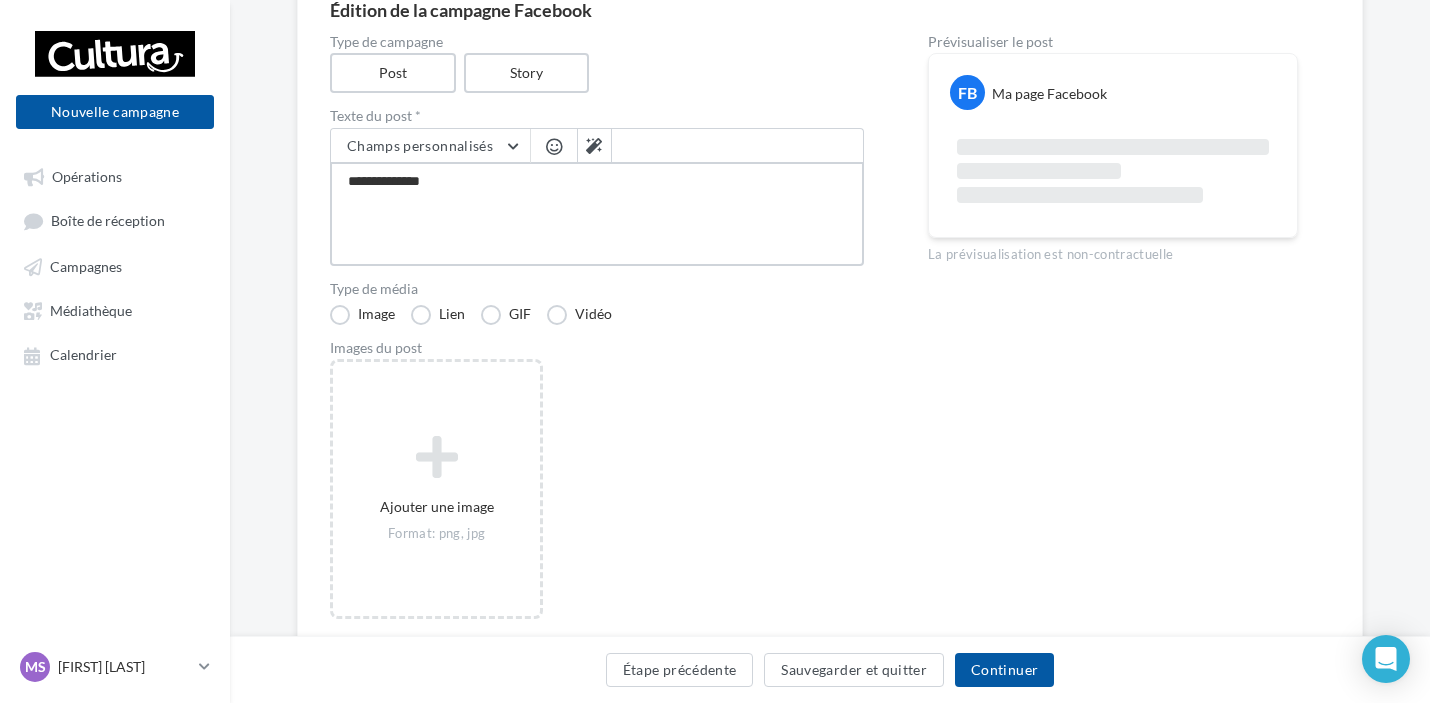 type on "**********" 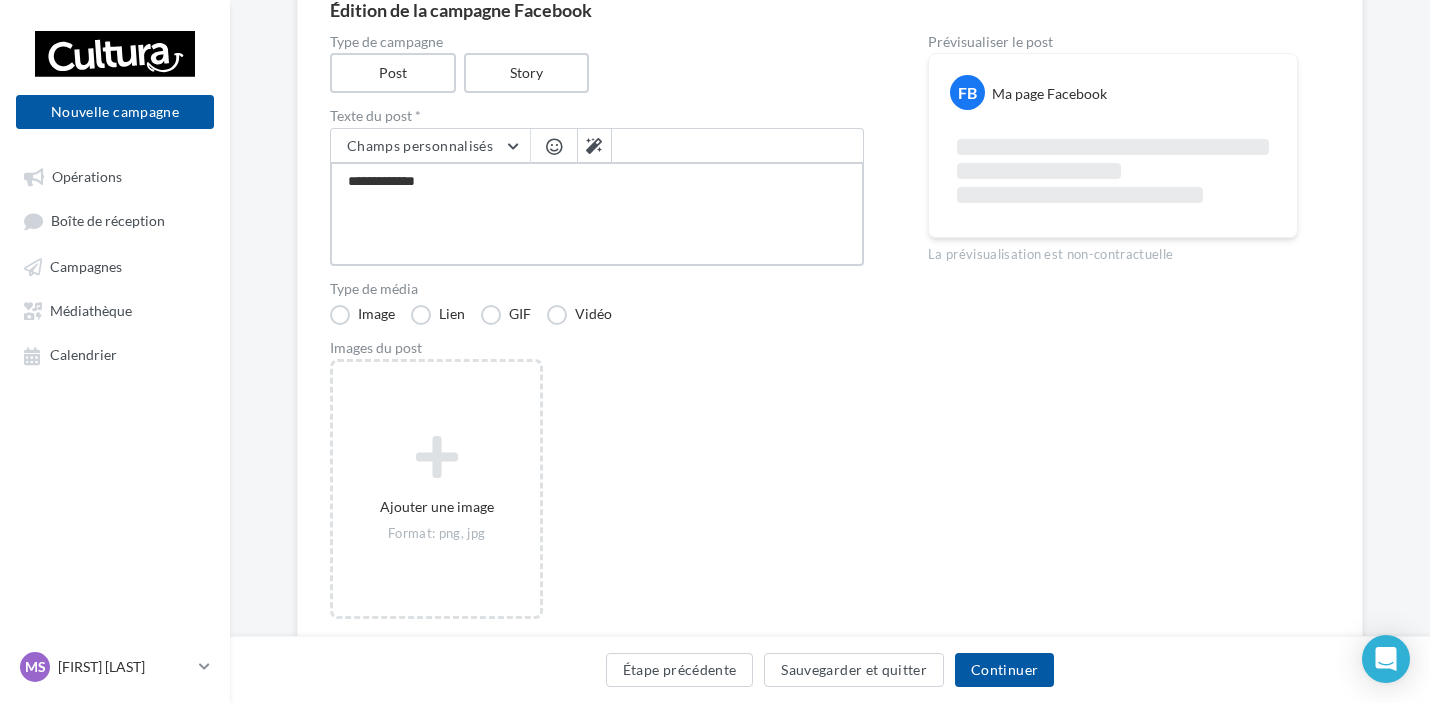type on "**********" 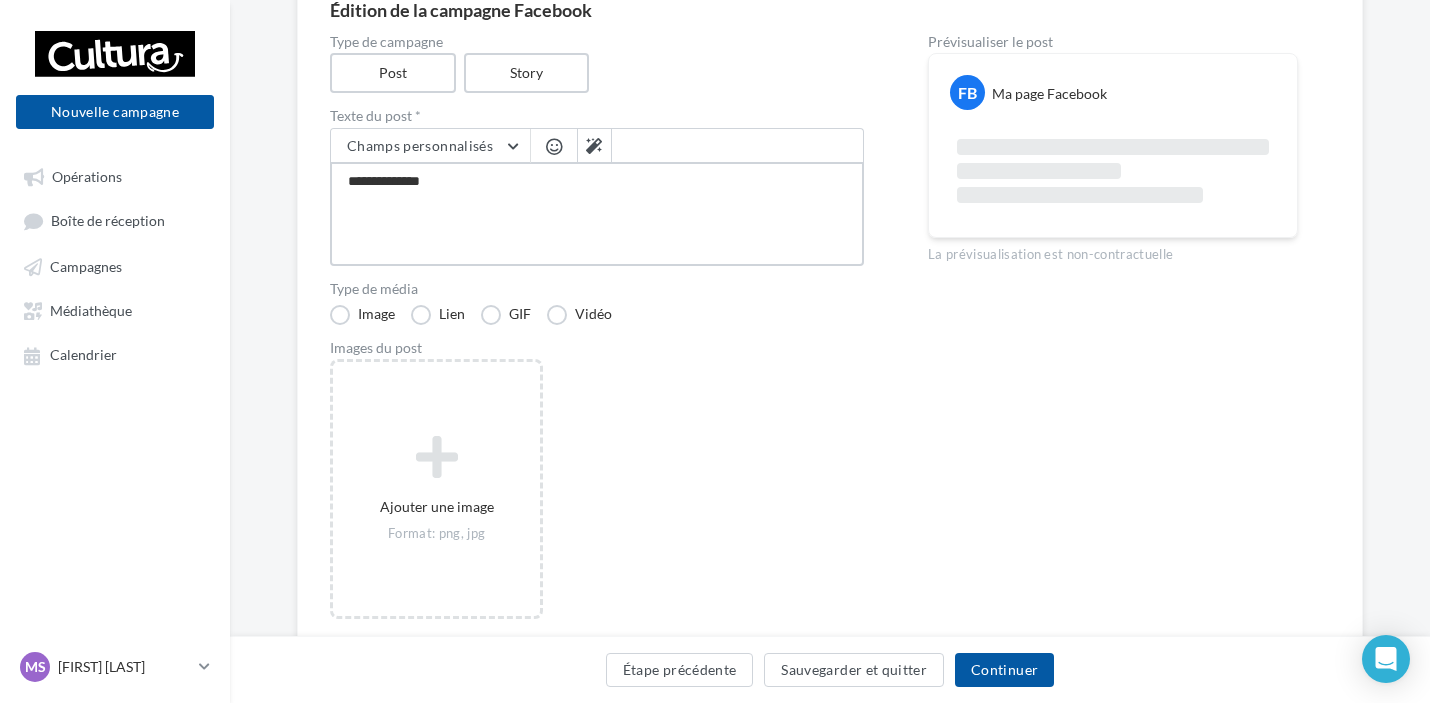 type on "**********" 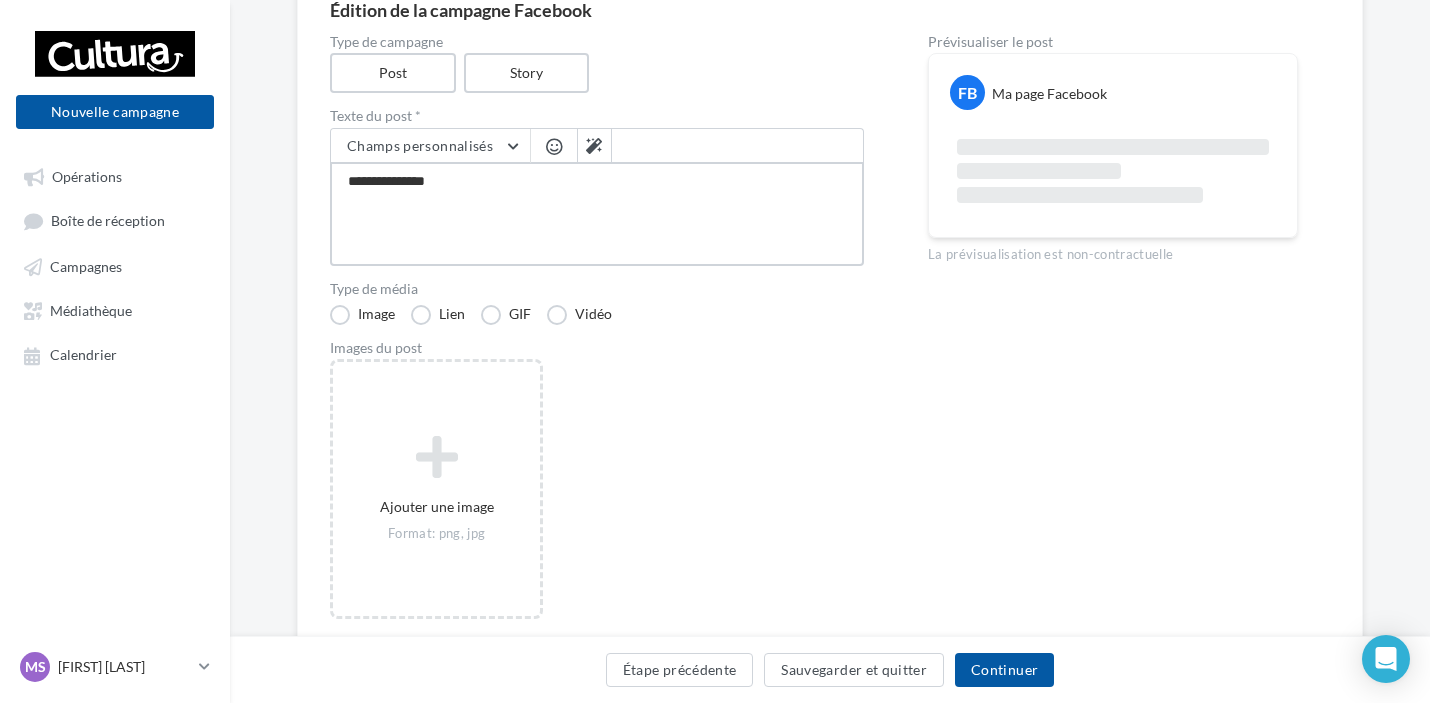 type on "**********" 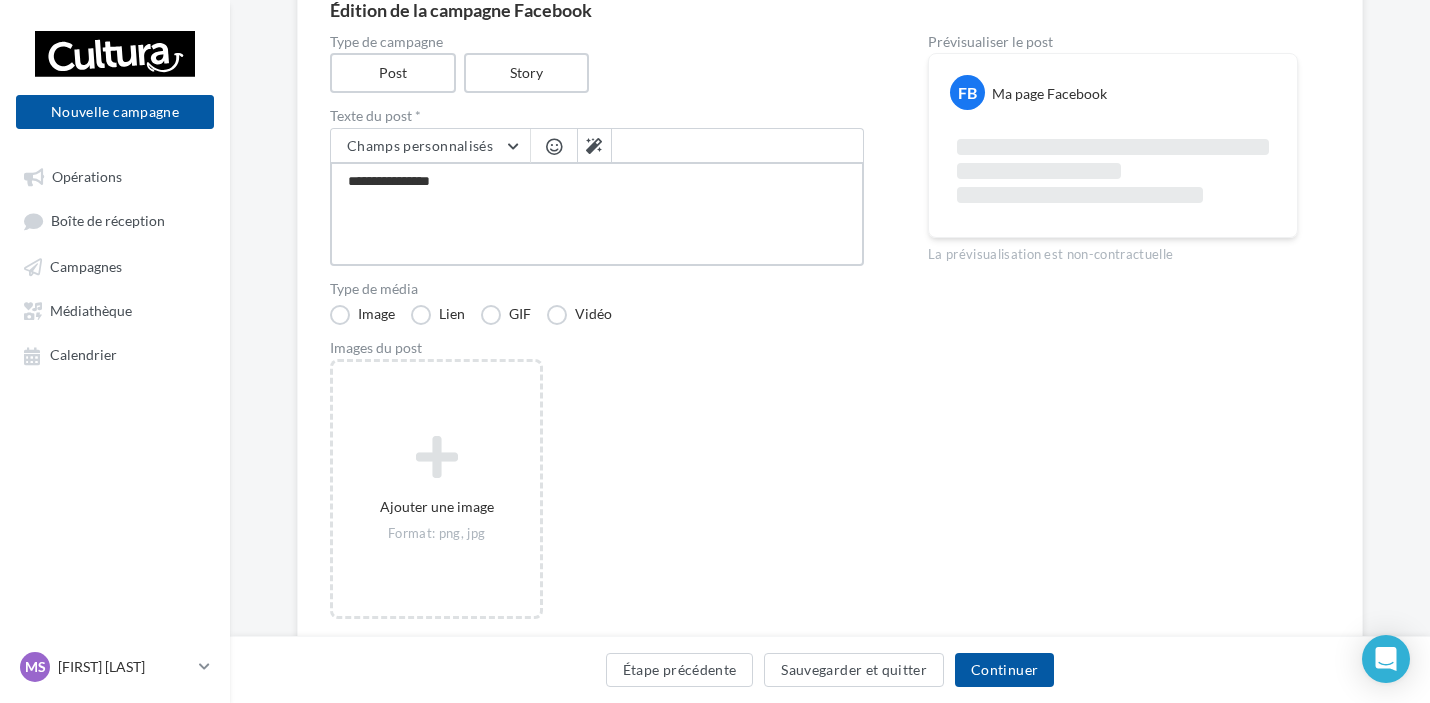 type on "**********" 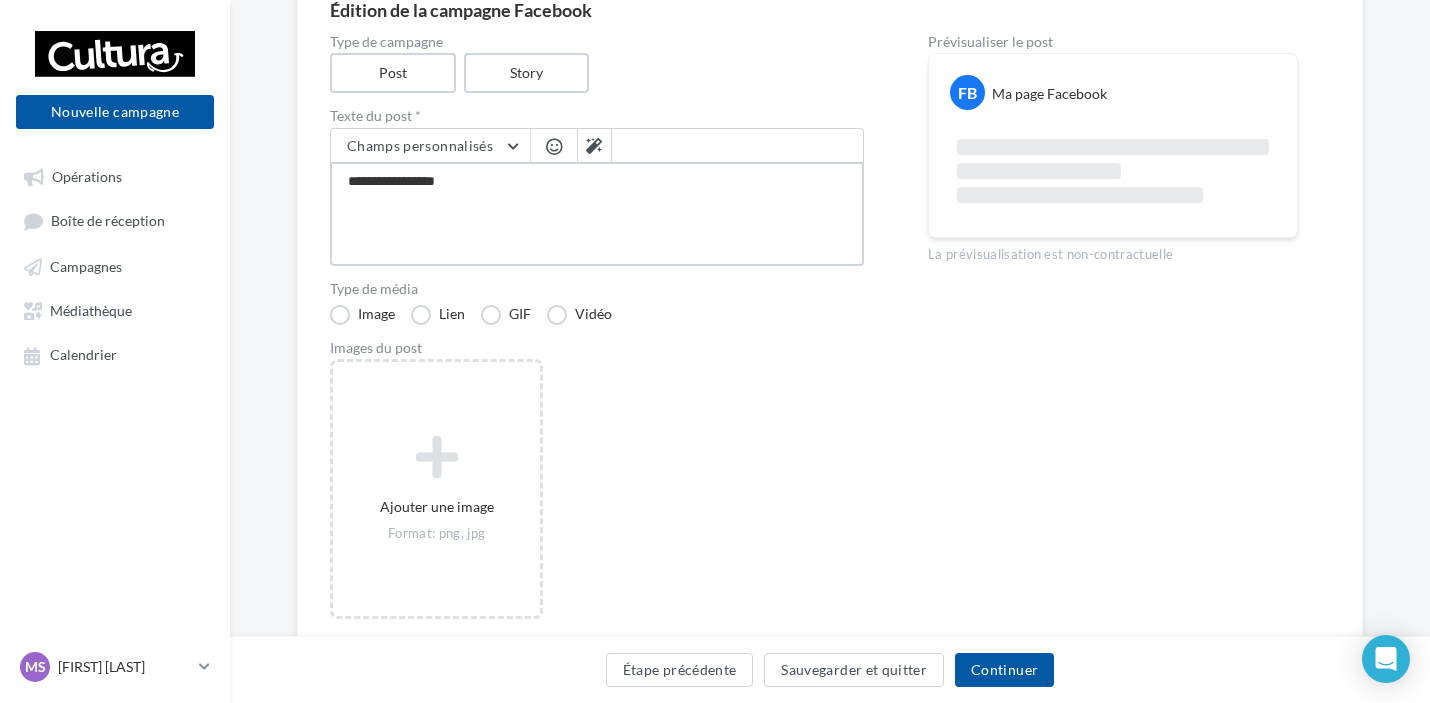 type on "**********" 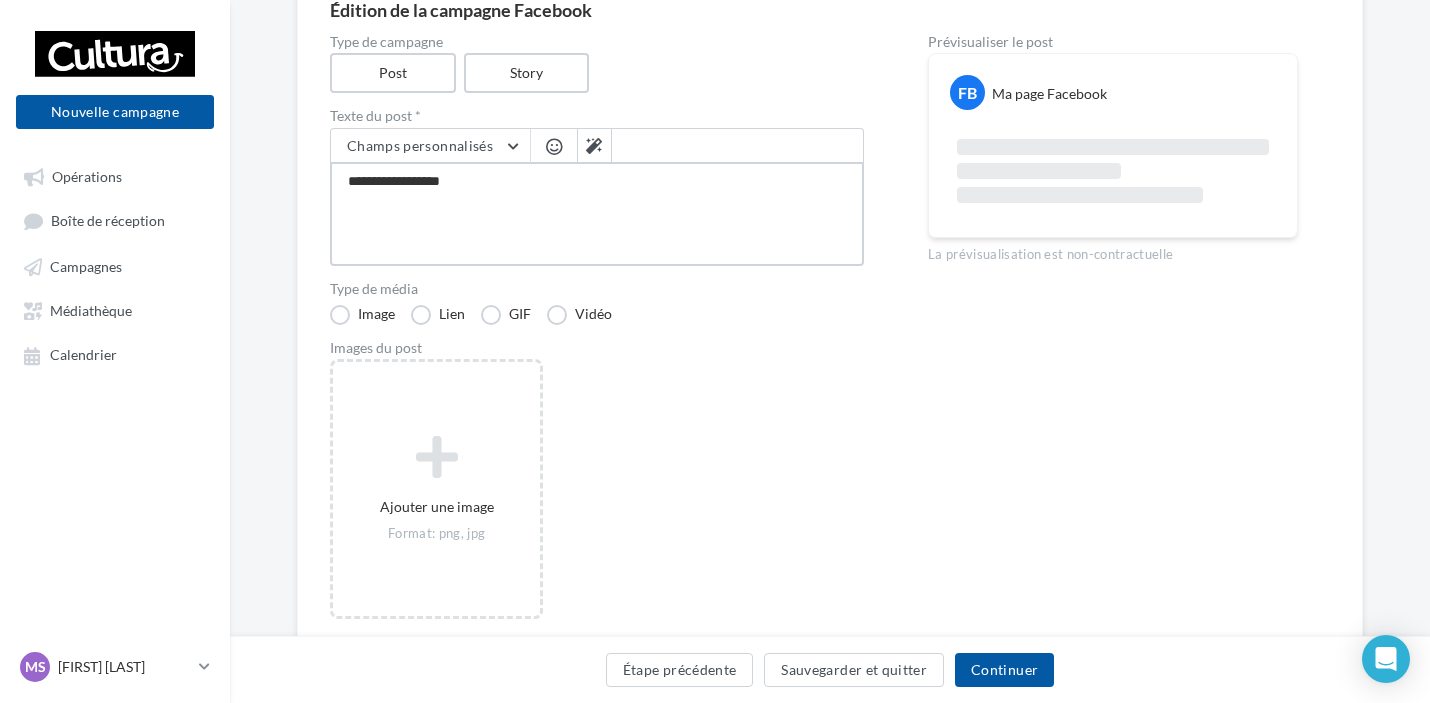 type on "**********" 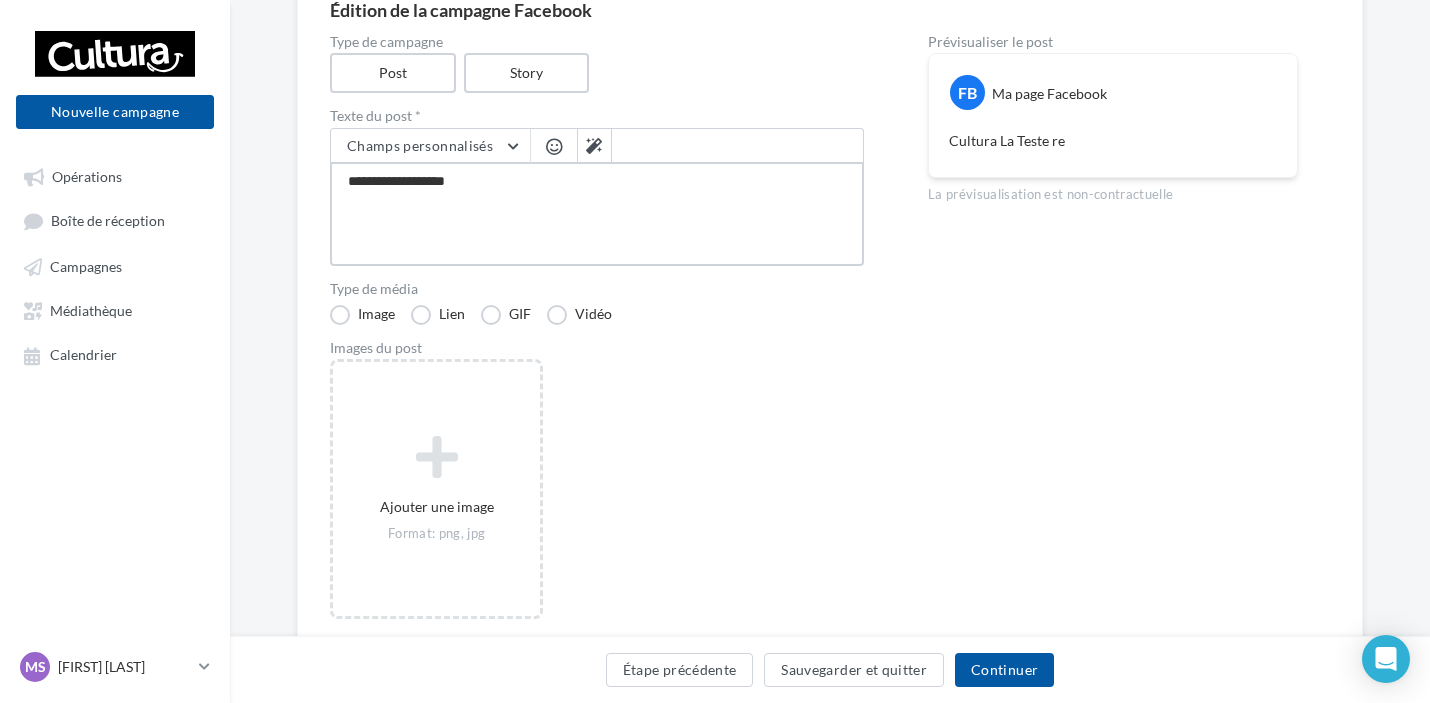 type on "**********" 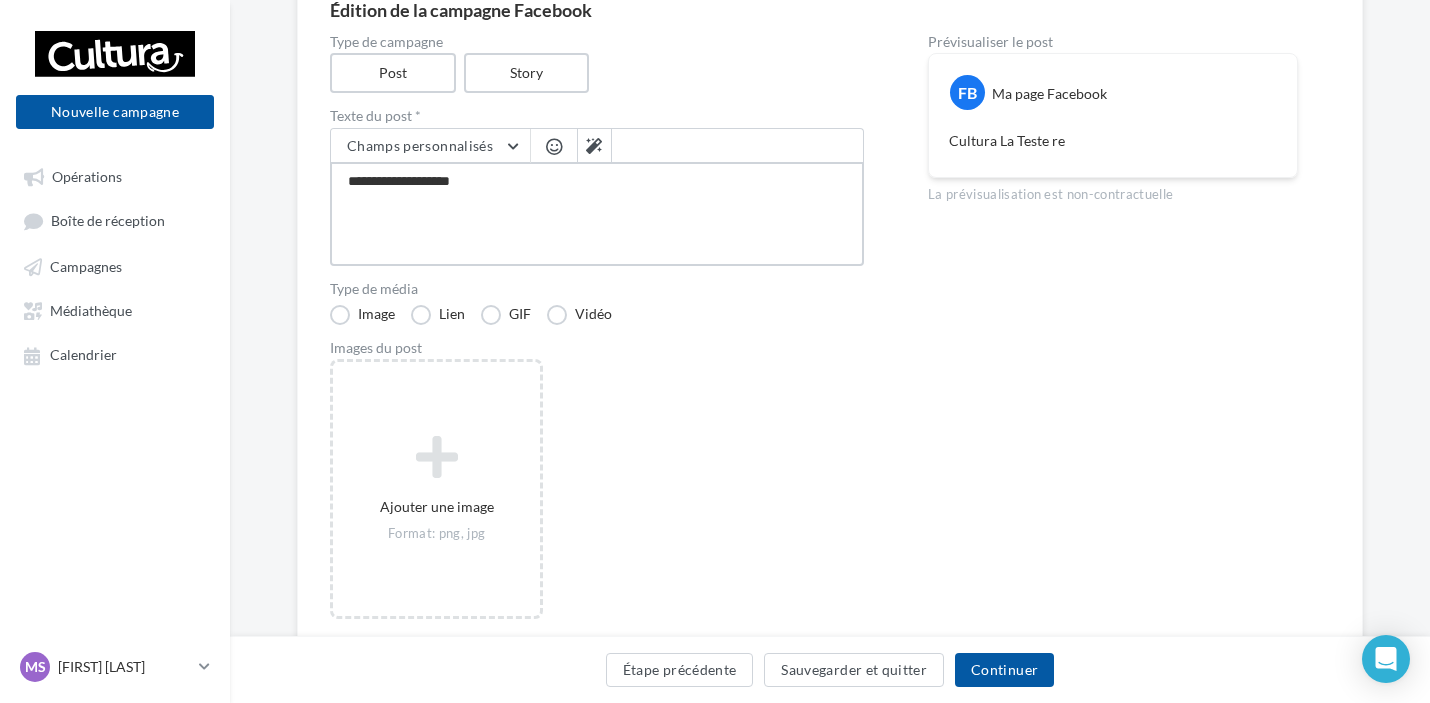 type on "**********" 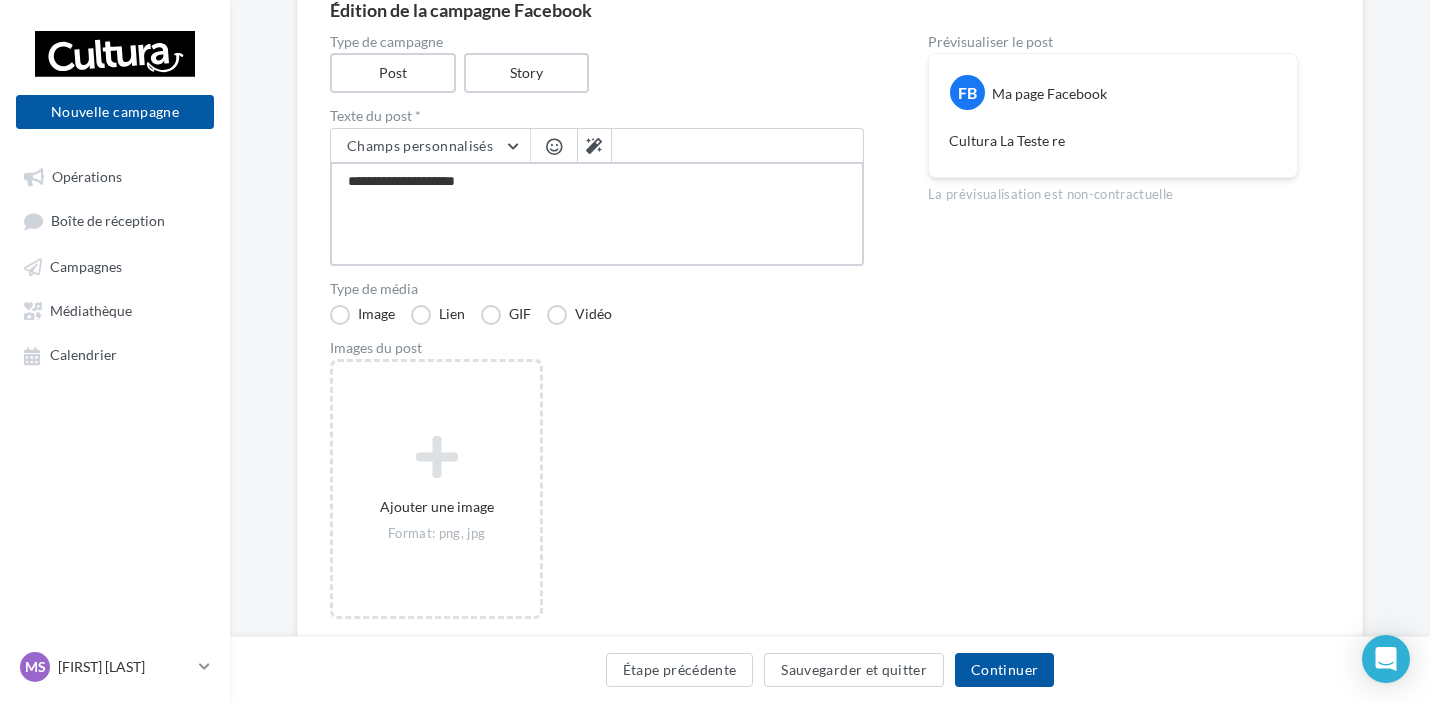 type on "**********" 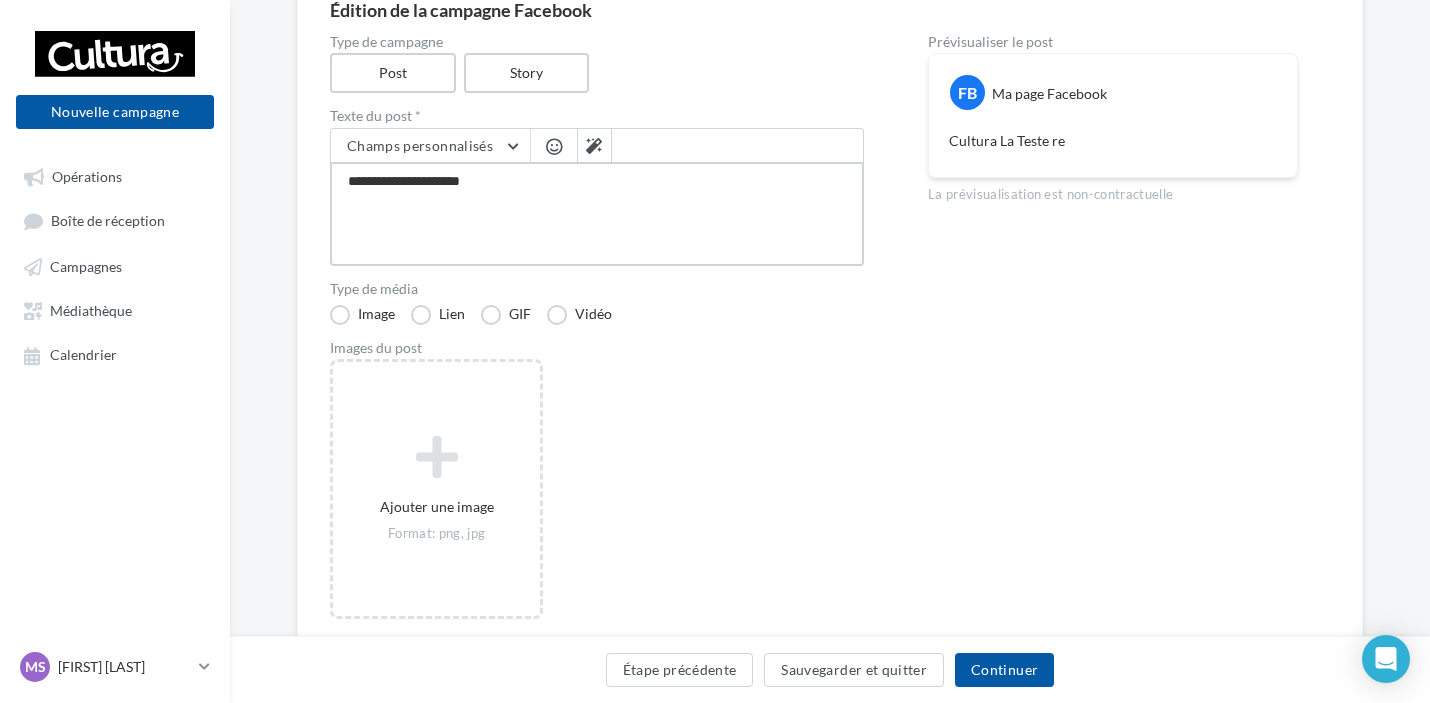 type on "**********" 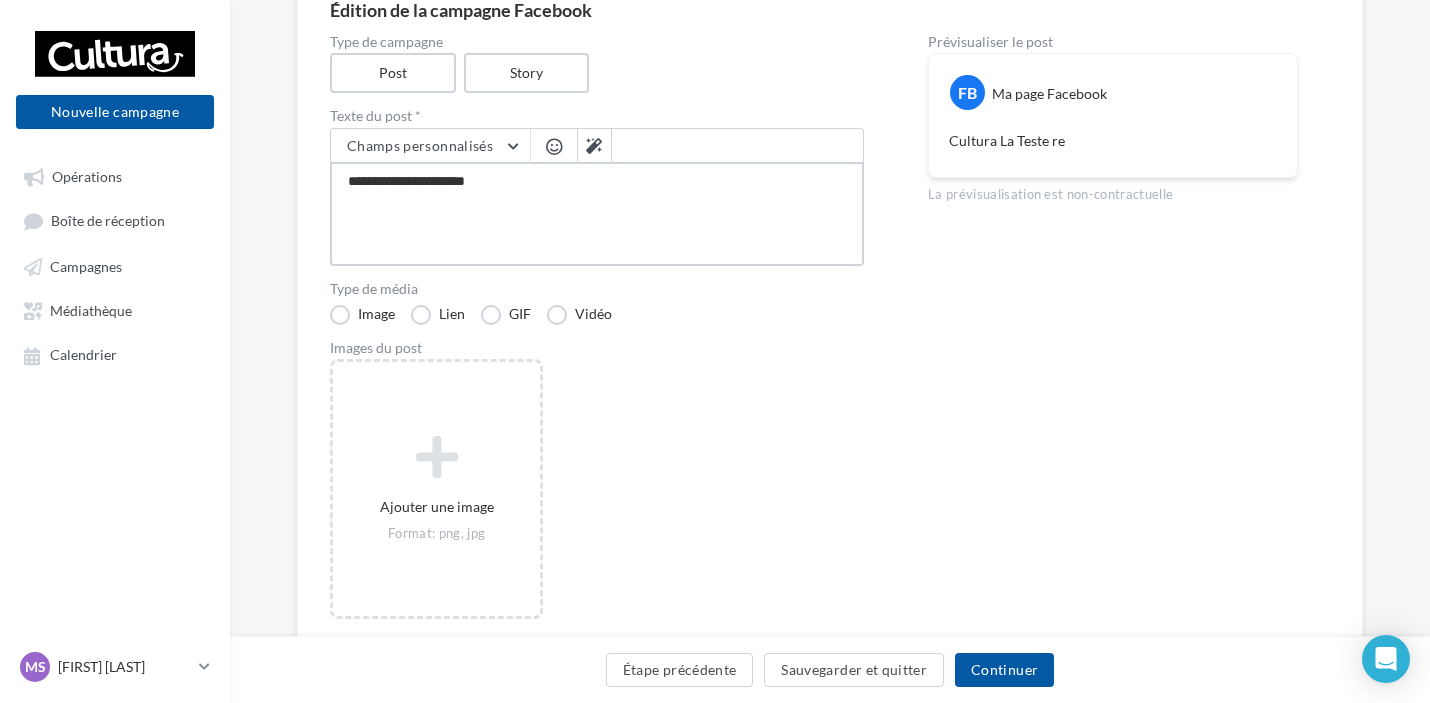type on "**********" 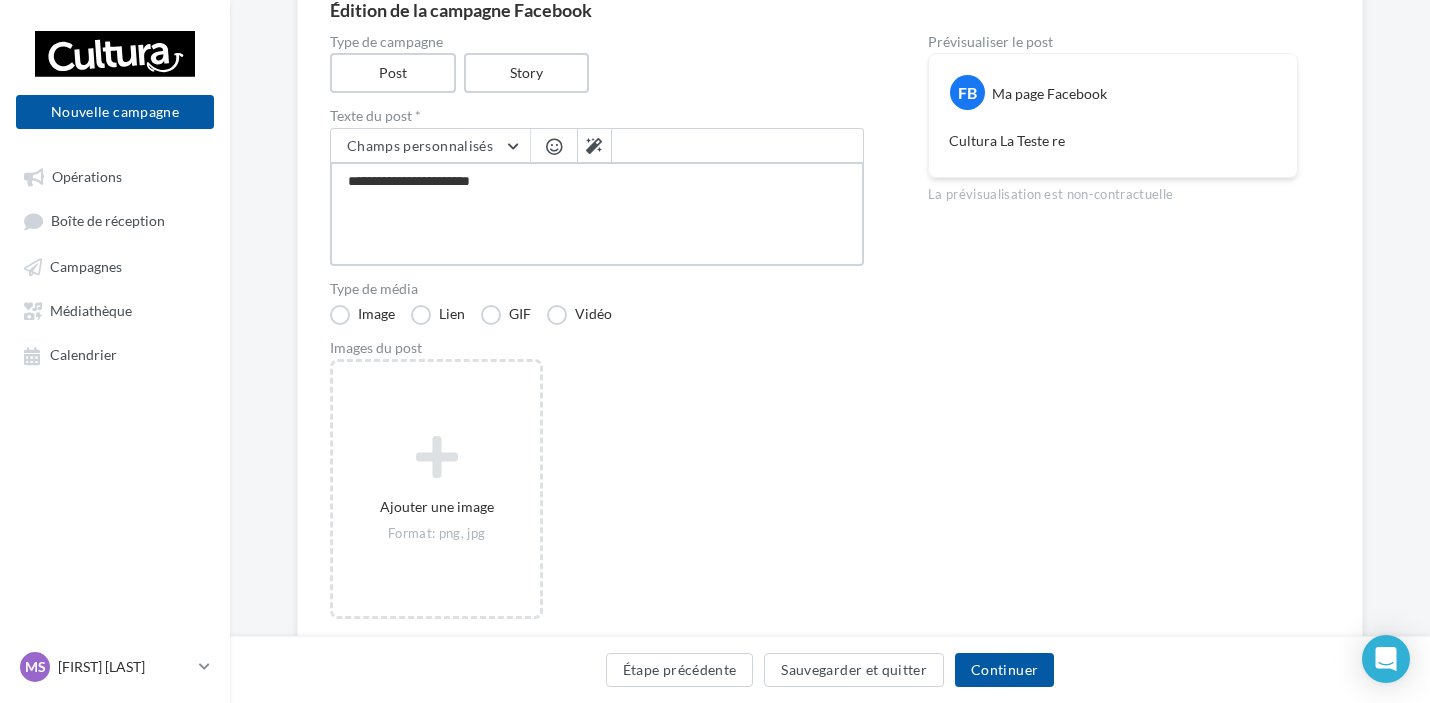 type on "**********" 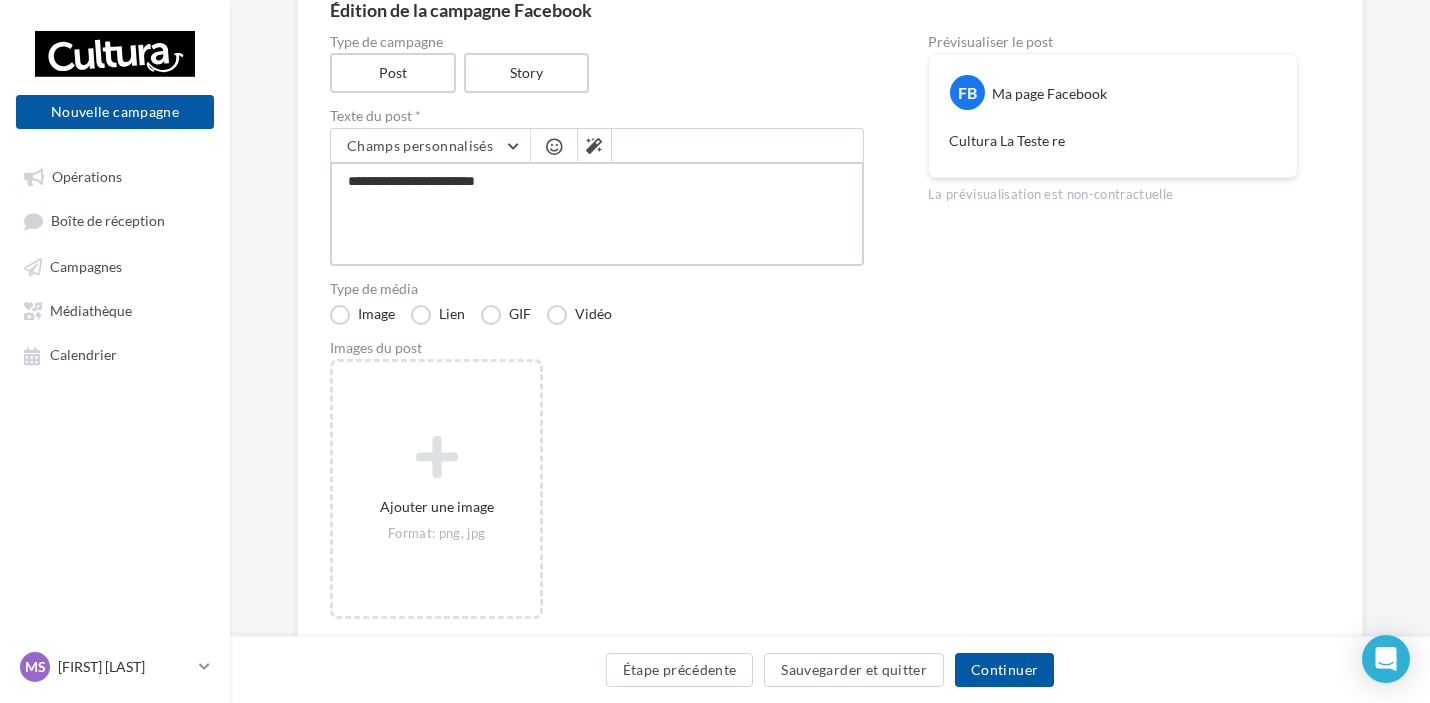 type on "**********" 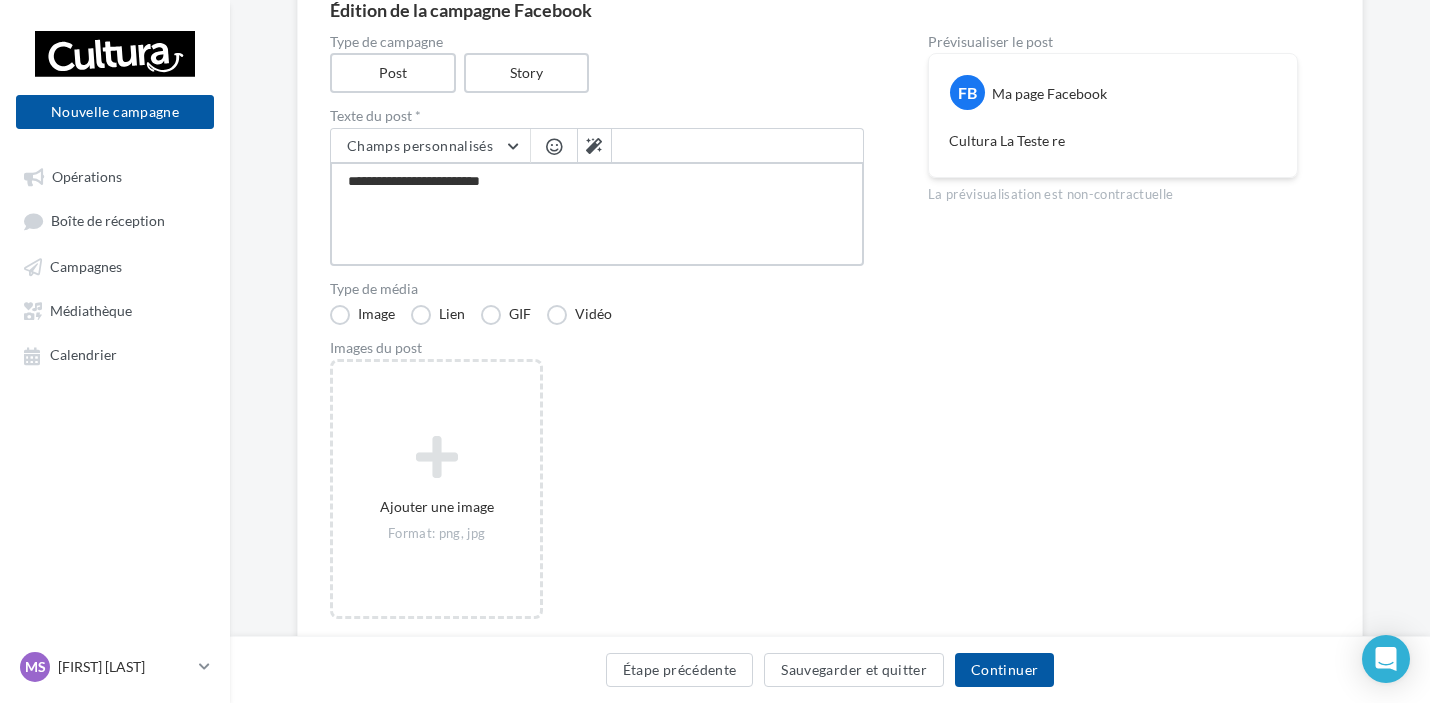 type on "**********" 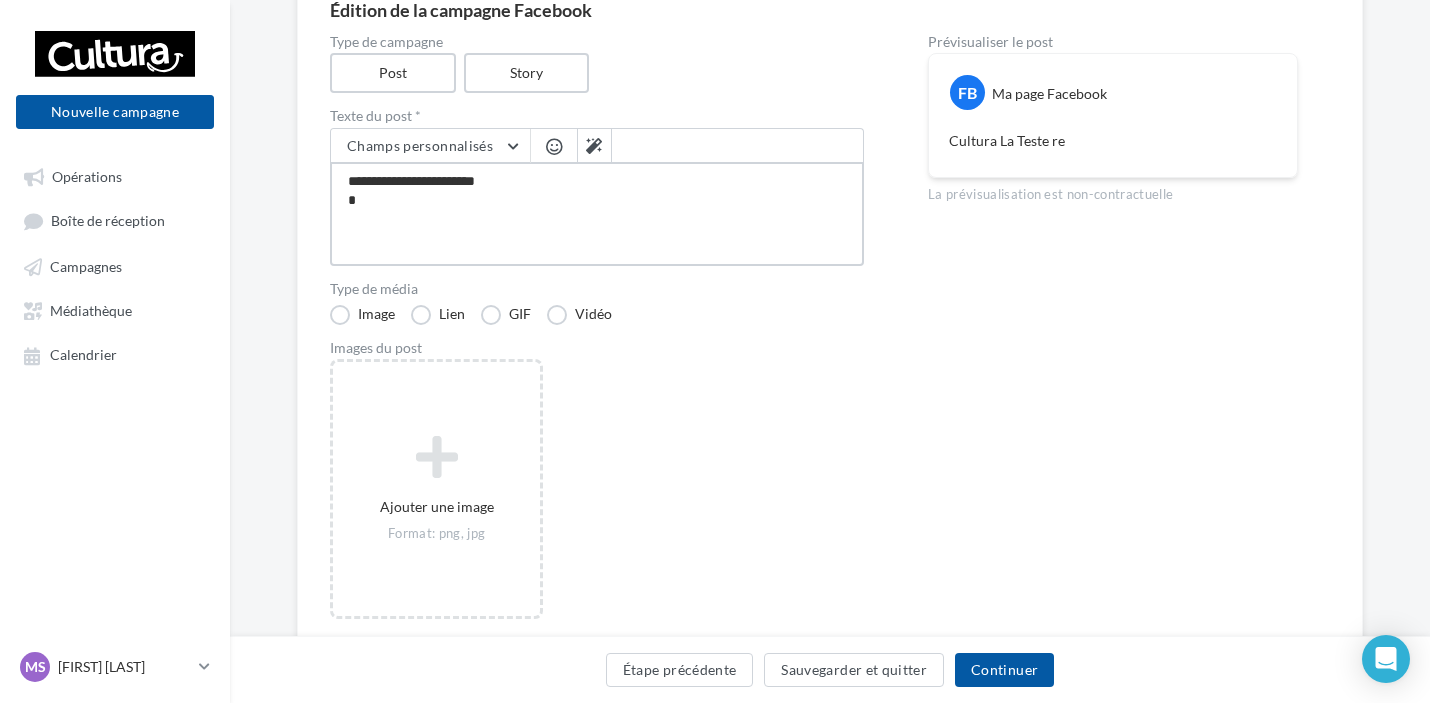 type on "**********" 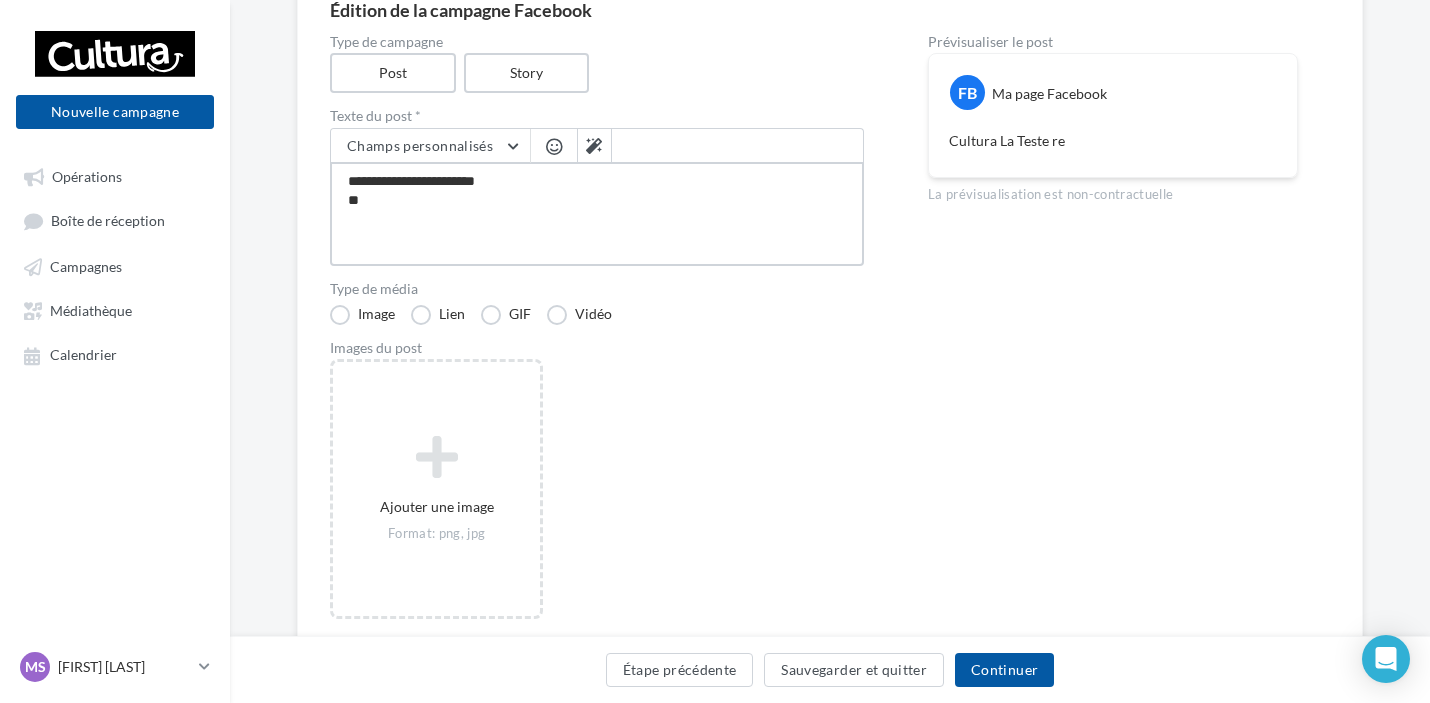 type on "**********" 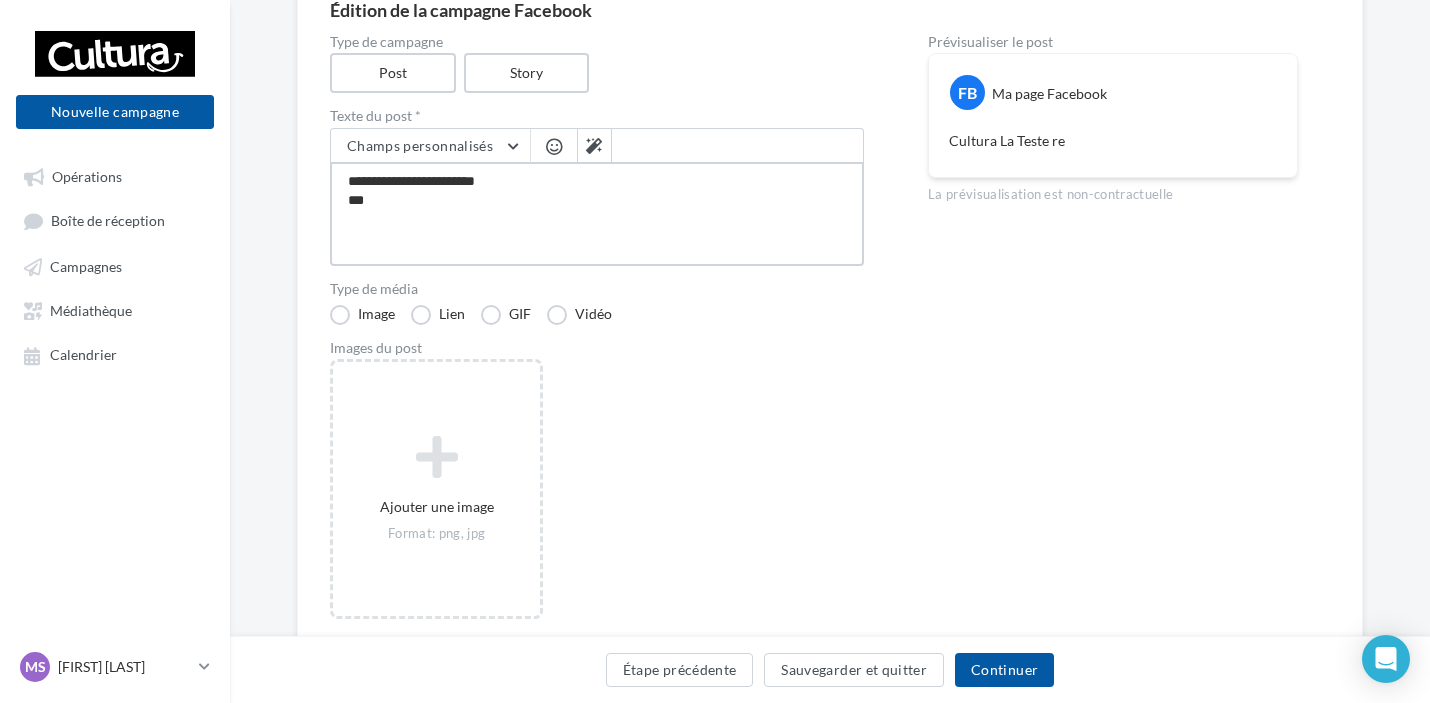 type on "**********" 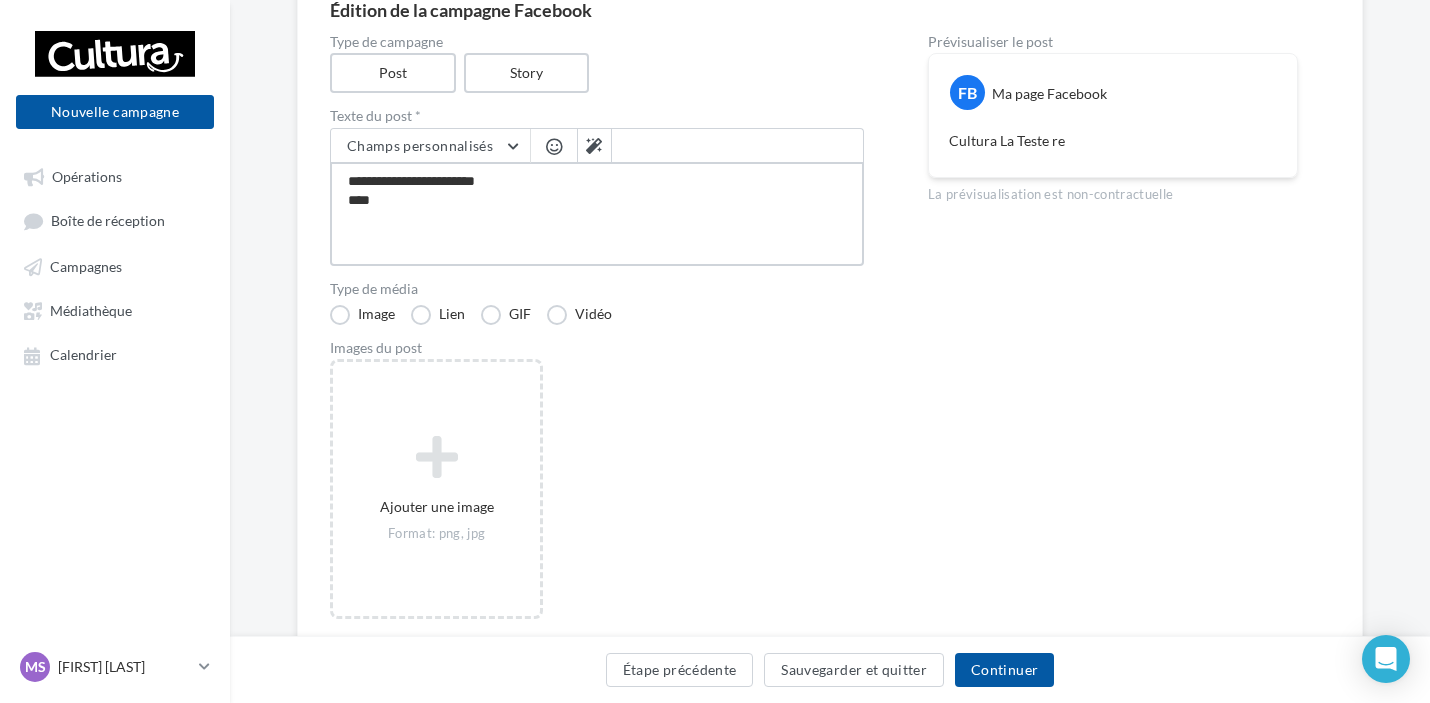 type on "**********" 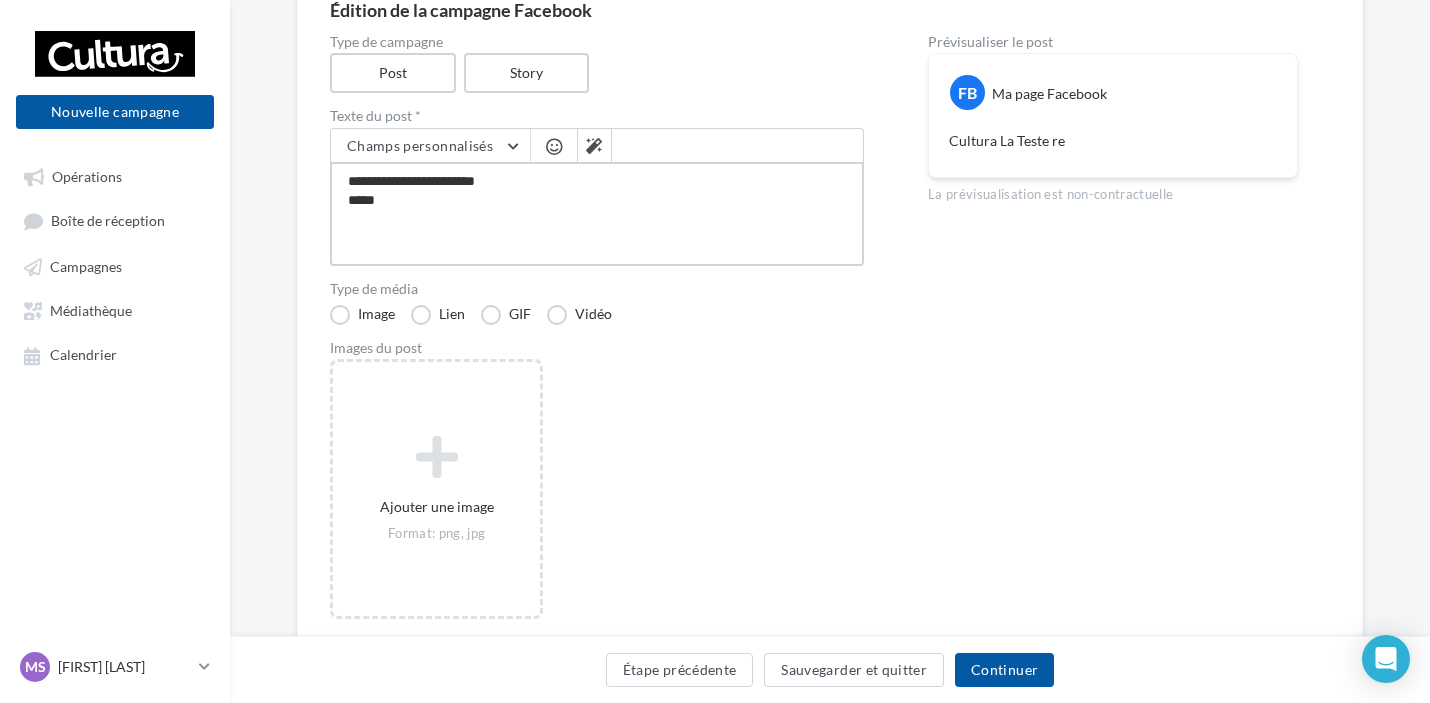 type on "**********" 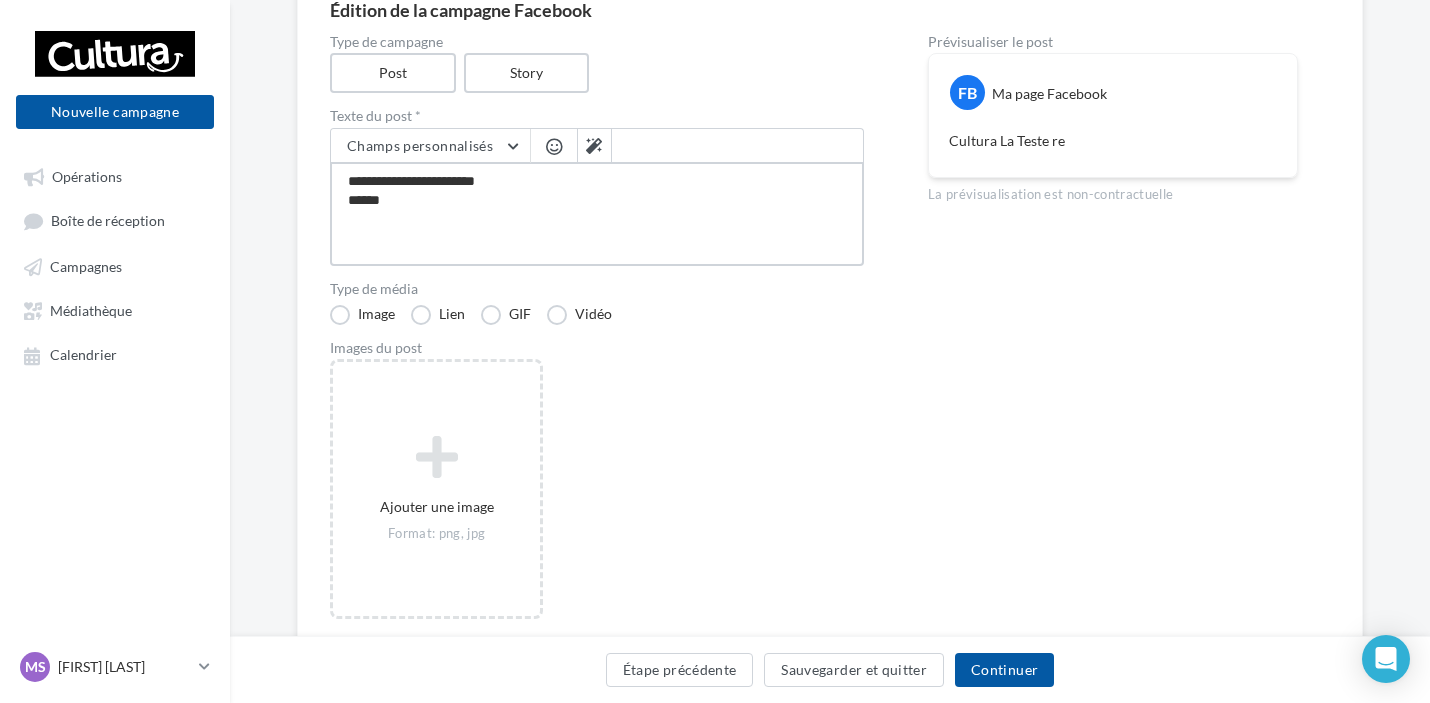 type on "**********" 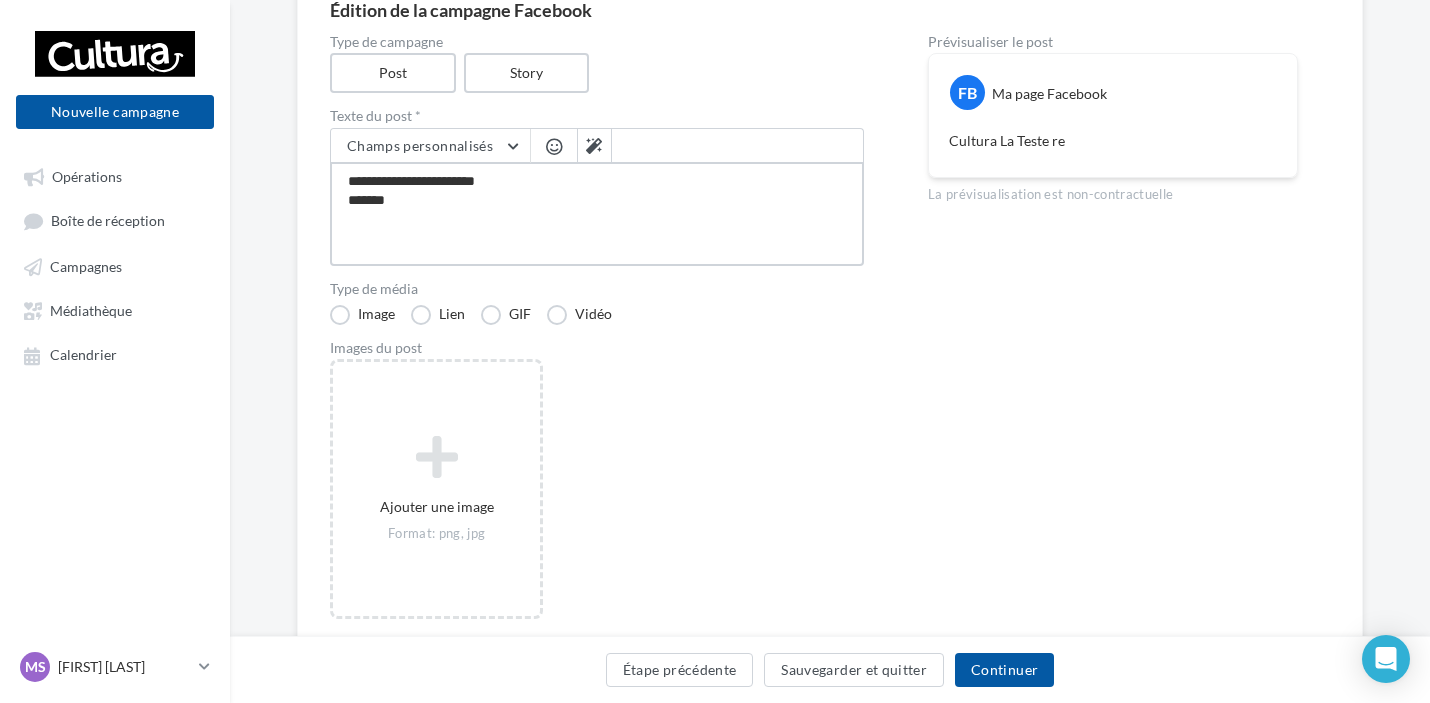 type on "**********" 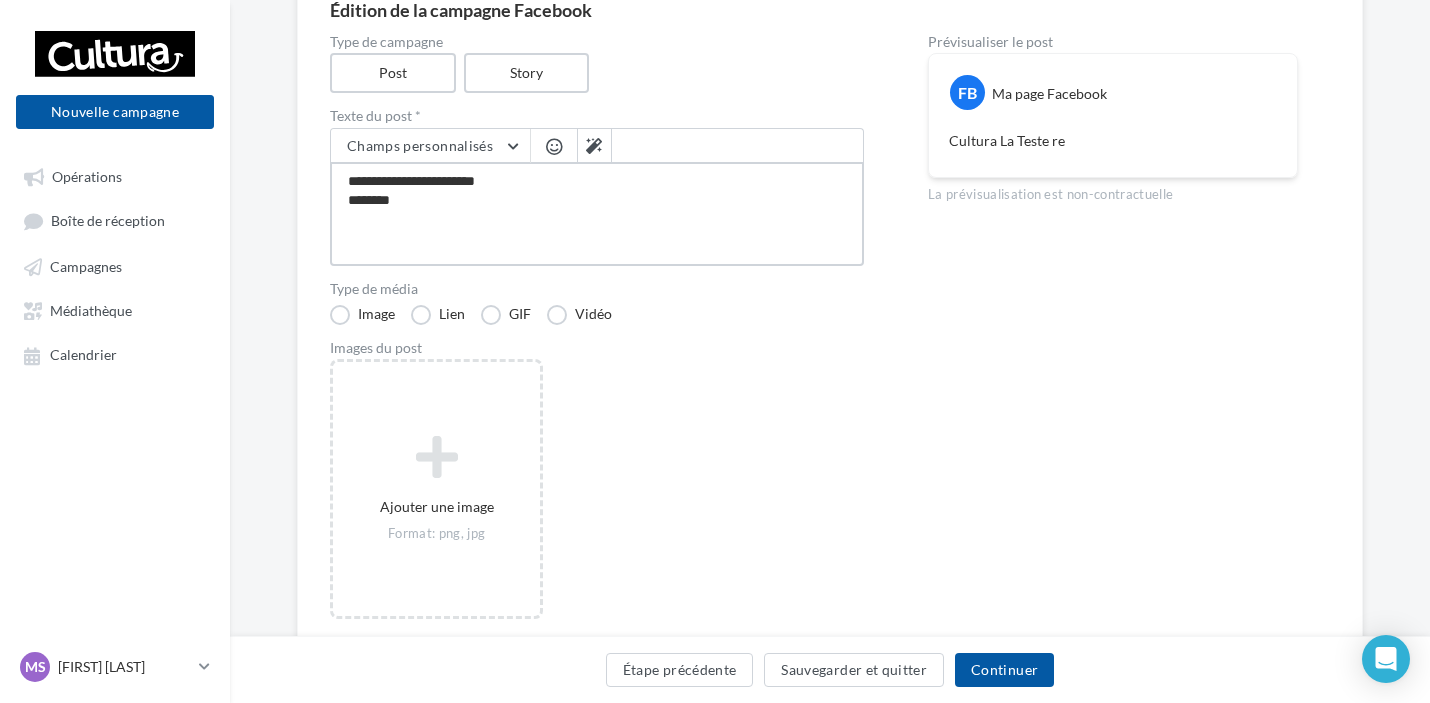 type on "**********" 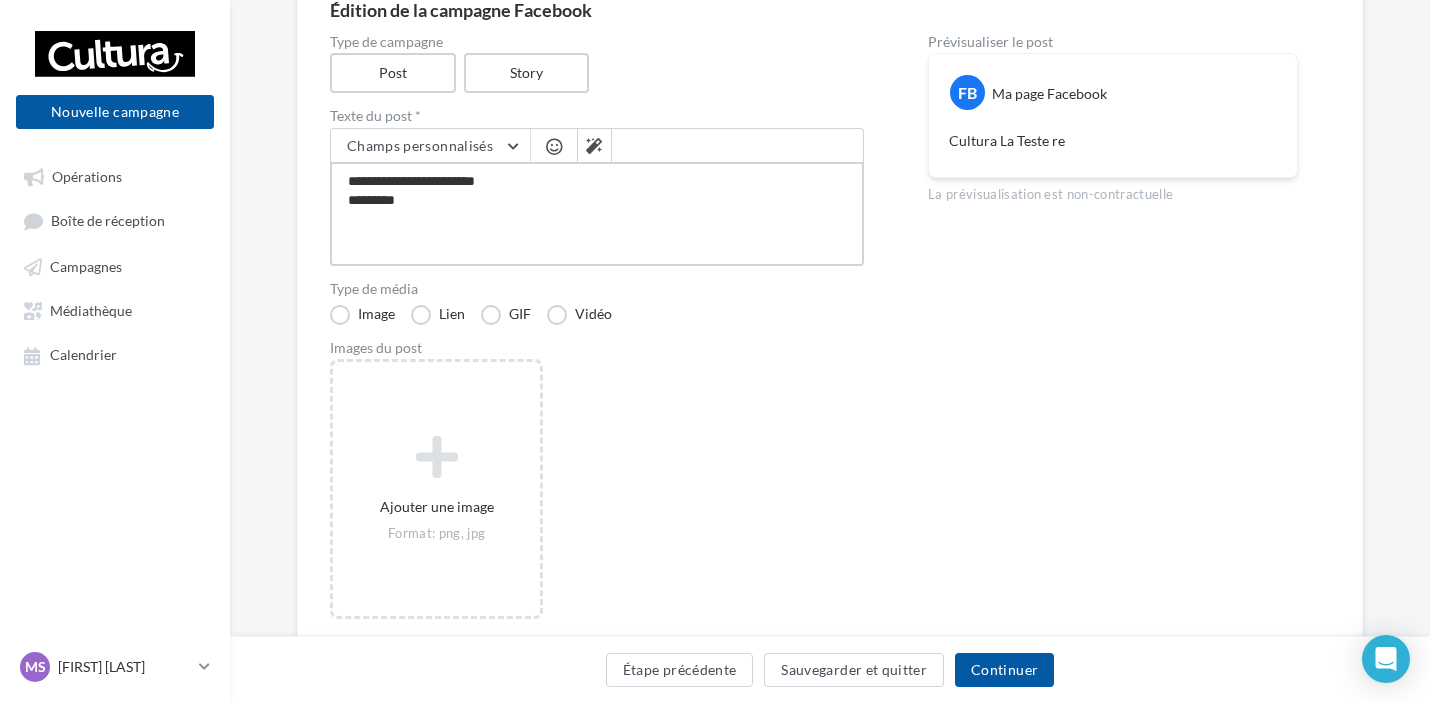 type on "**********" 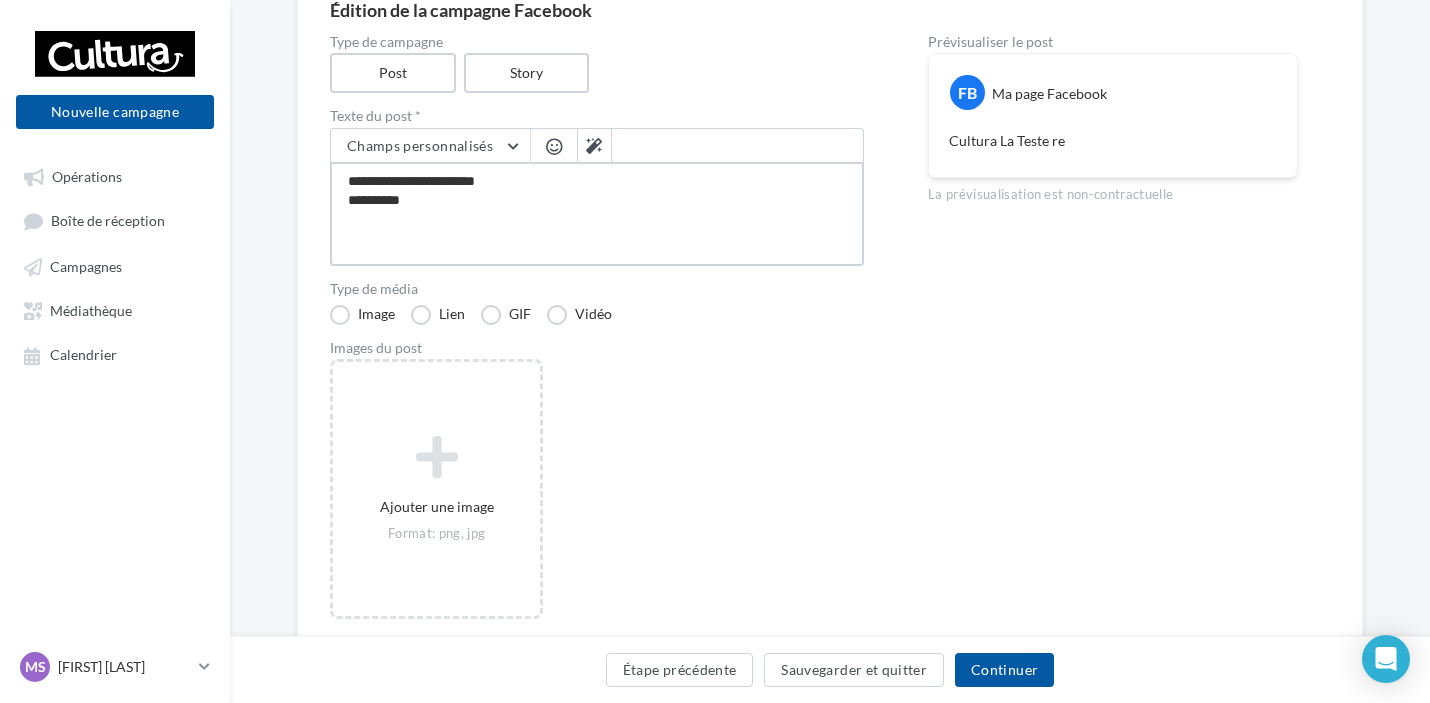 type on "**********" 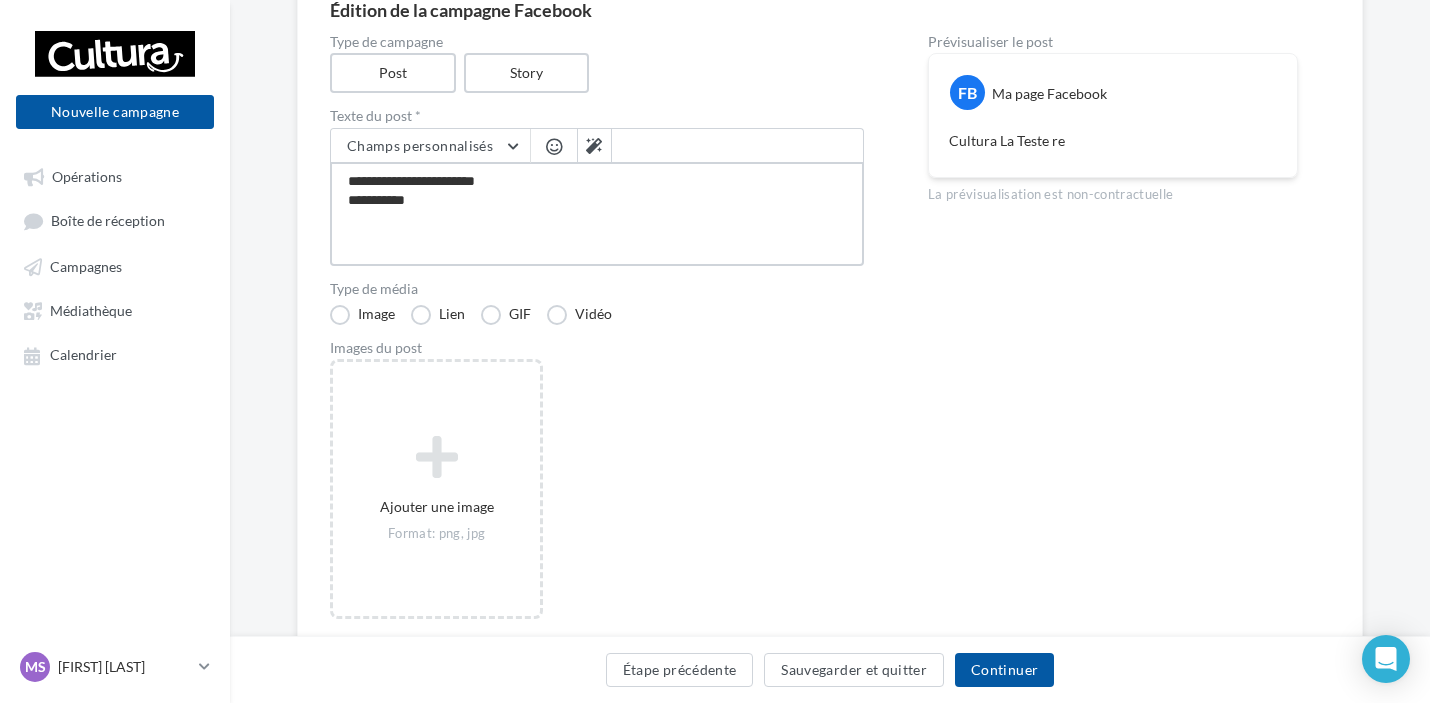 type on "**********" 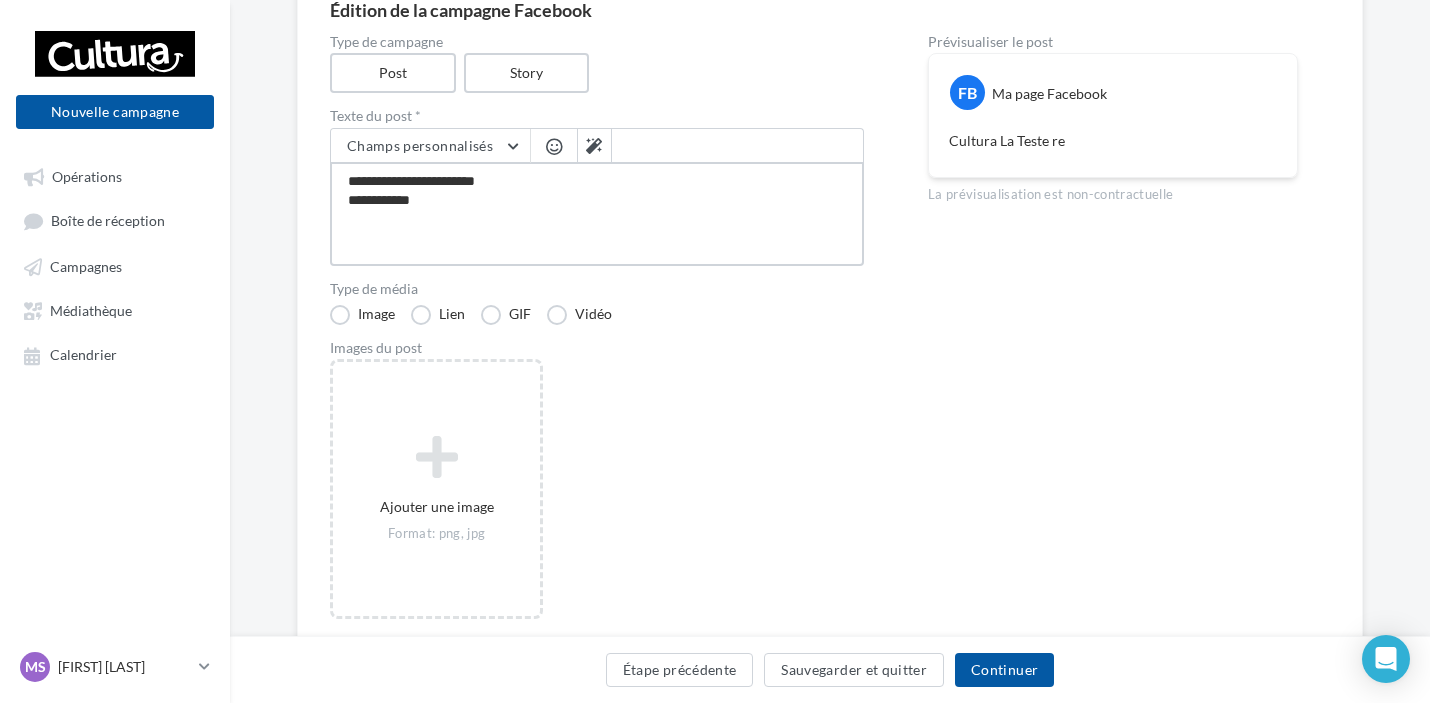 type on "**********" 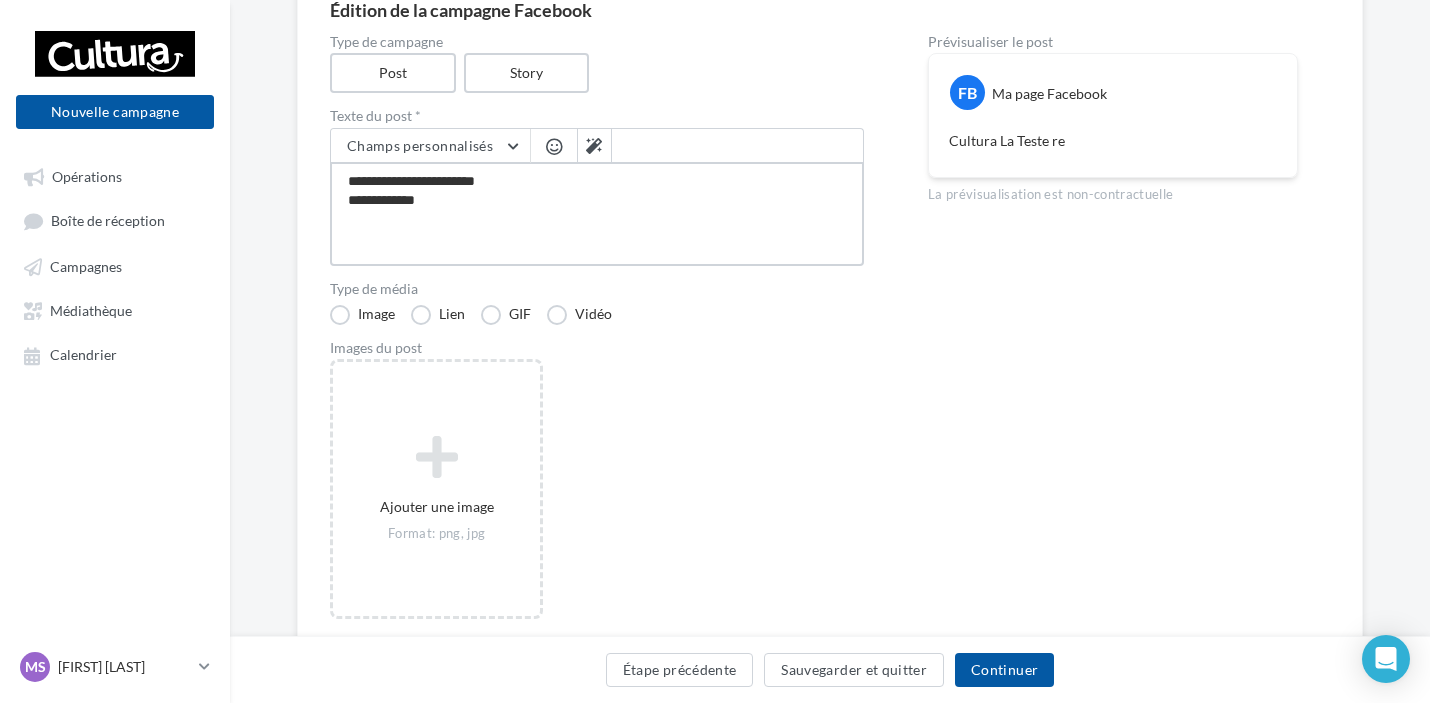 type on "**********" 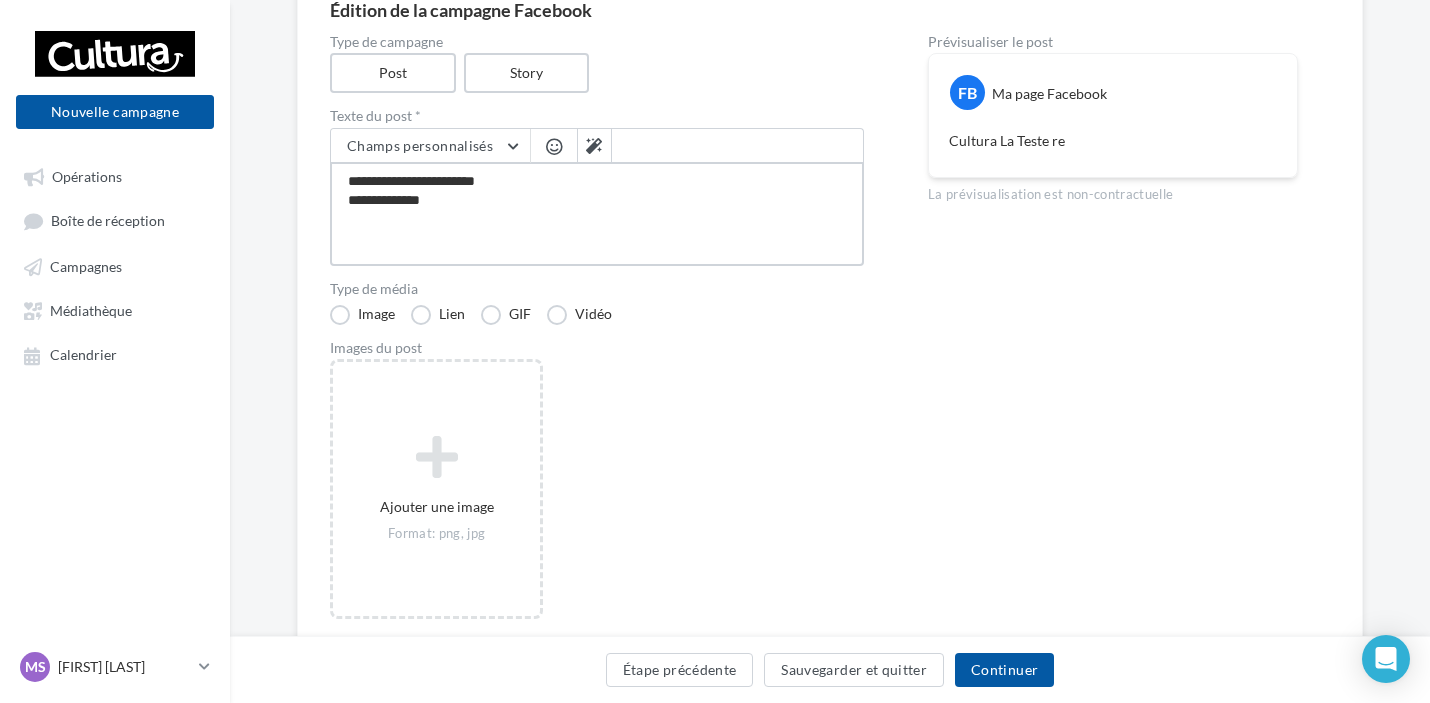 type on "**********" 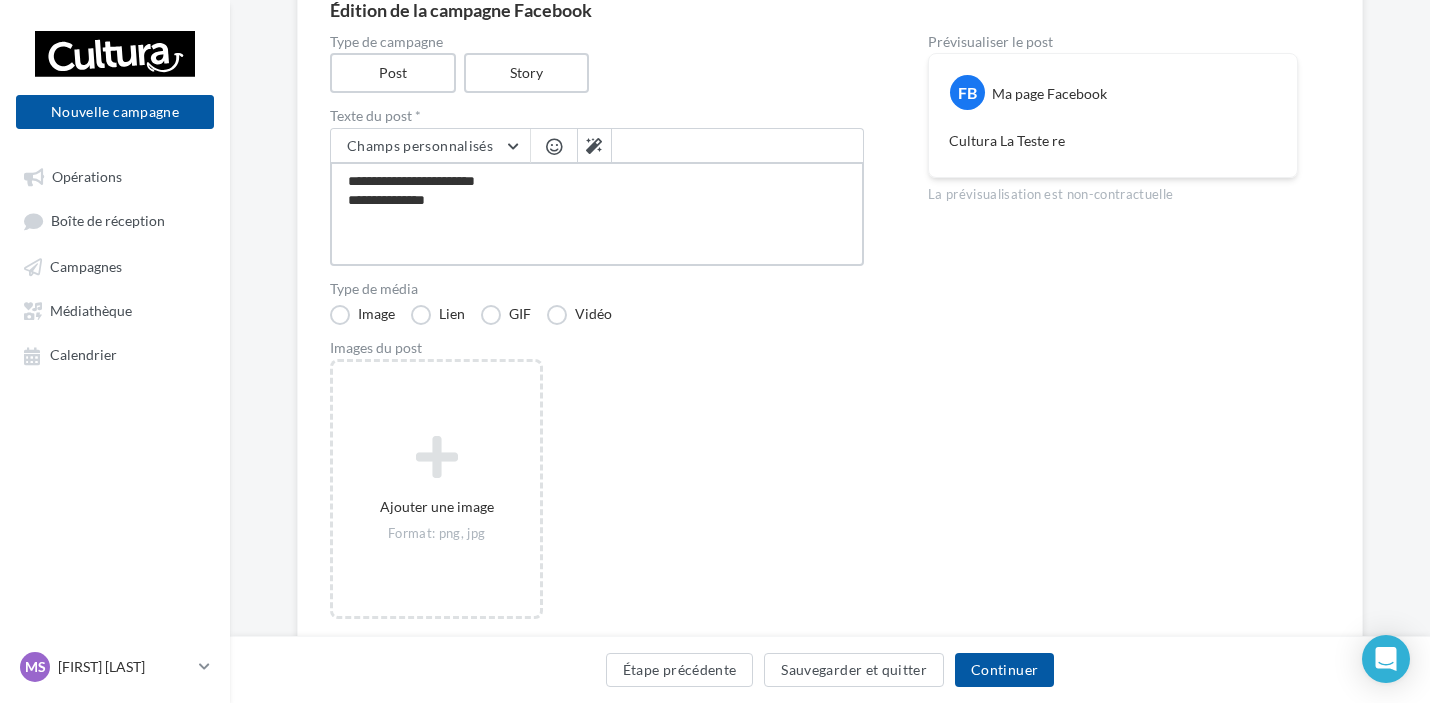 type on "**********" 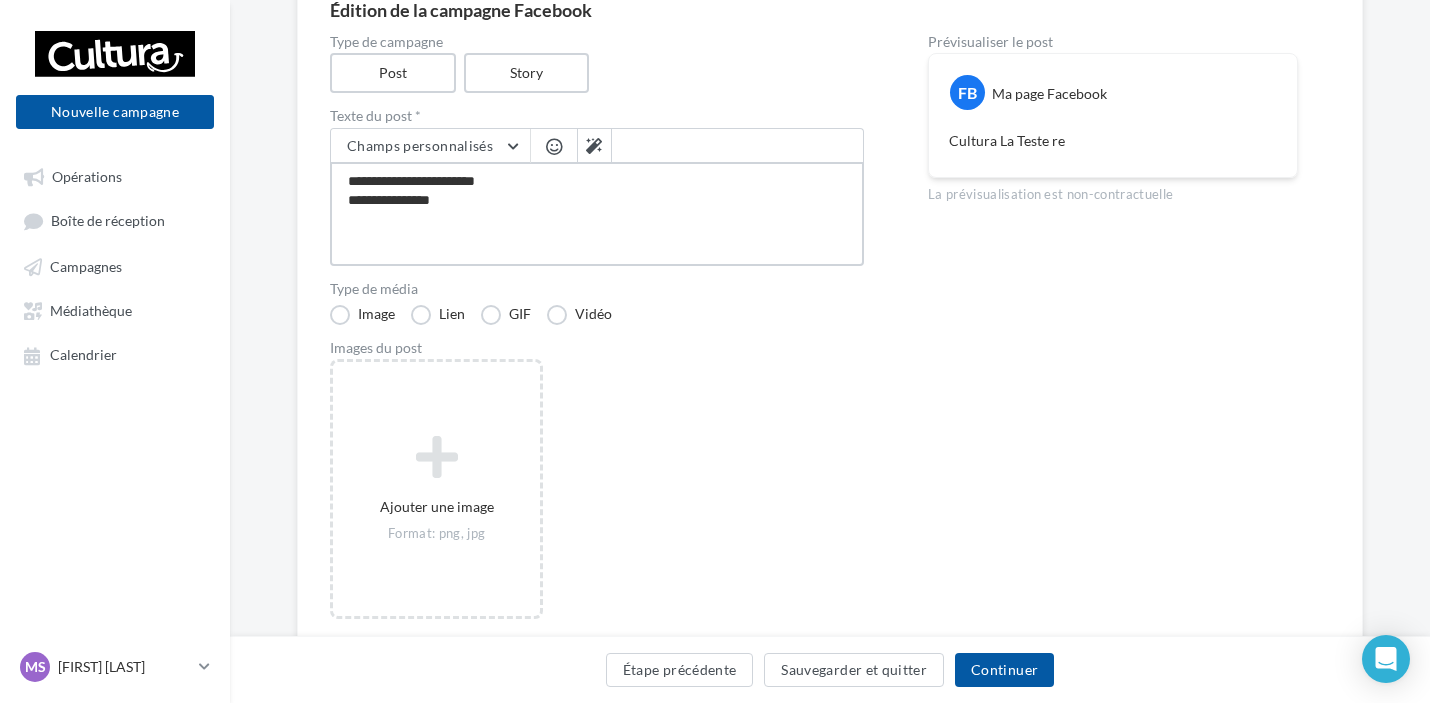 type on "**********" 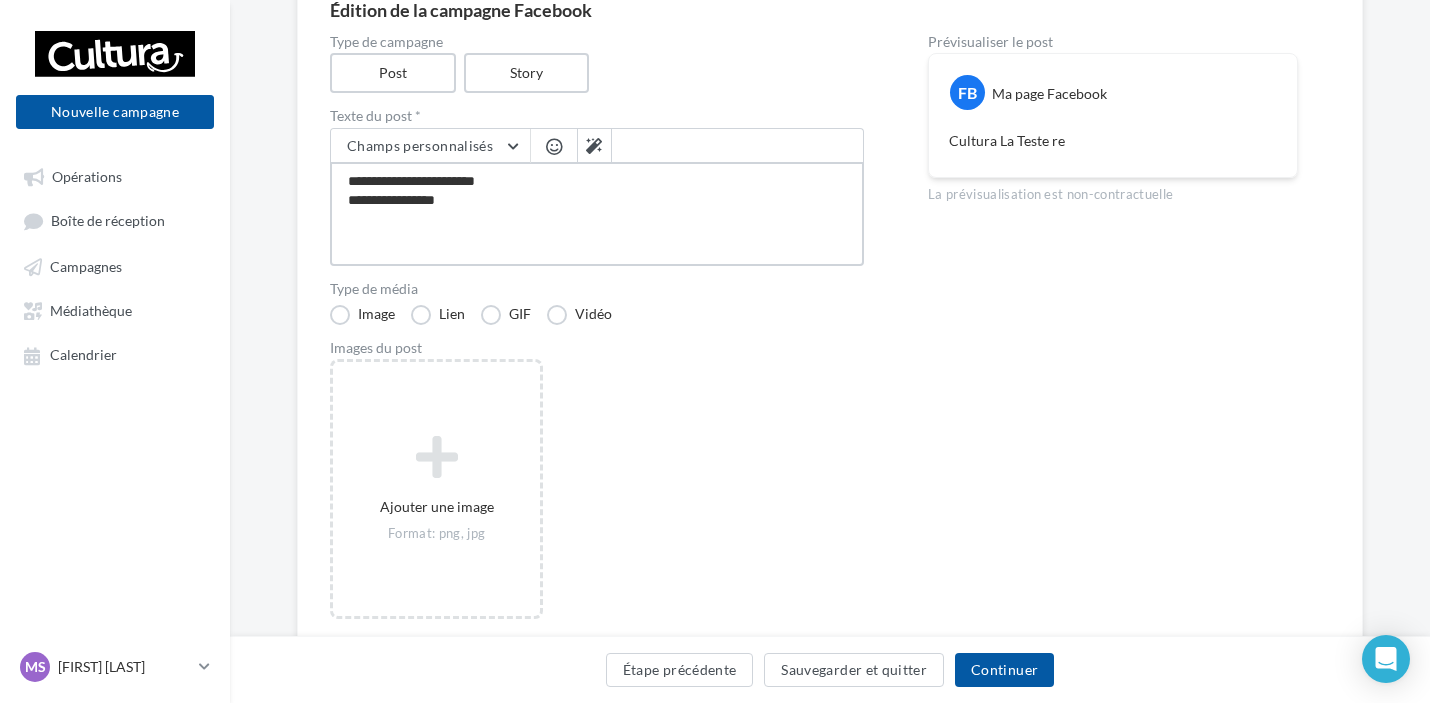 type on "**********" 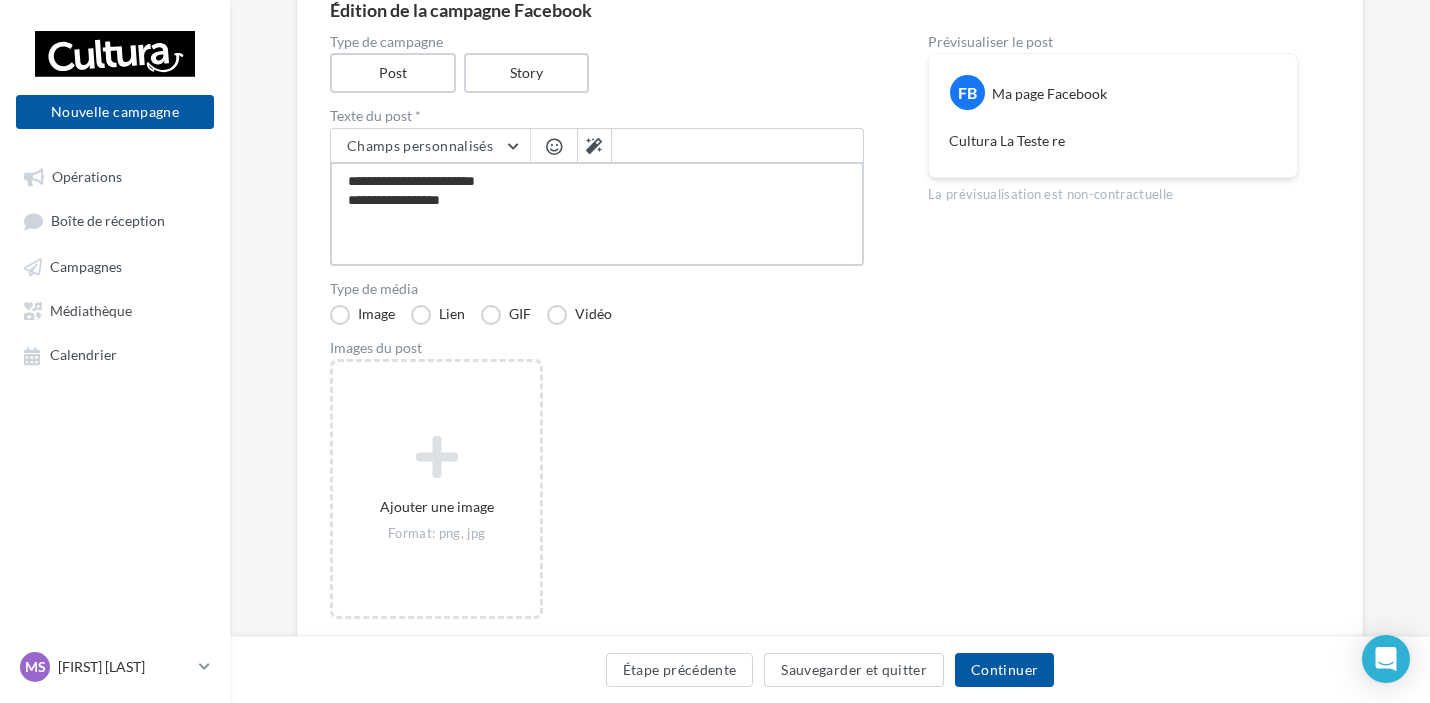 type on "**********" 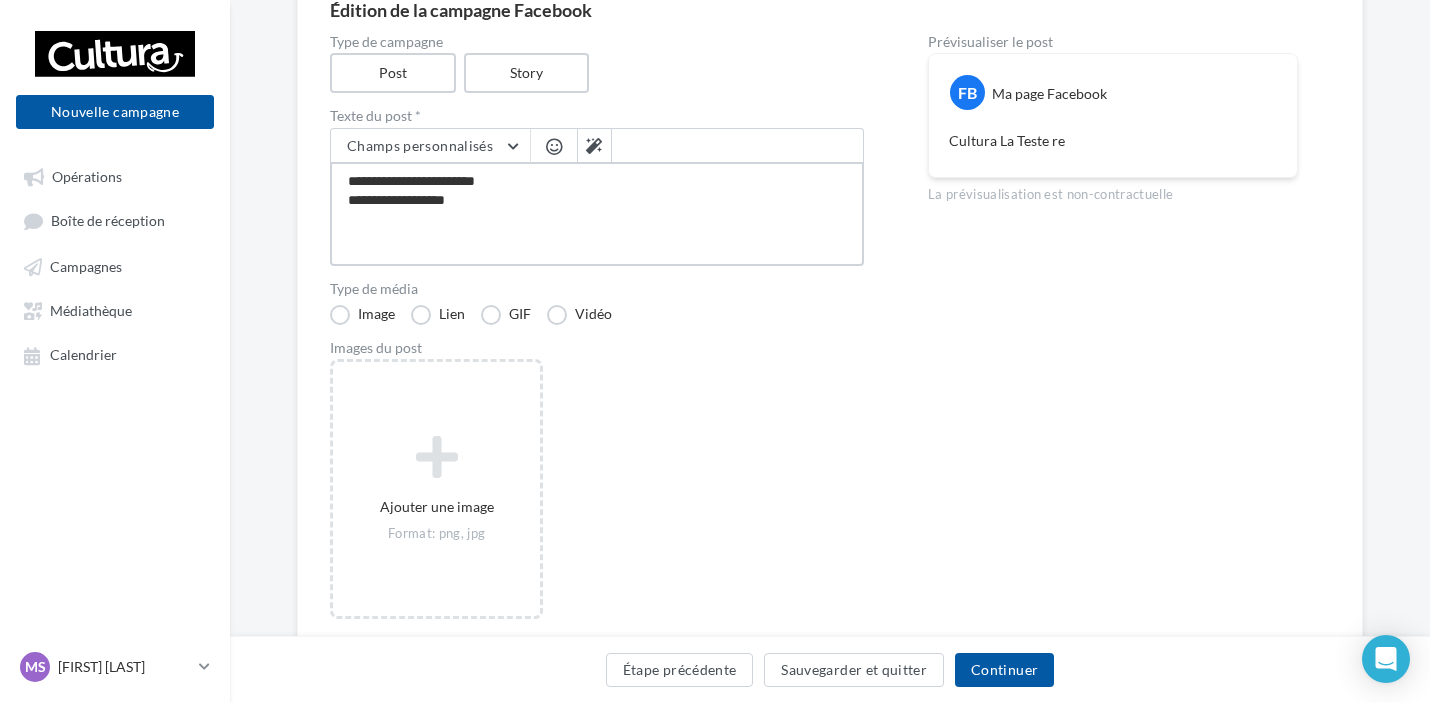 type on "**********" 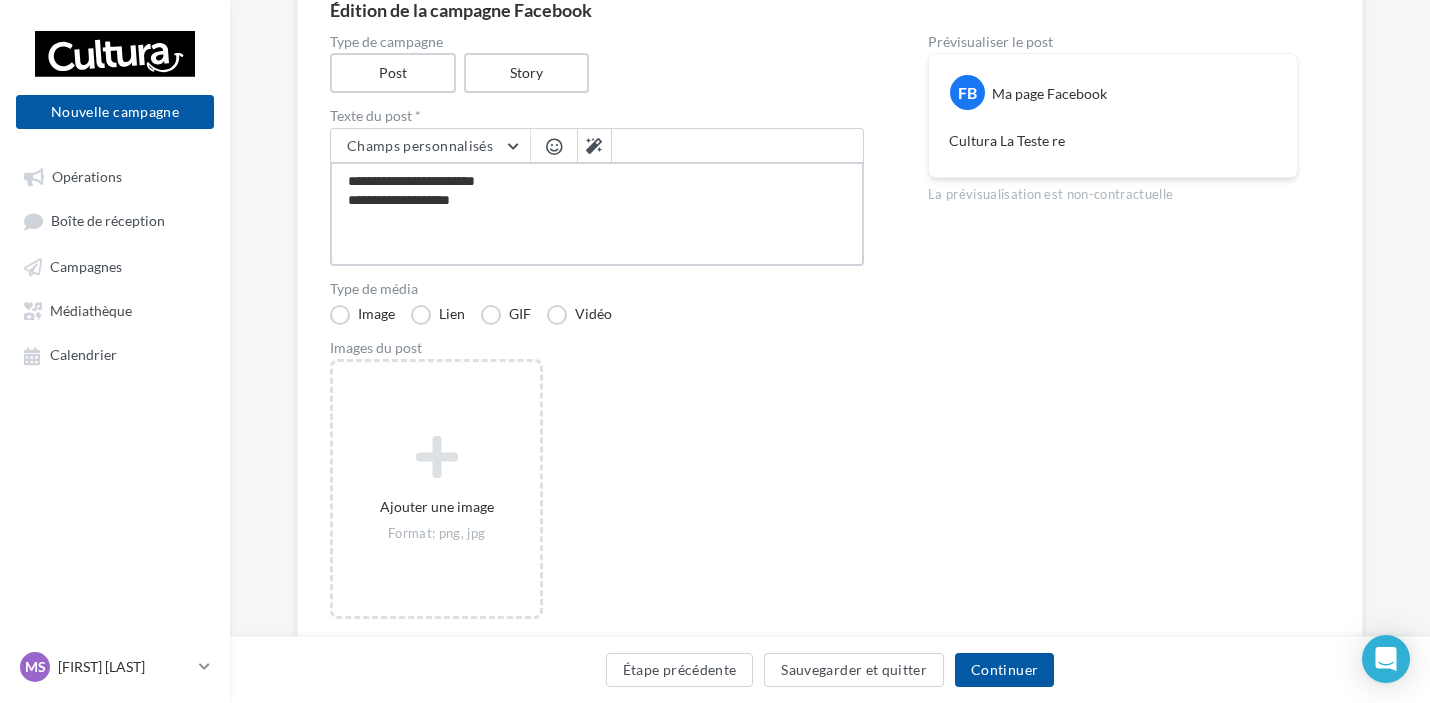 type on "**********" 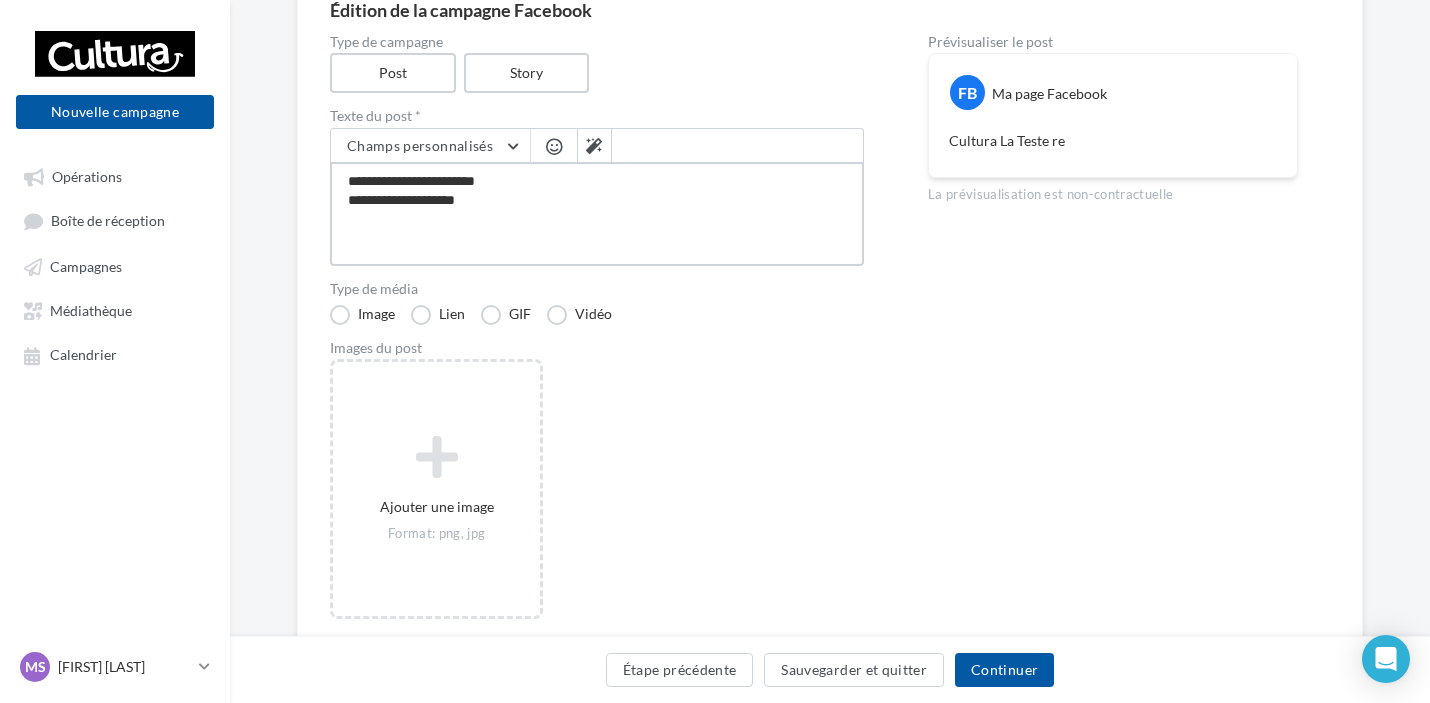 type on "**********" 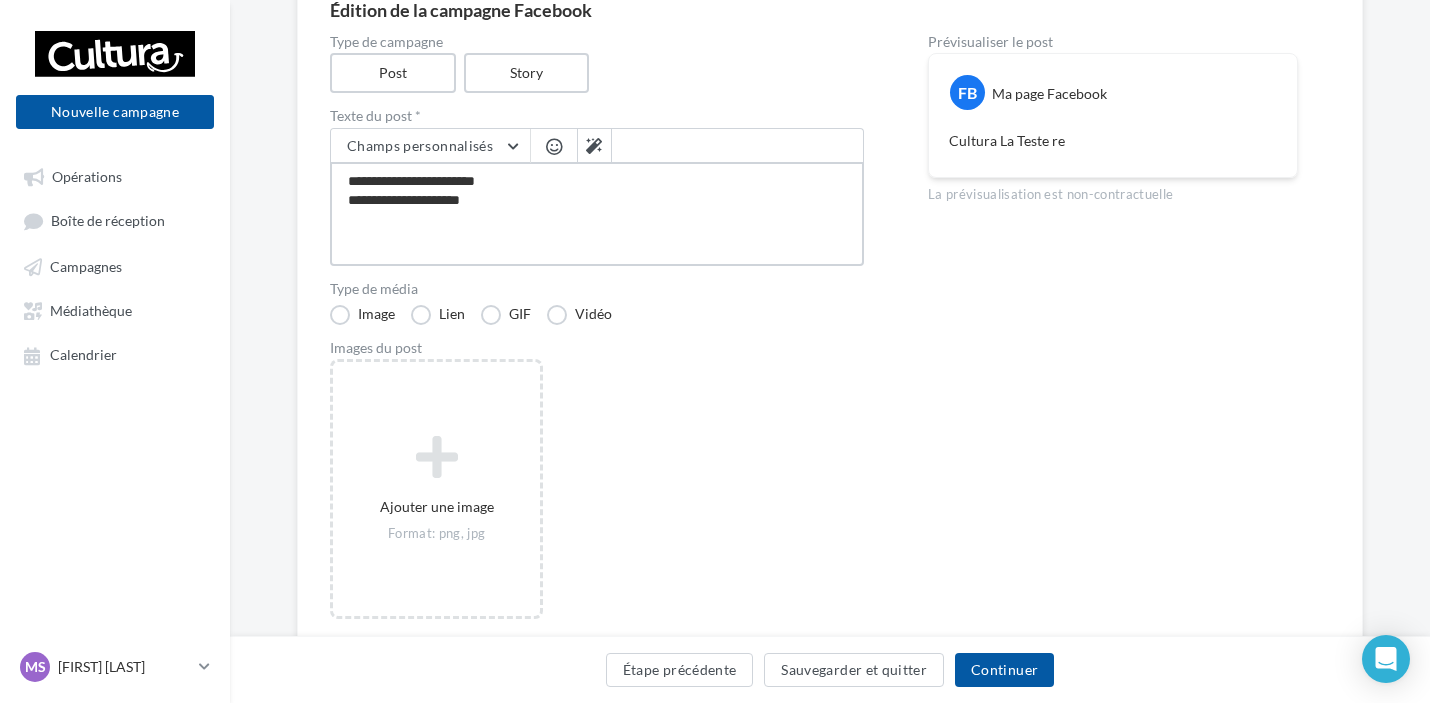 type on "**********" 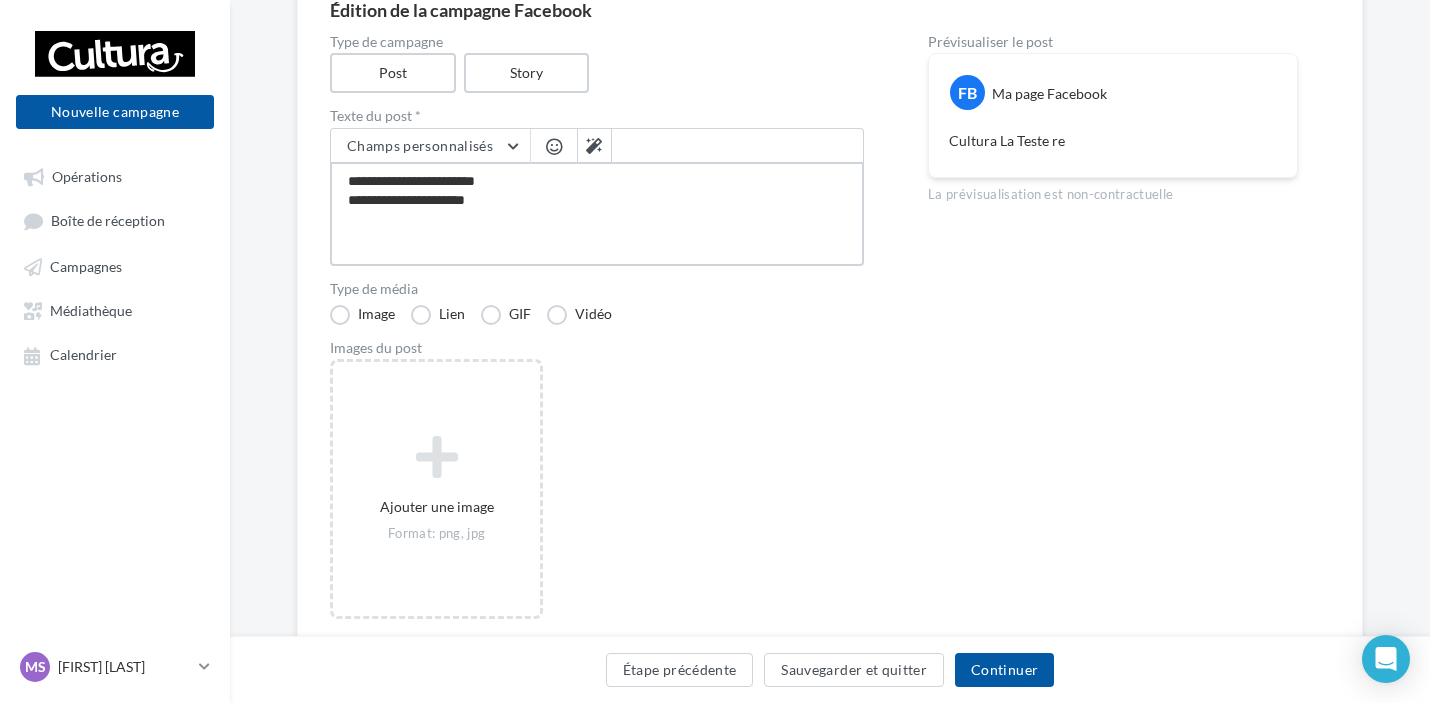 type on "**********" 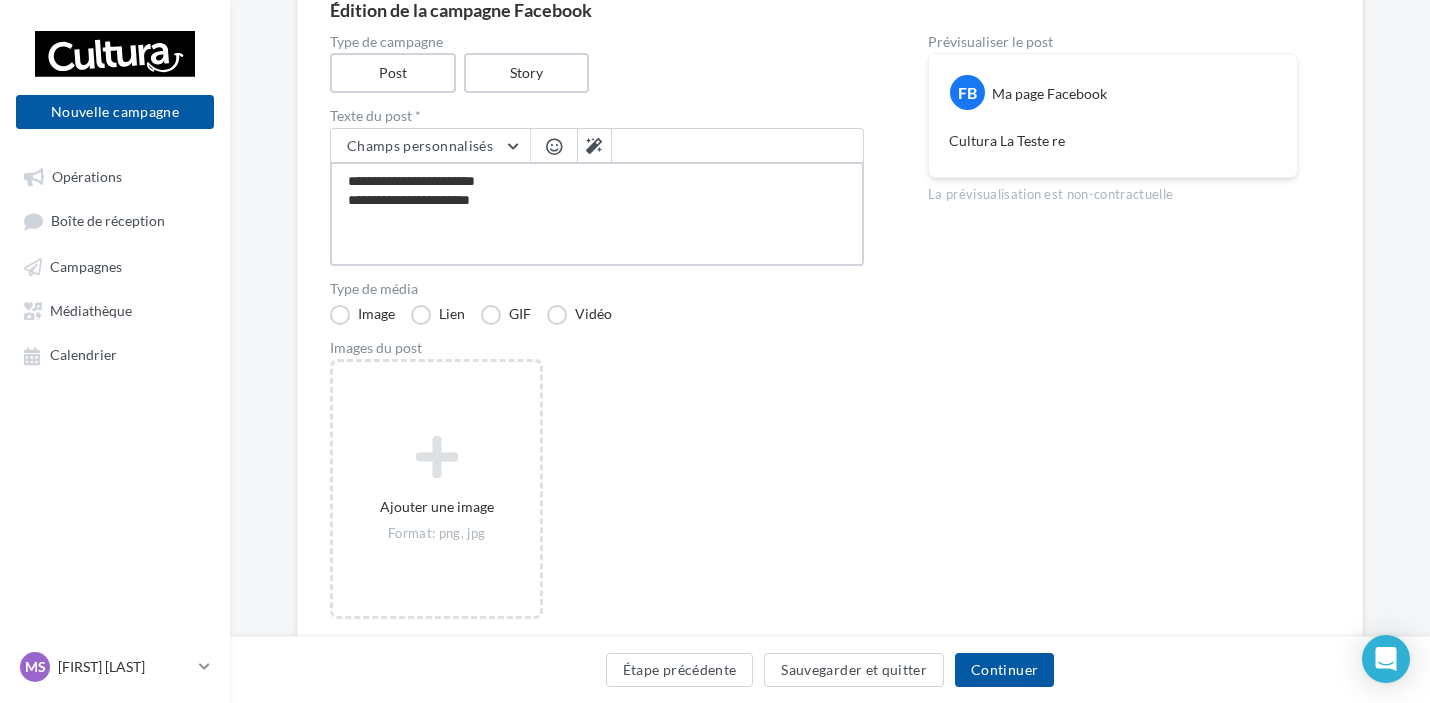type on "**********" 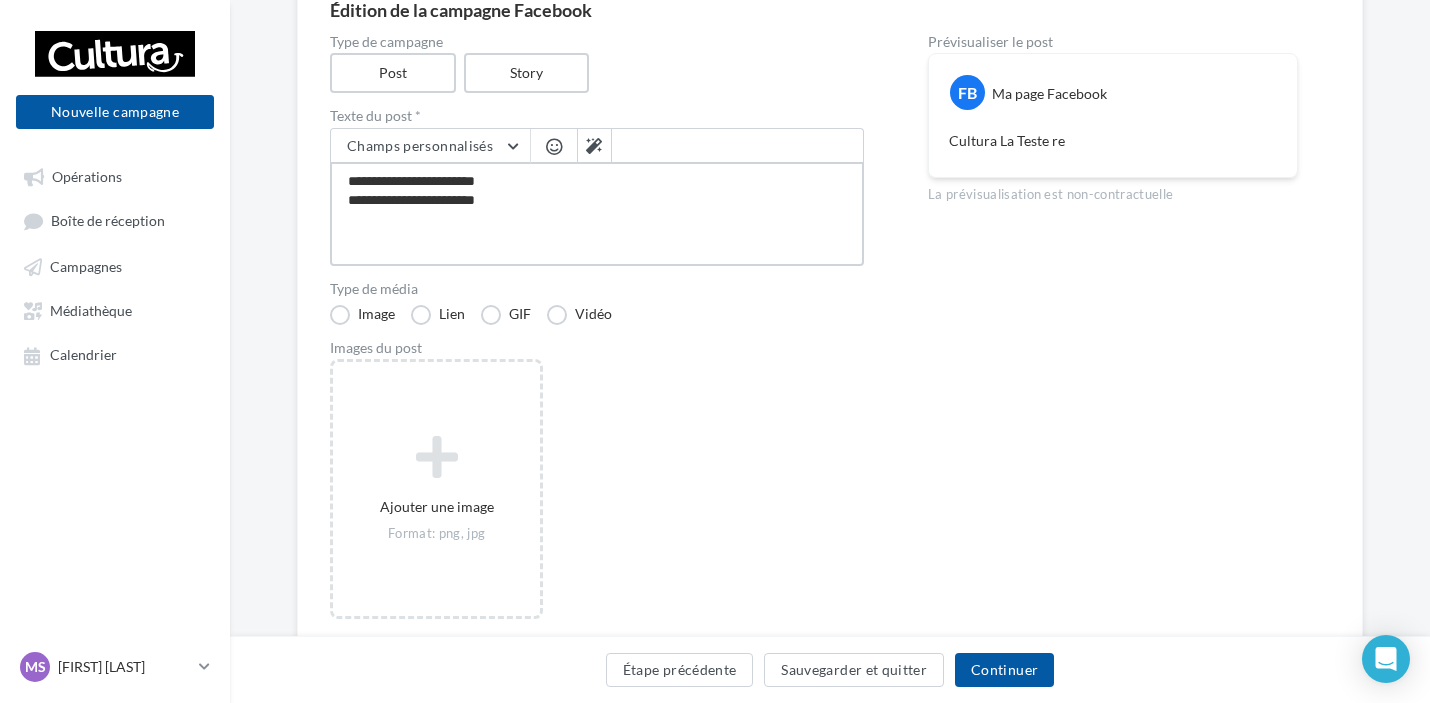 type on "**********" 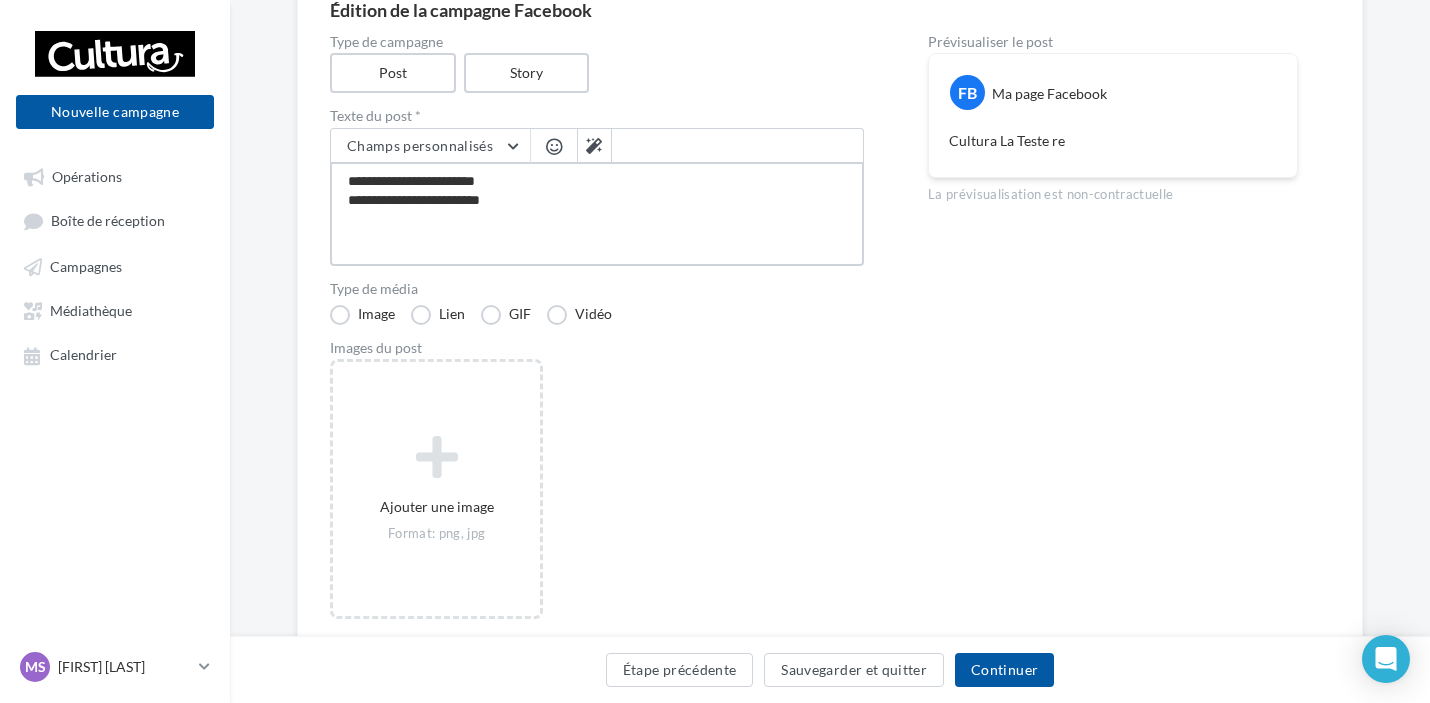 type on "**********" 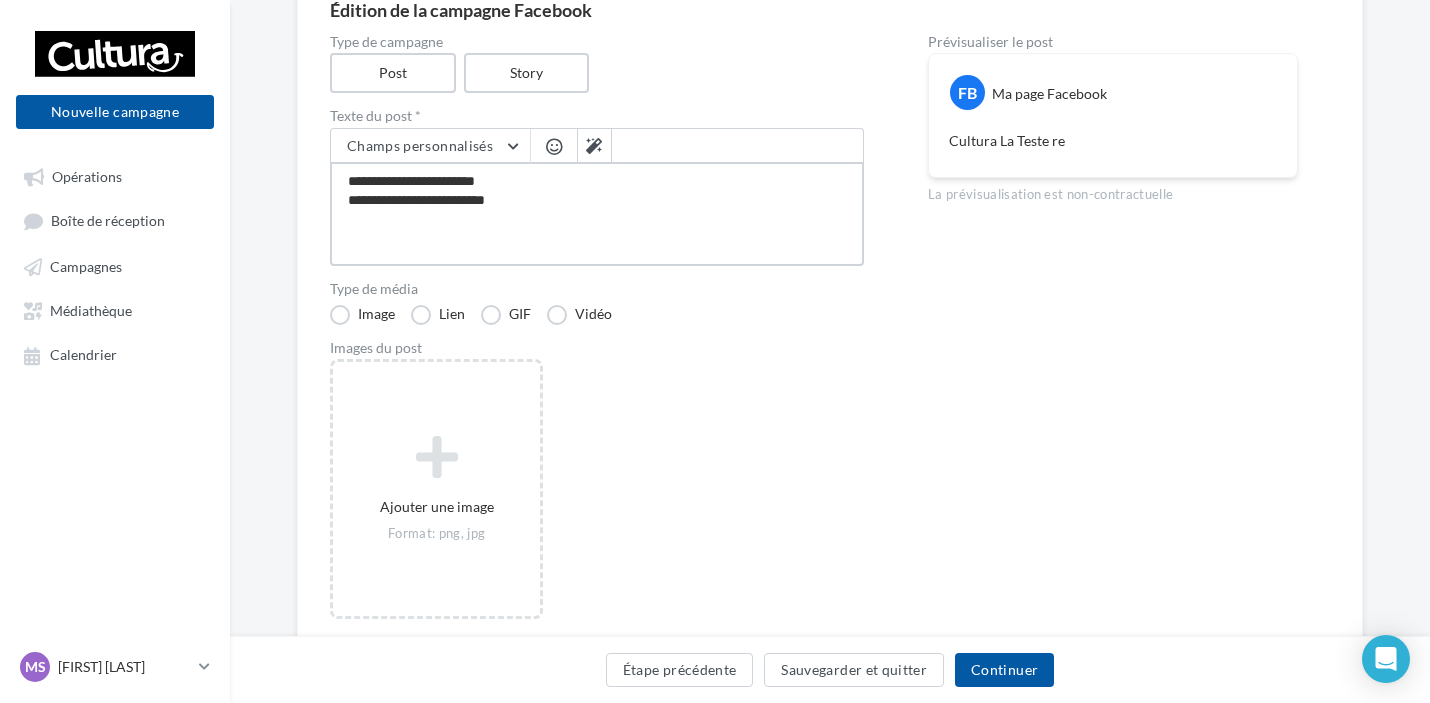 type on "**********" 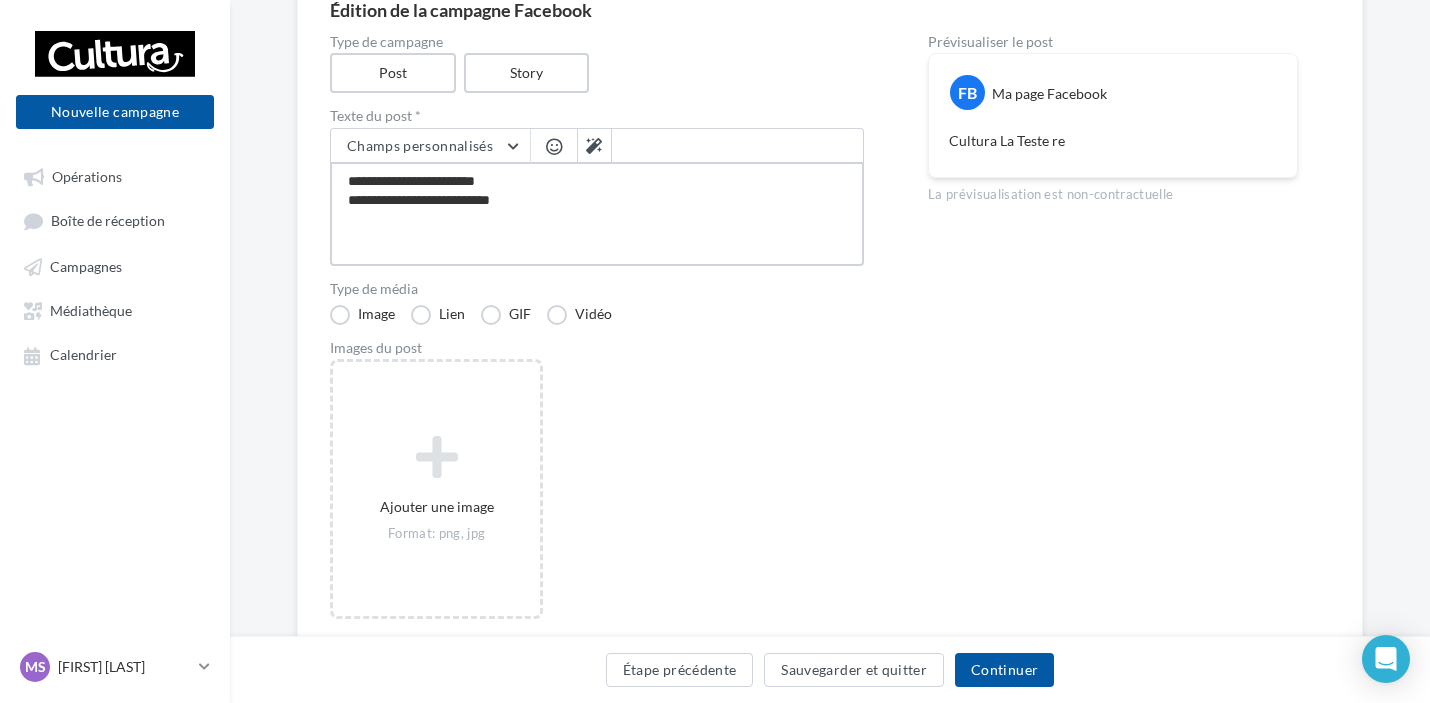 type on "**********" 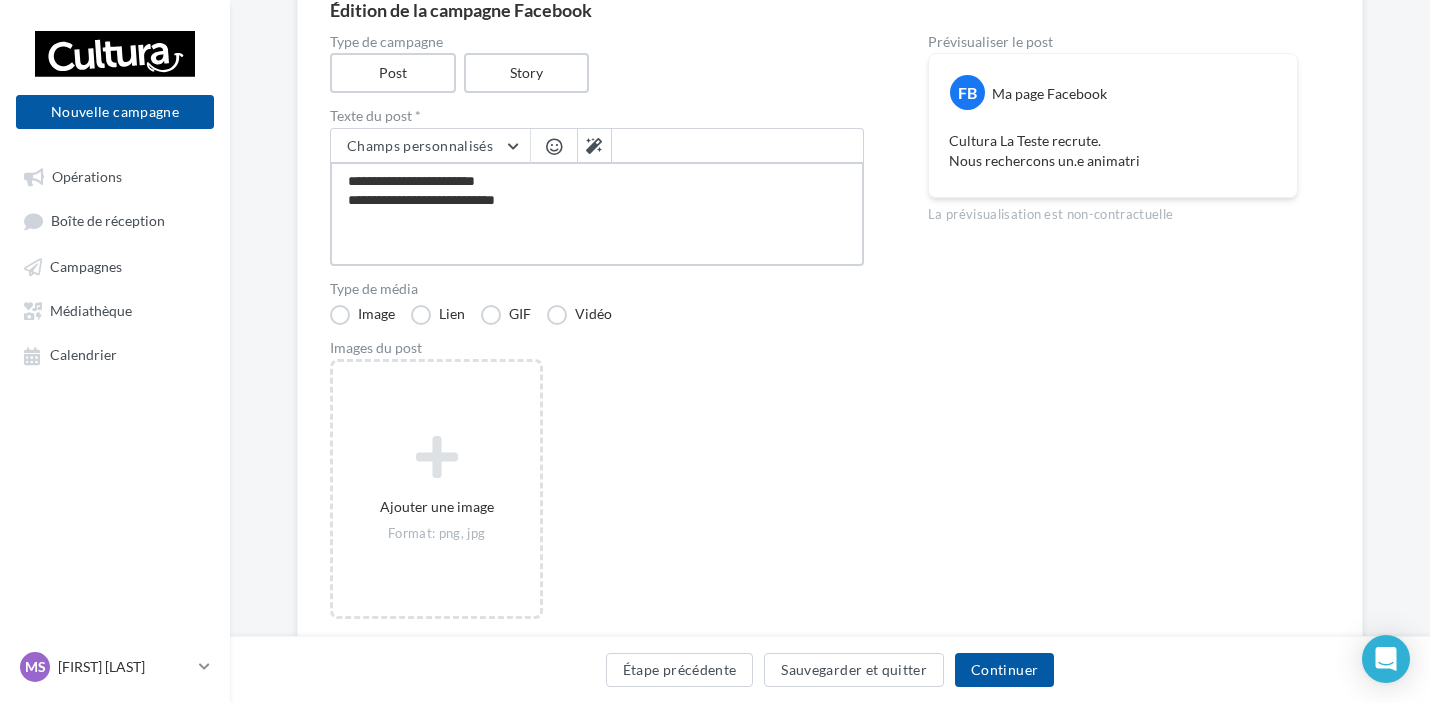 type on "**********" 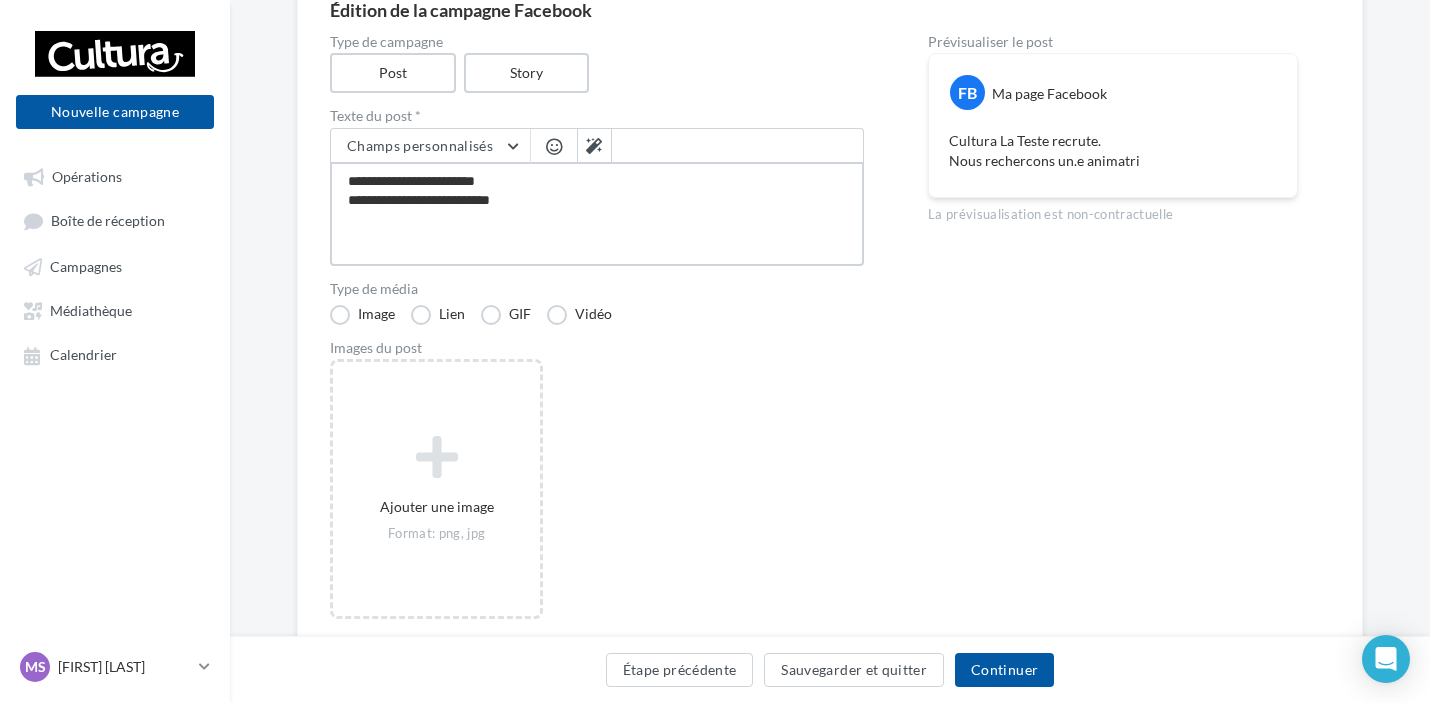 type on "**********" 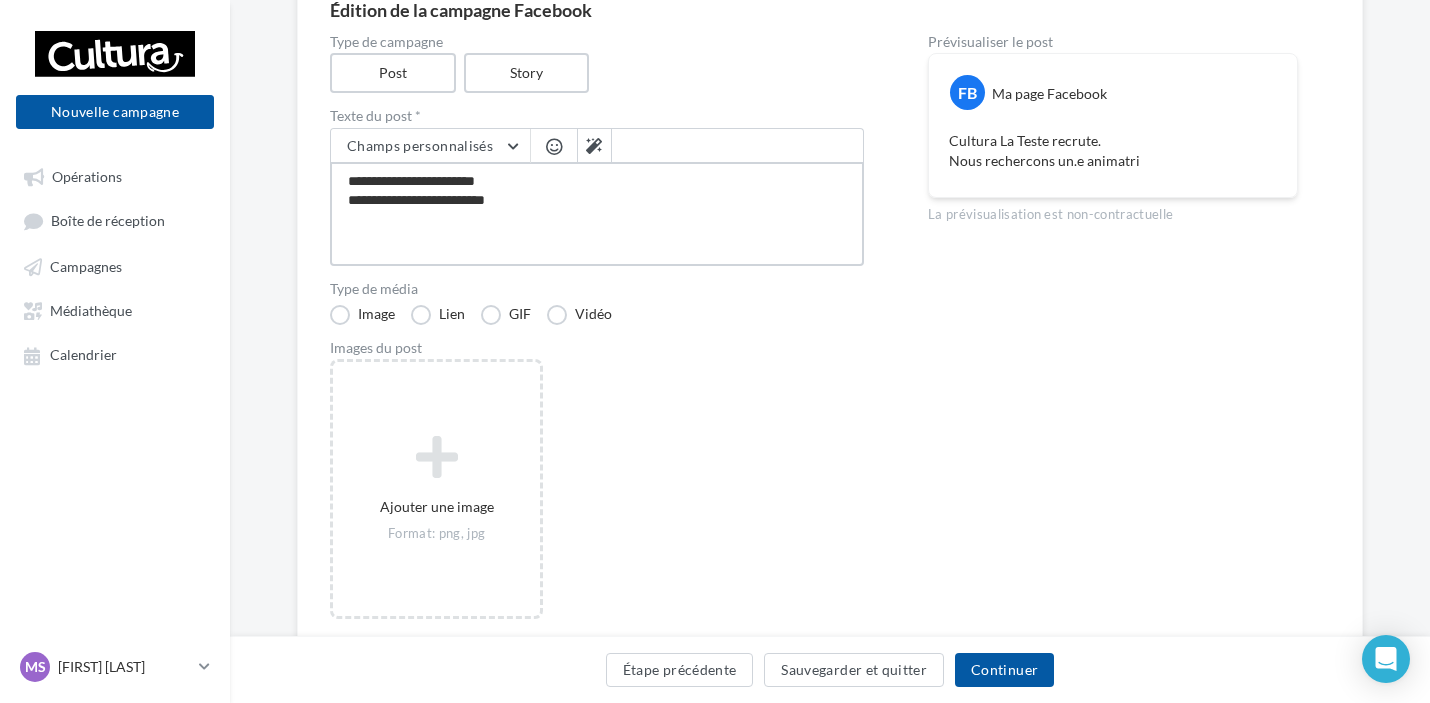type on "**********" 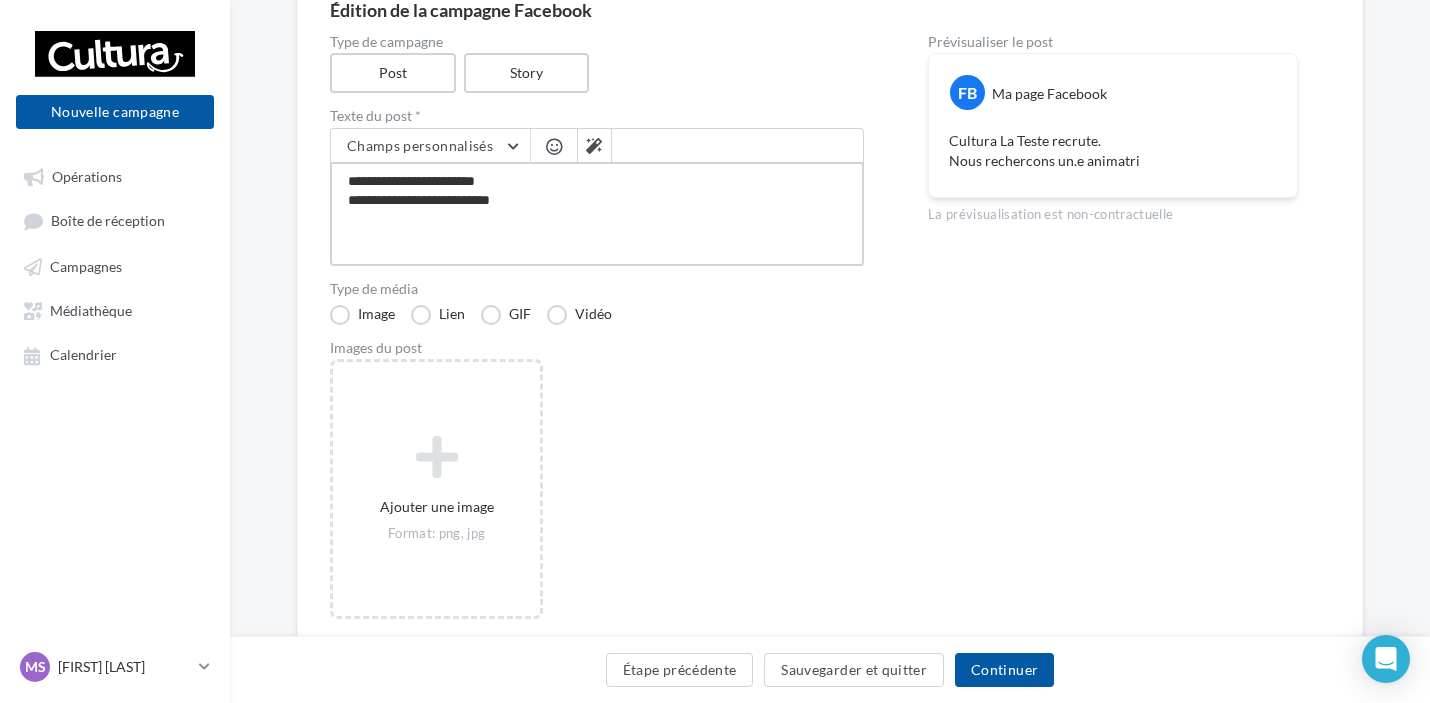 type on "**********" 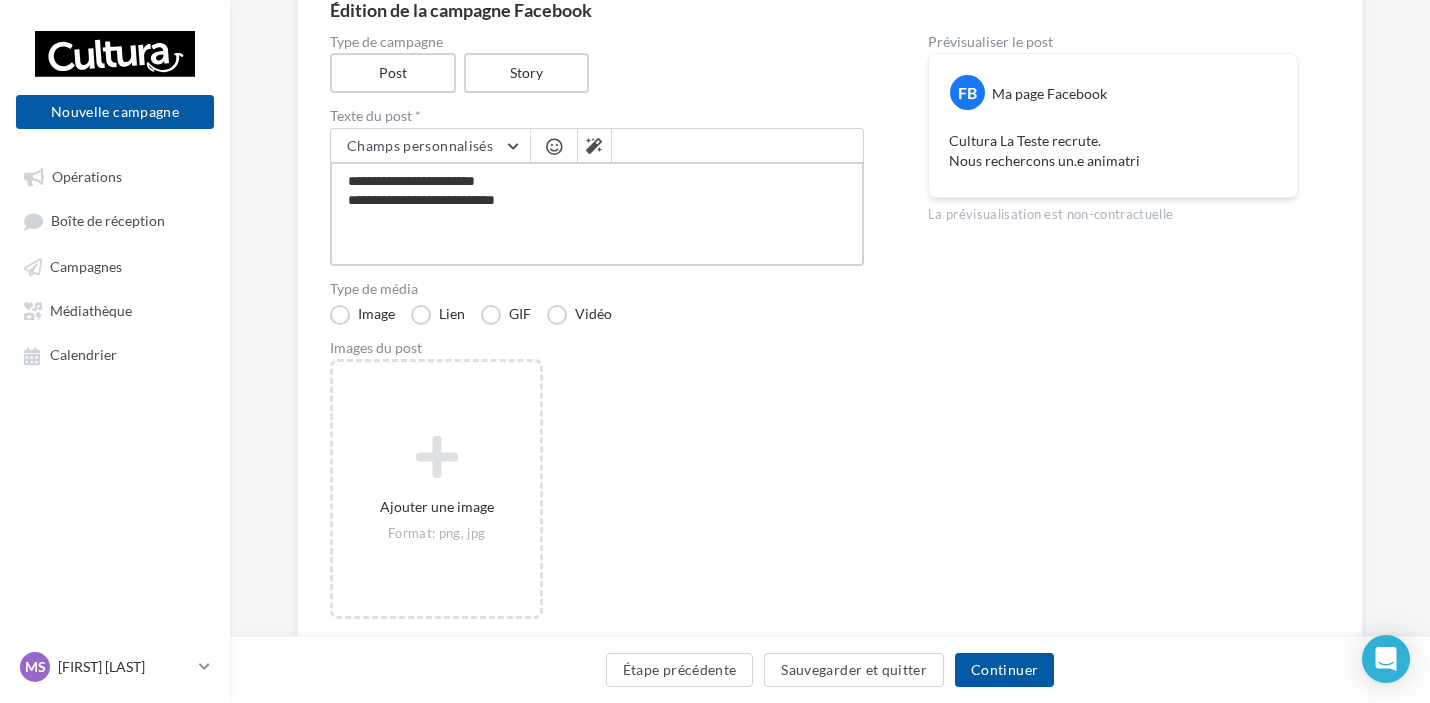 type on "**********" 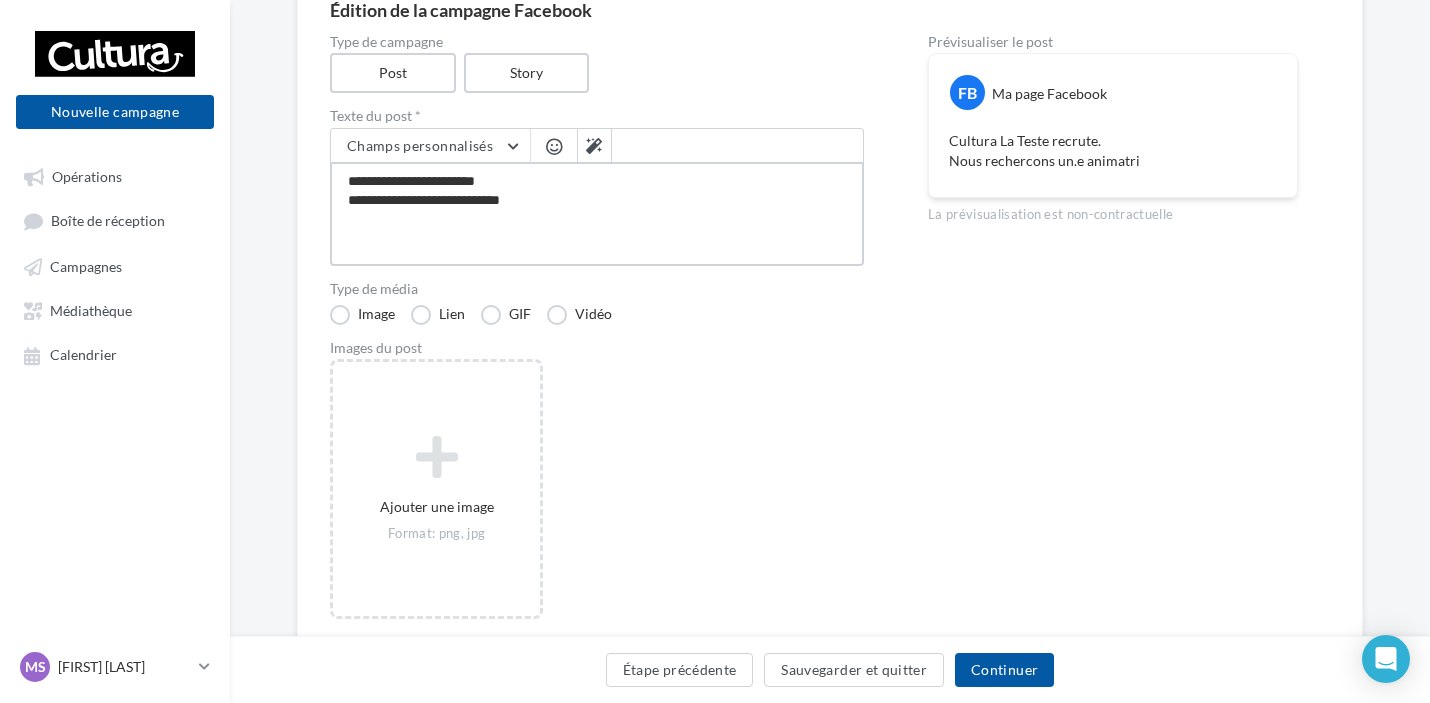 type on "**********" 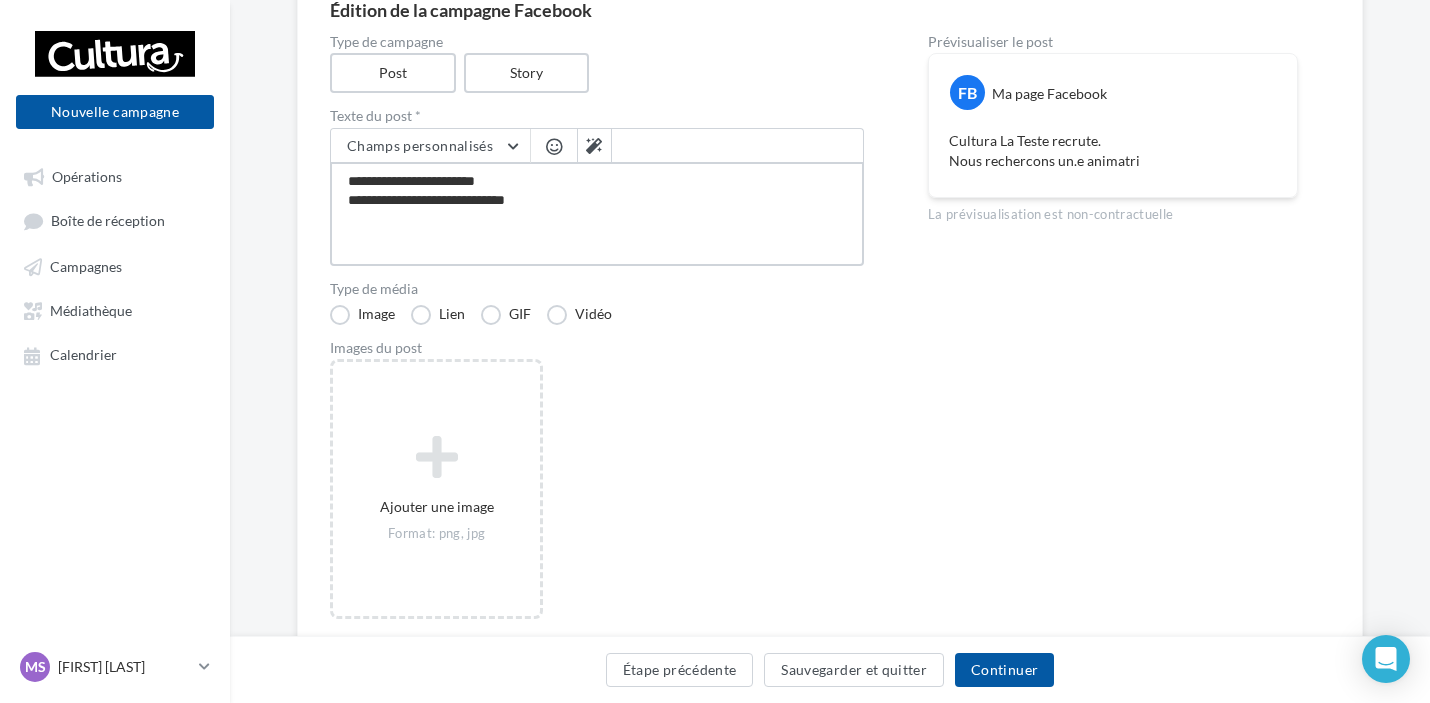 type on "**********" 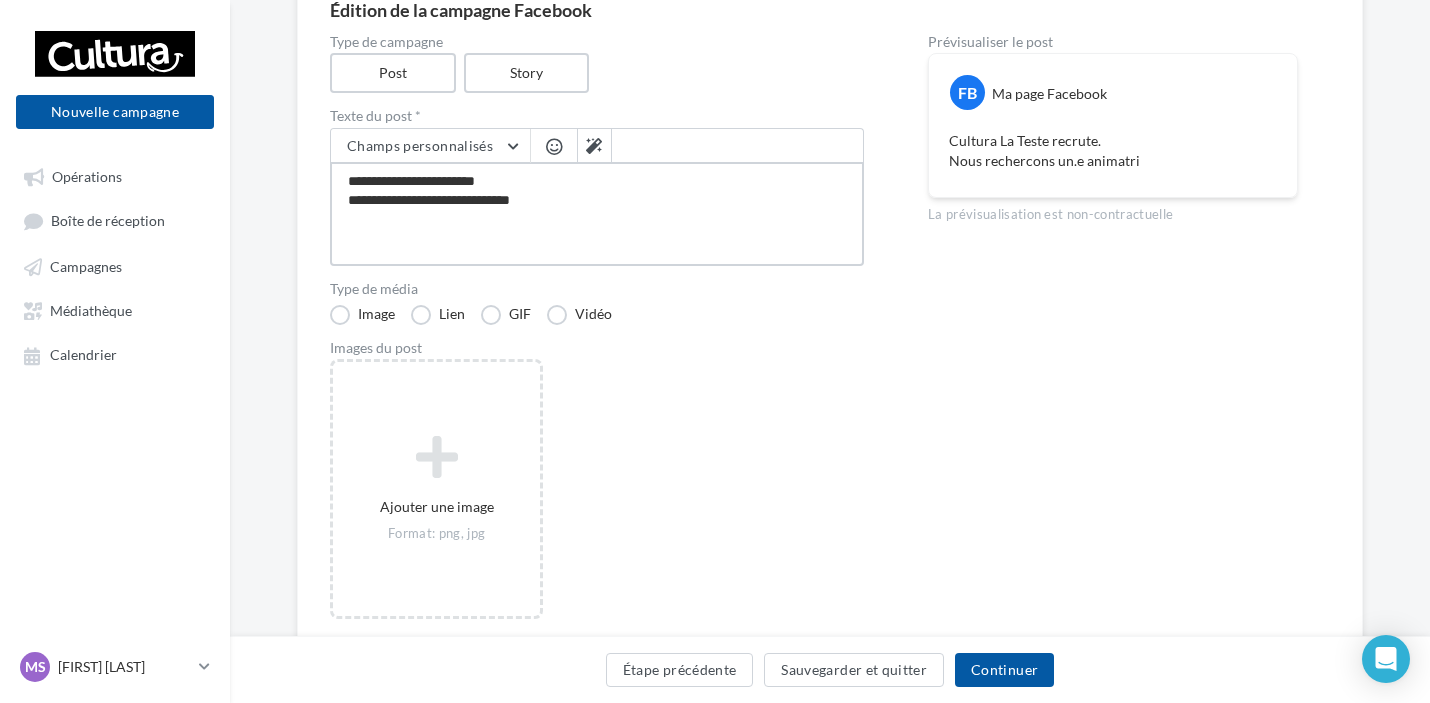 type on "**********" 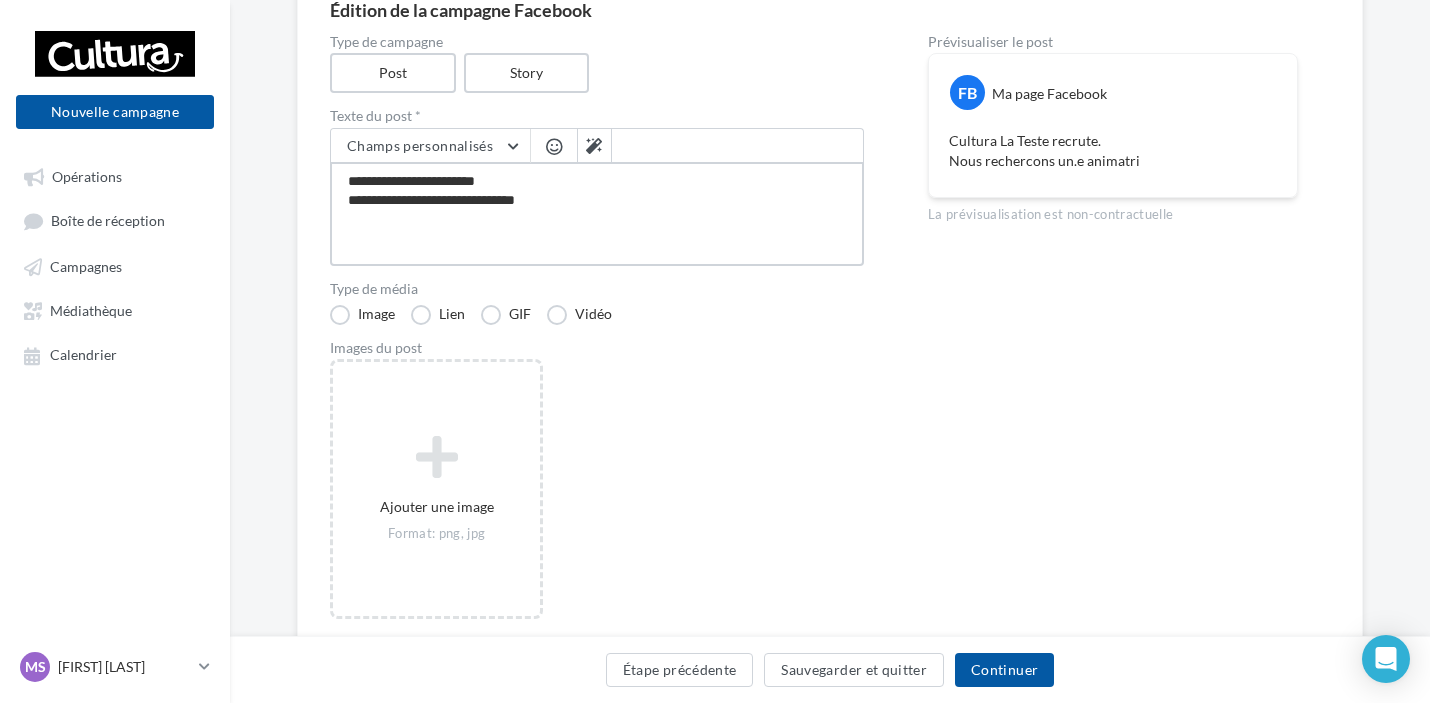 type on "**********" 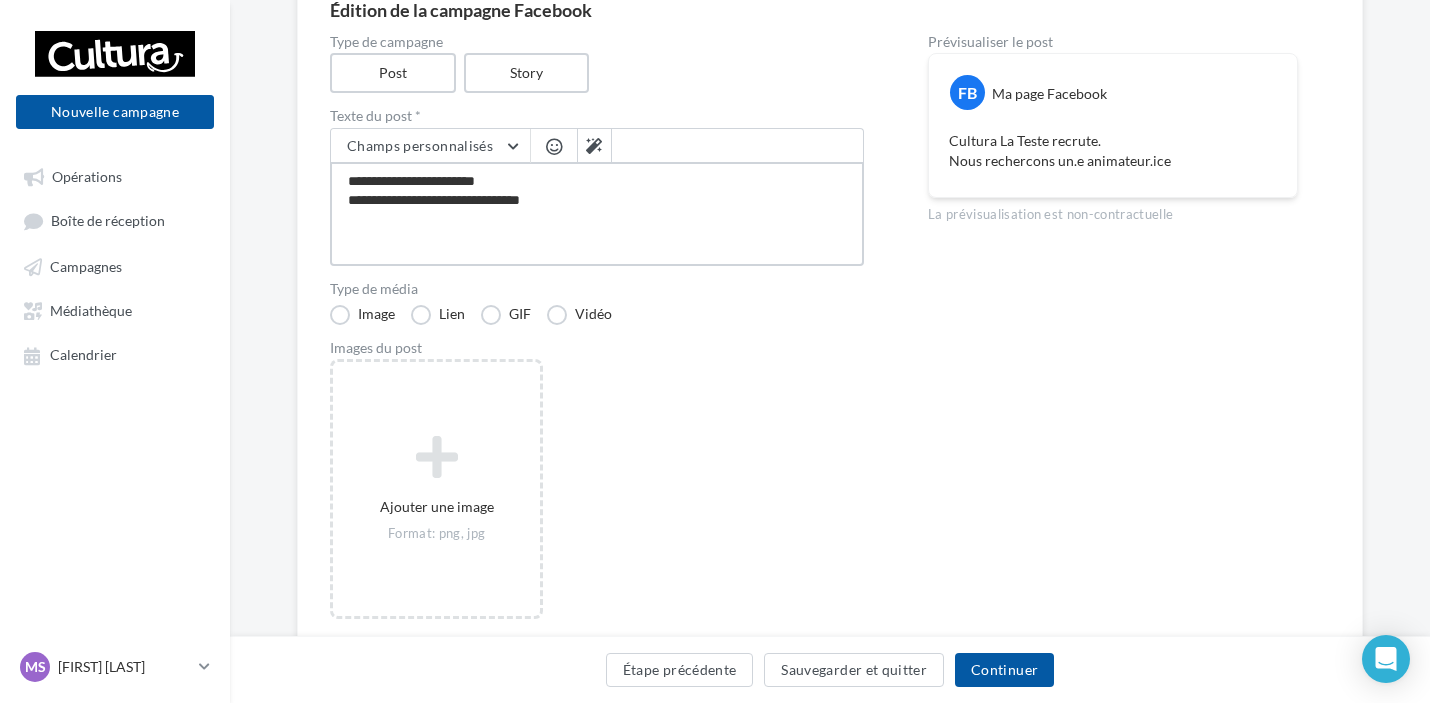 type on "**********" 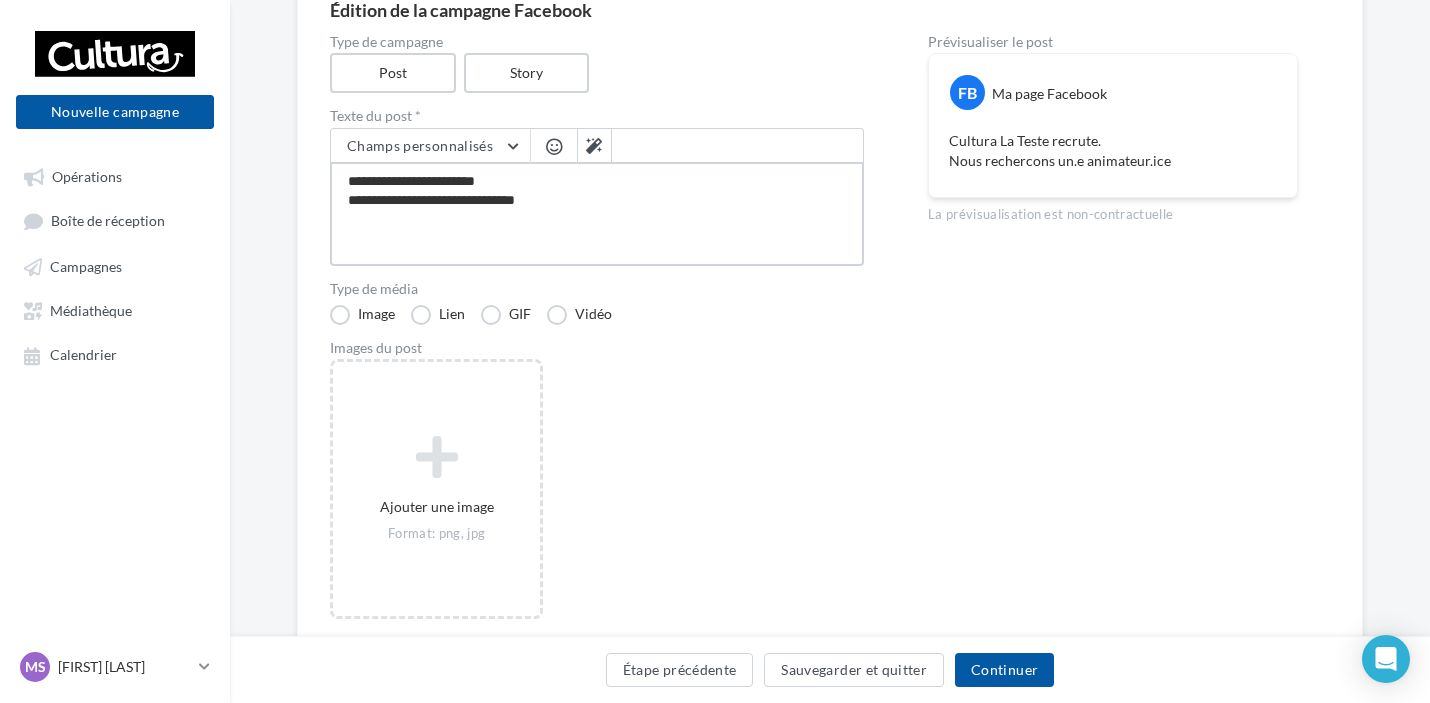 type on "**********" 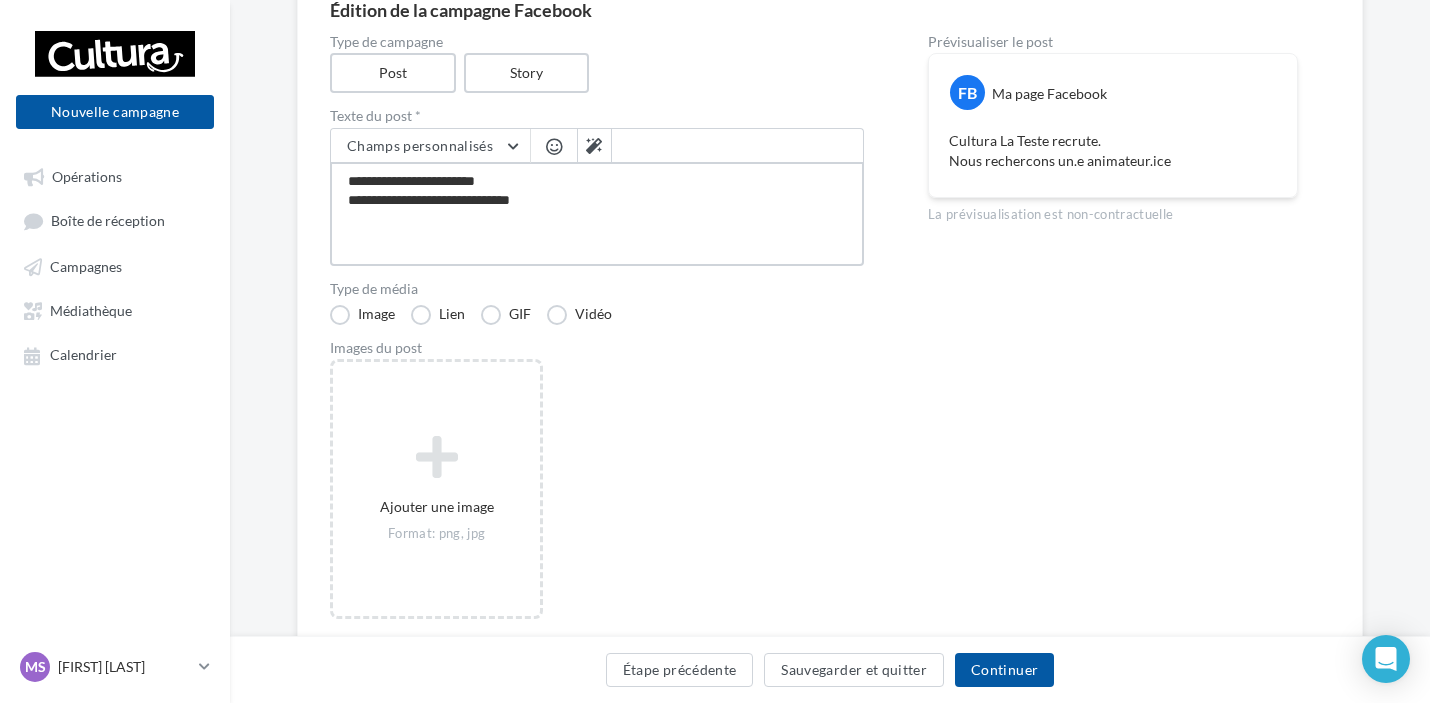 type on "**********" 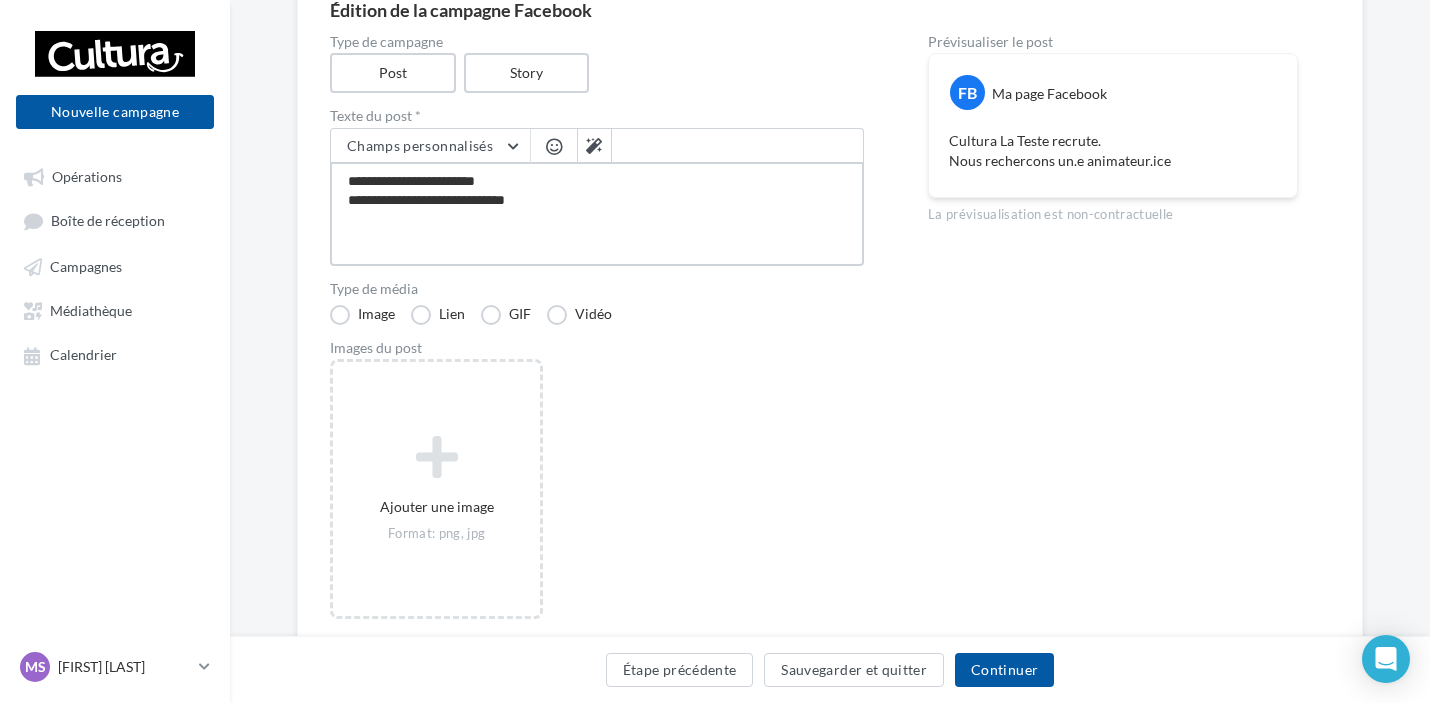 type on "**********" 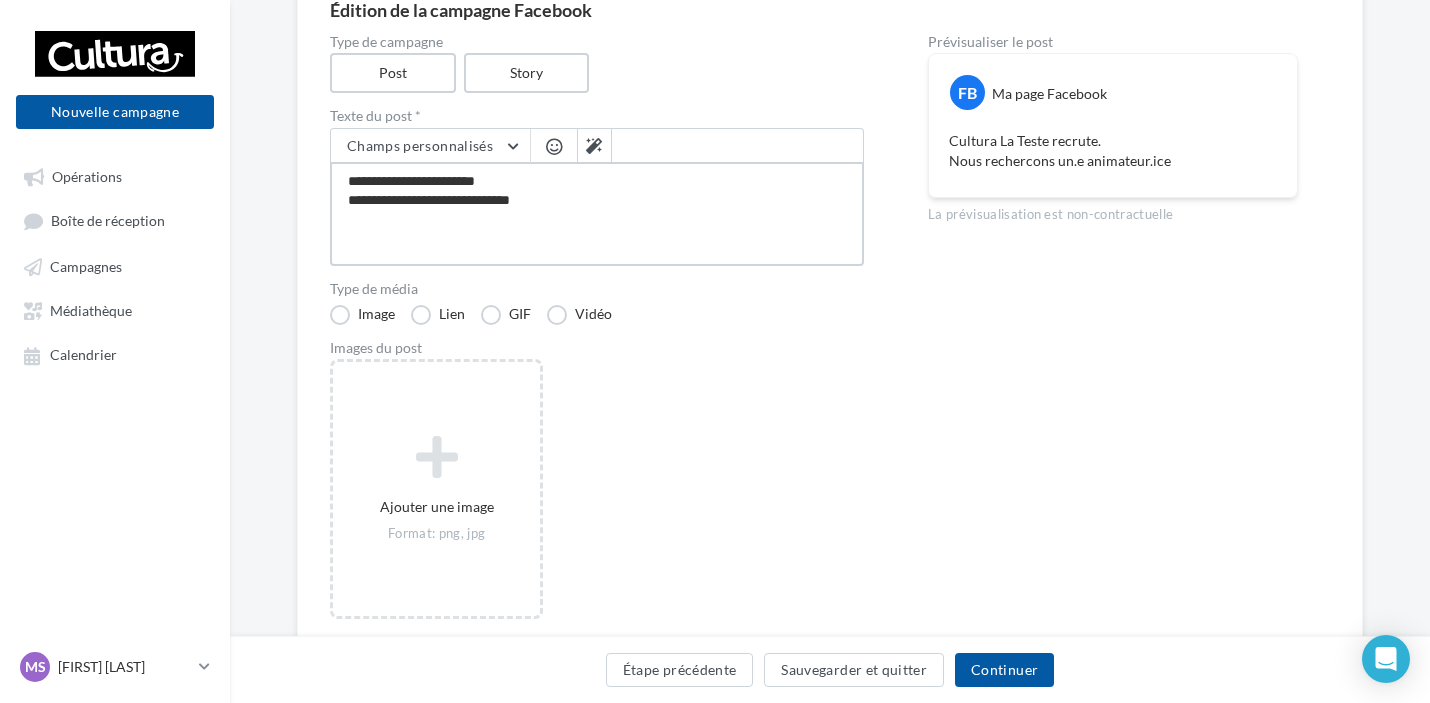 type on "**********" 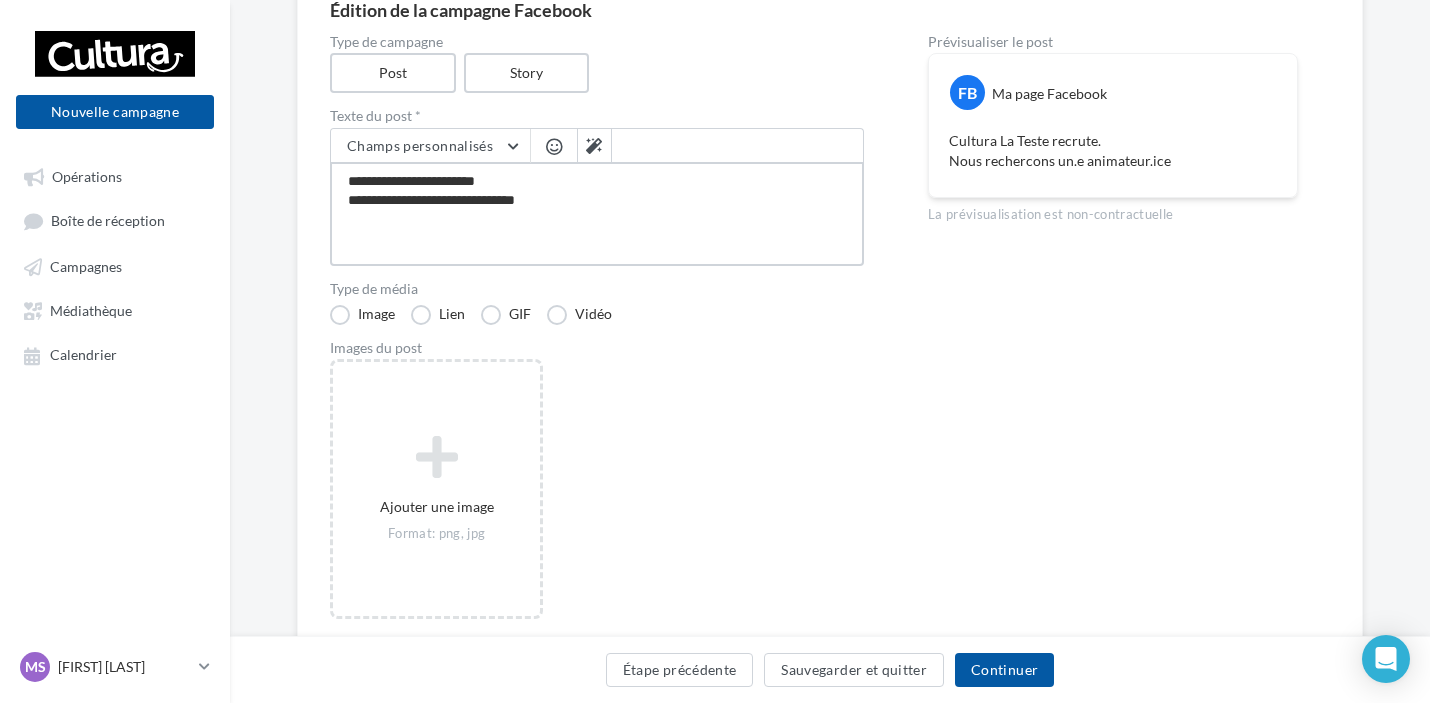 type on "**********" 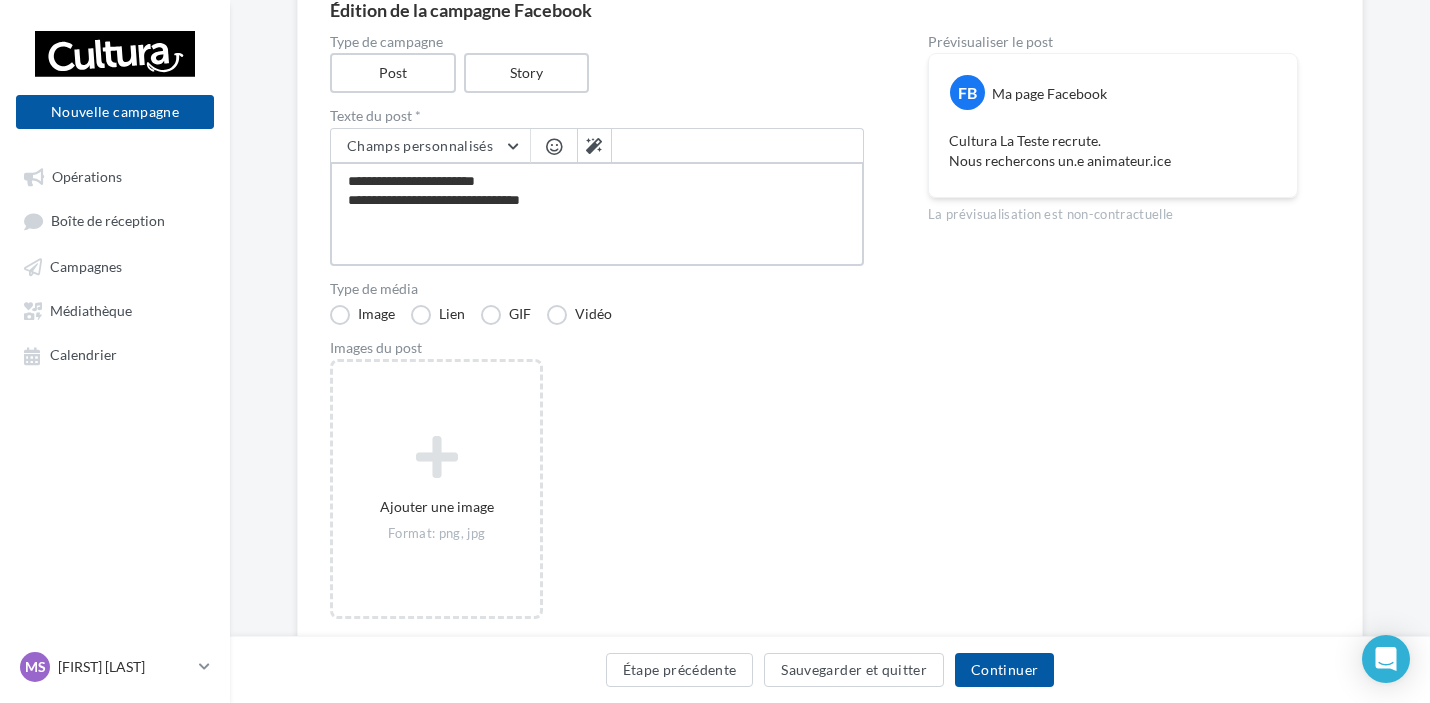type on "**********" 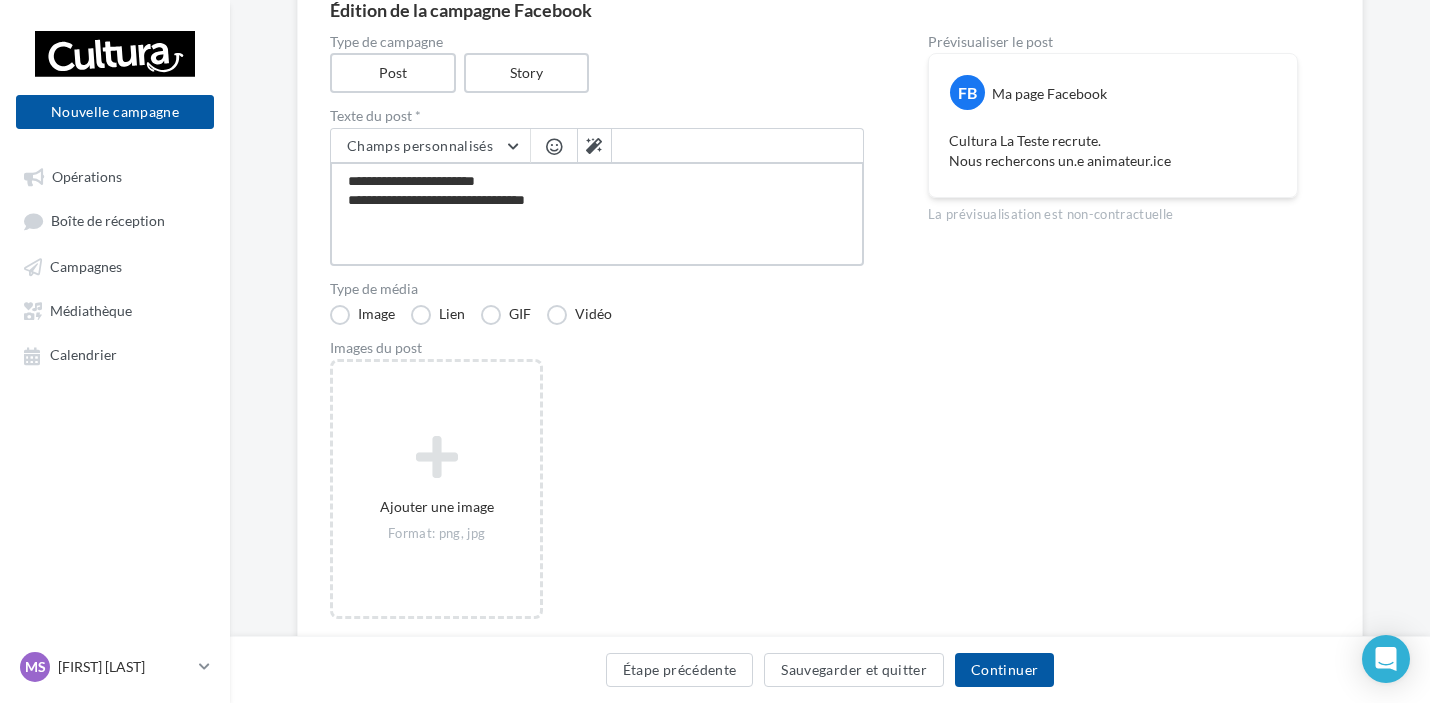 type on "**********" 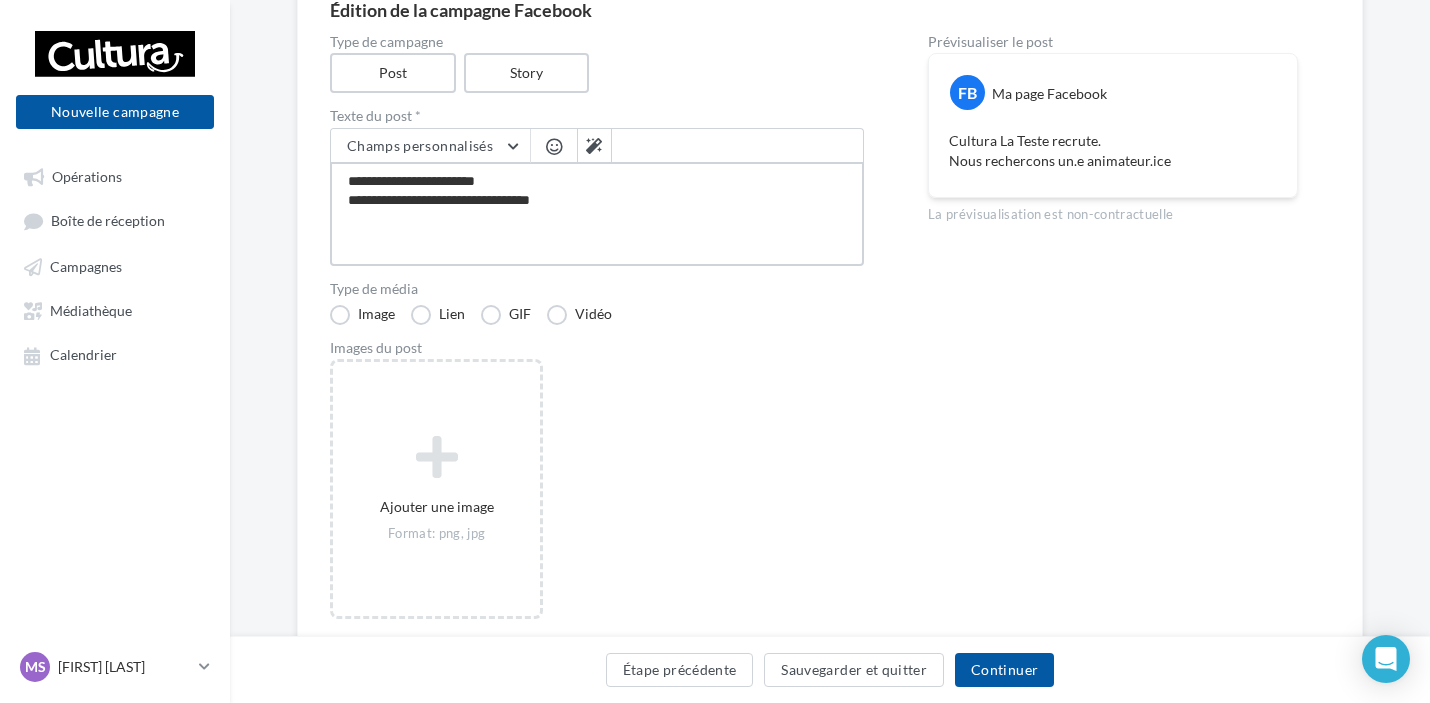 click on "**********" at bounding box center [597, 214] 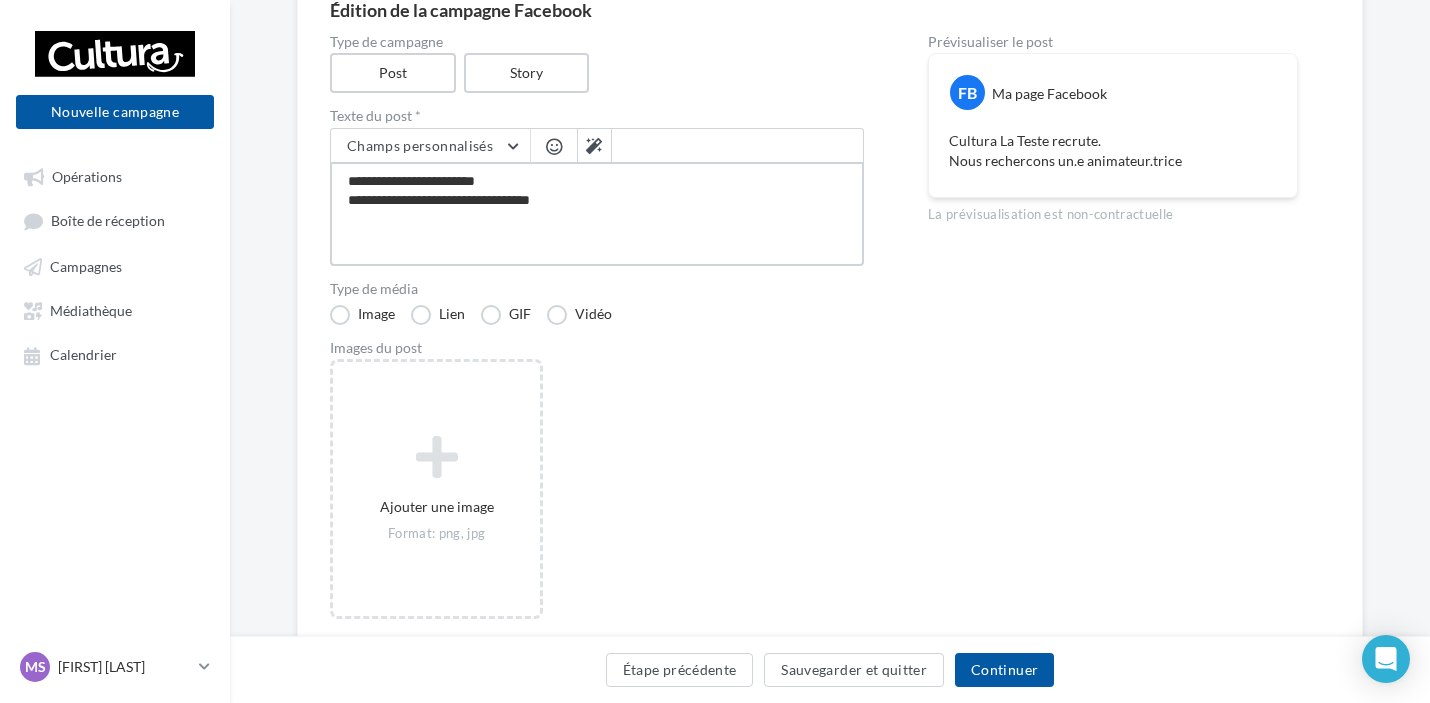 type on "**********" 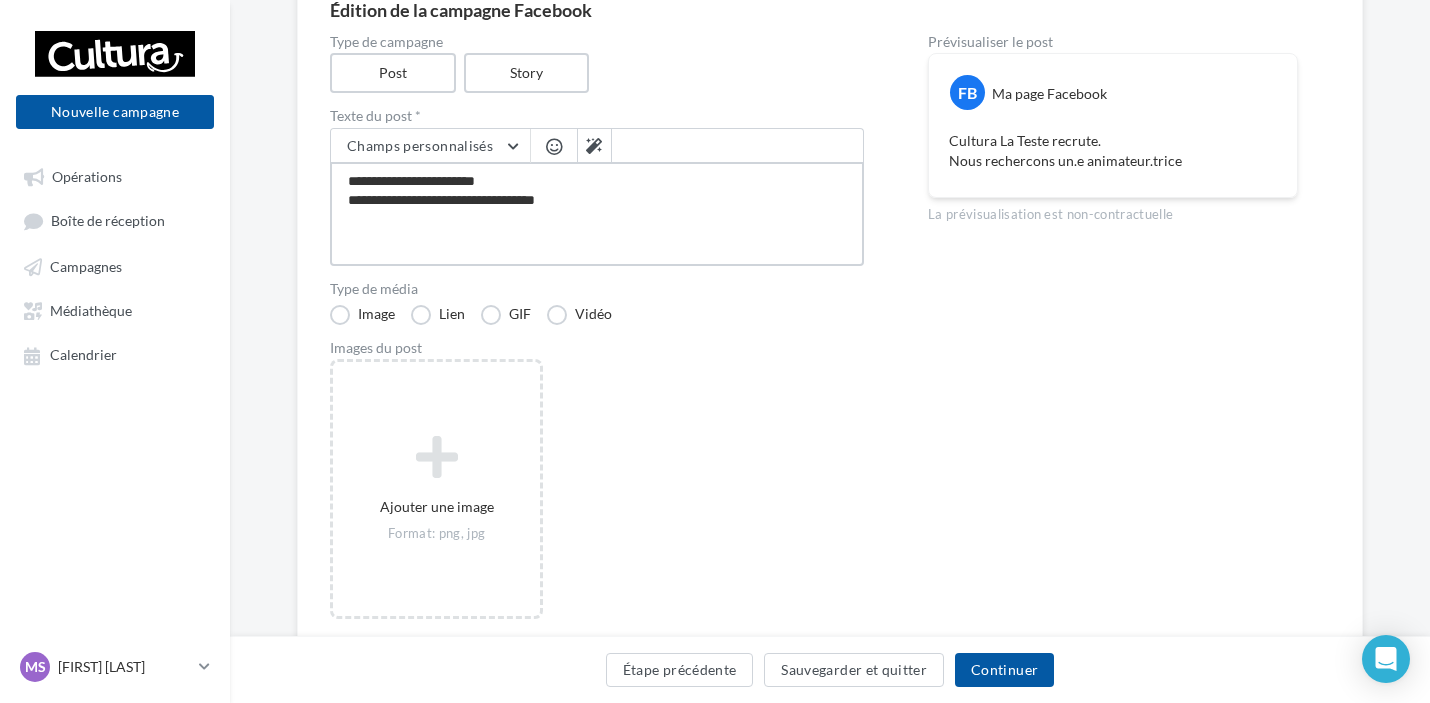 click on "**********" at bounding box center [597, 214] 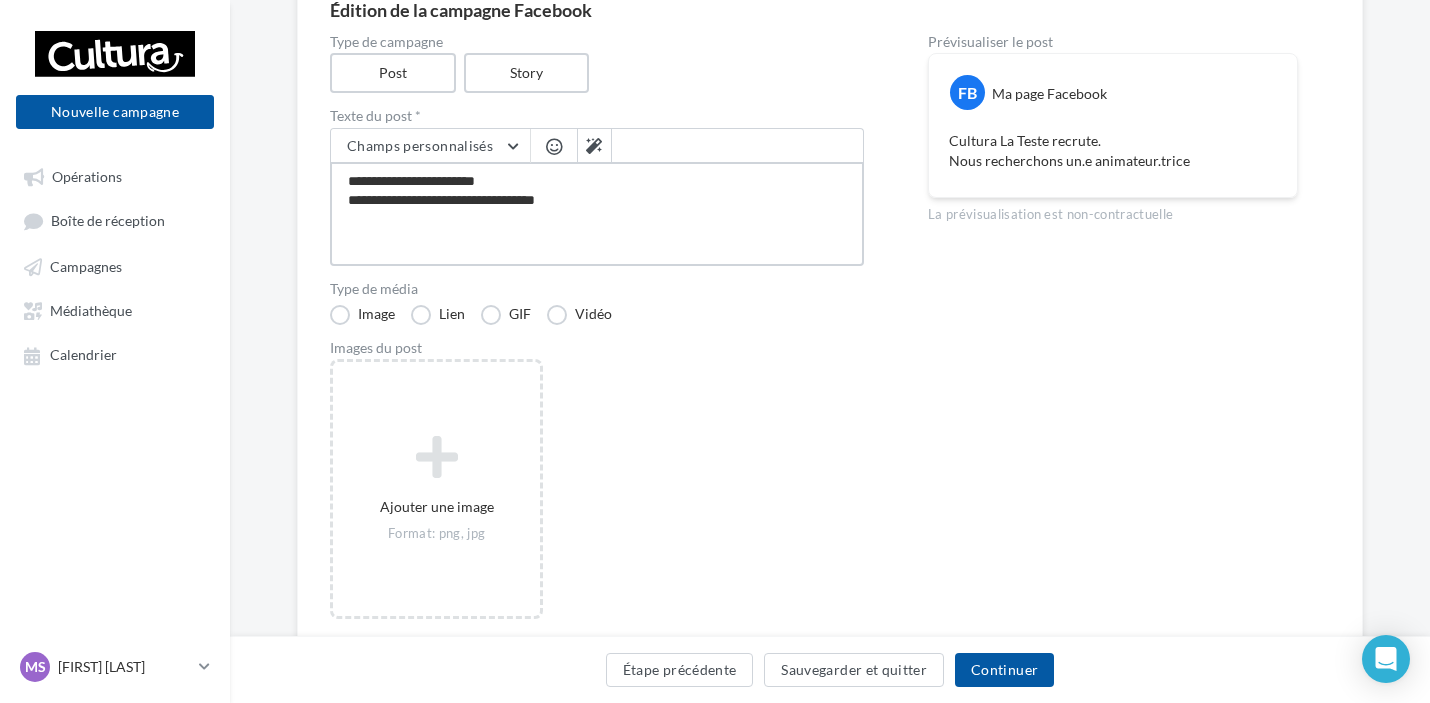 type on "**********" 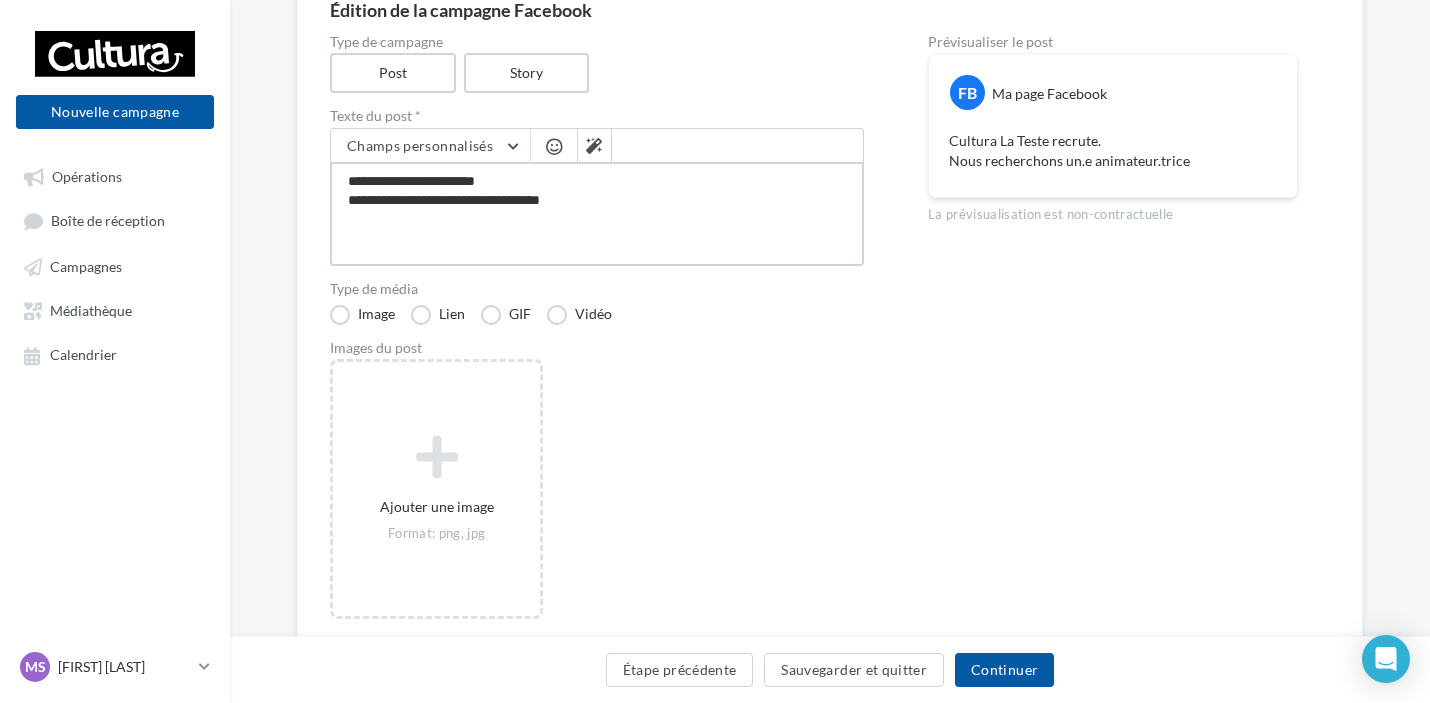 type on "**********" 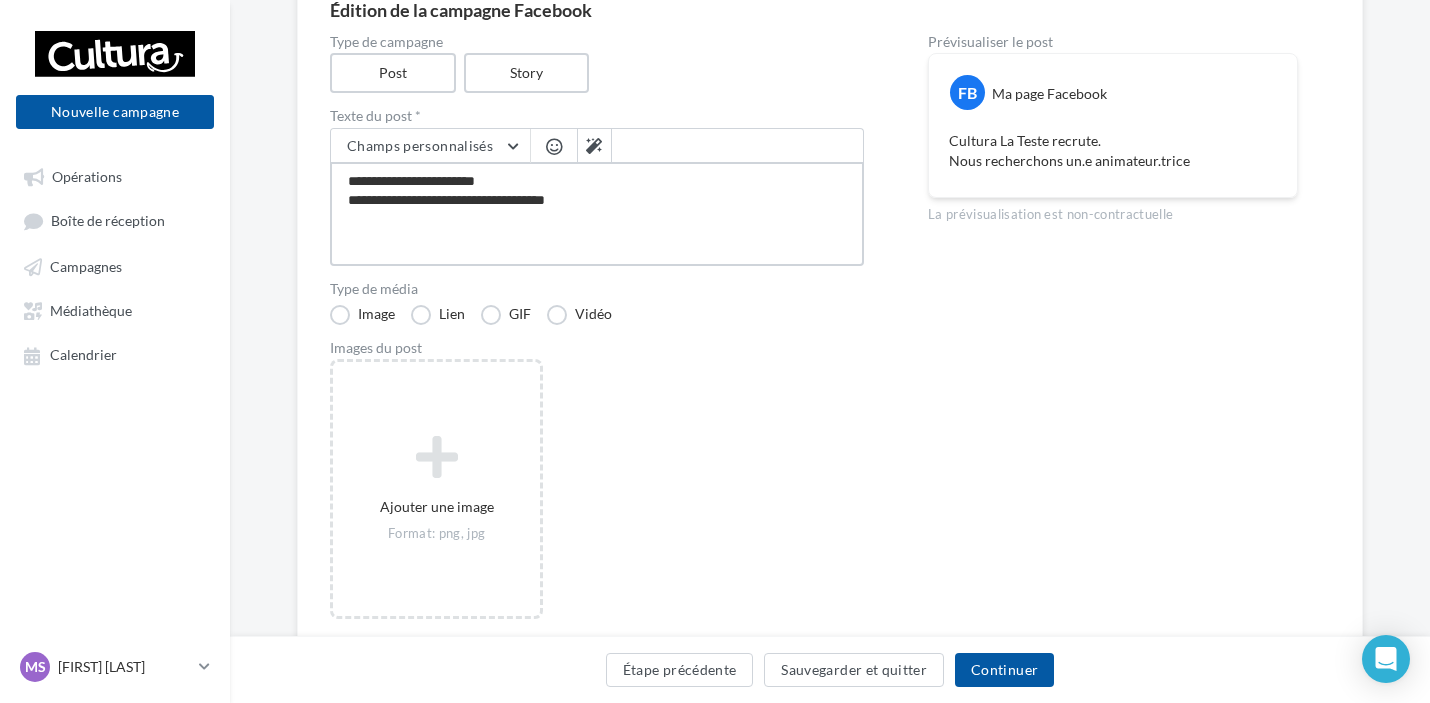type on "**********" 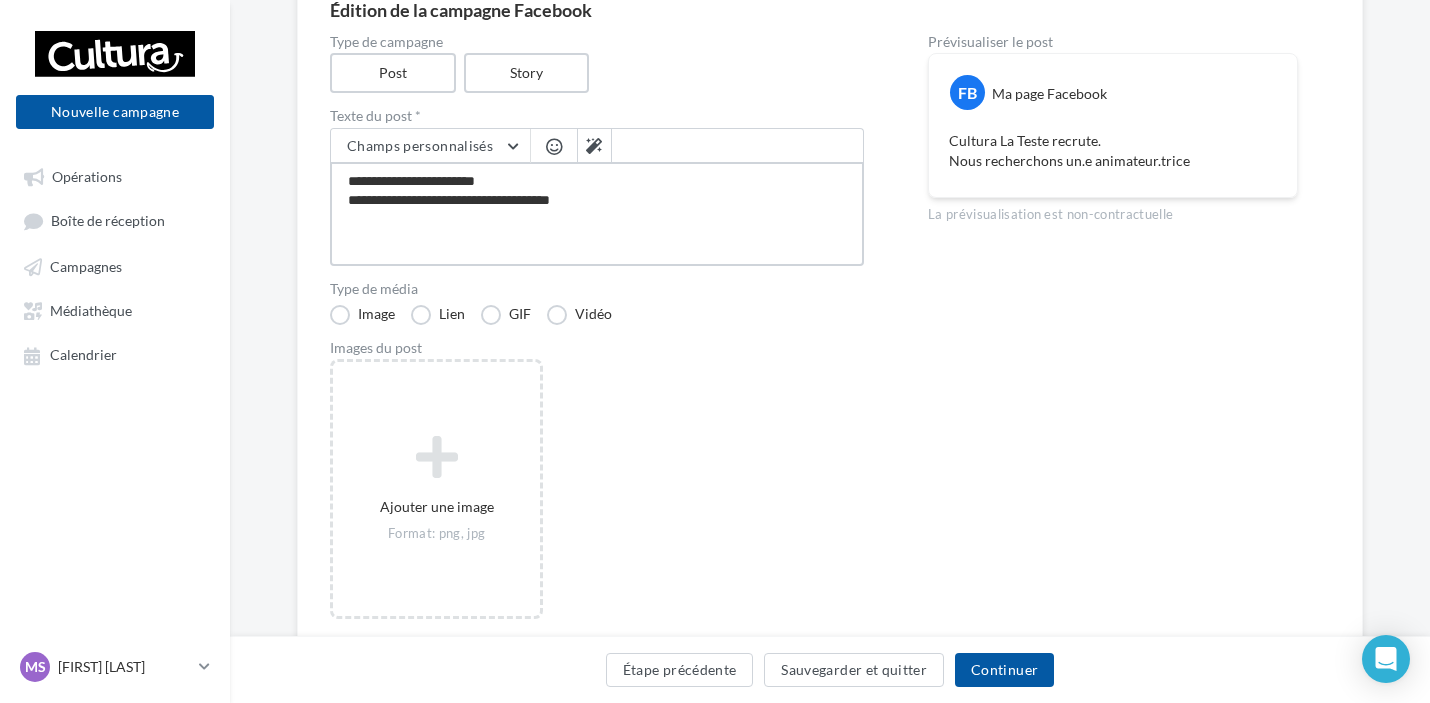 type on "**********" 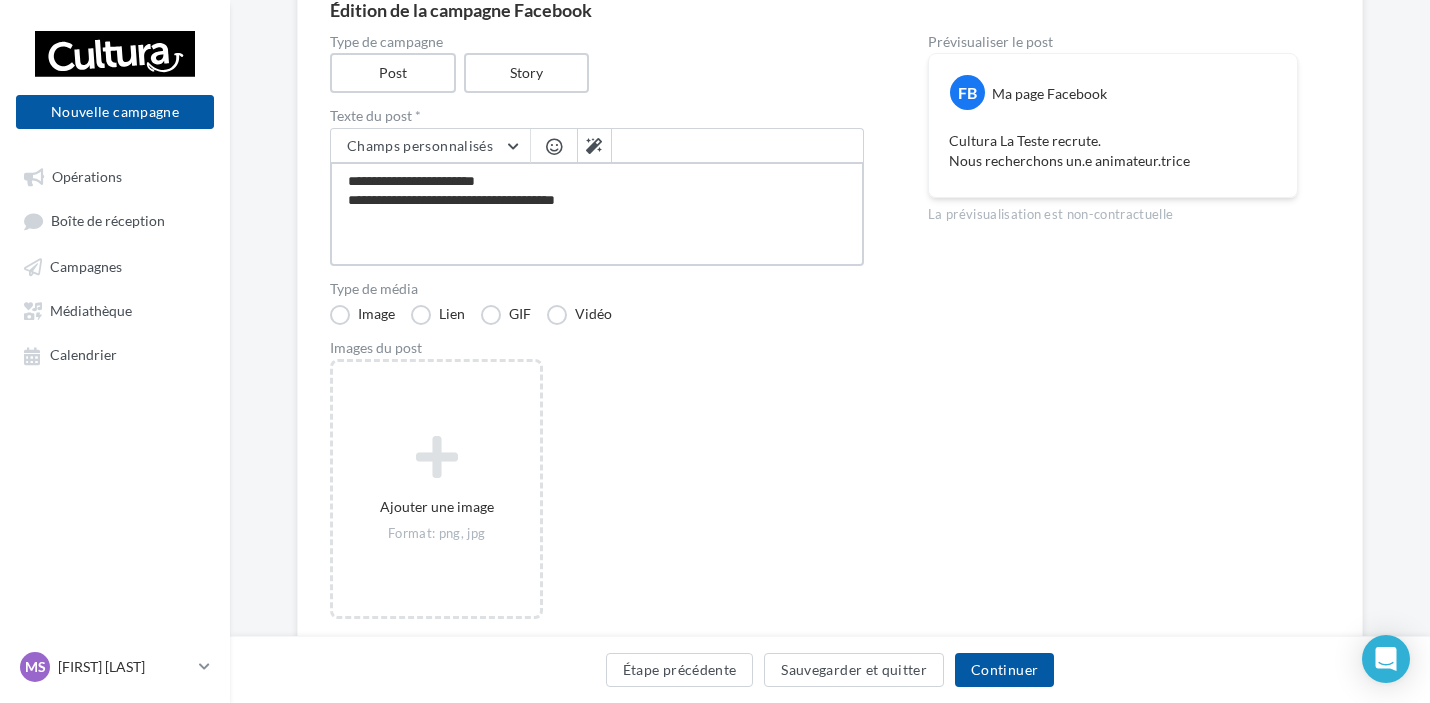 type on "**********" 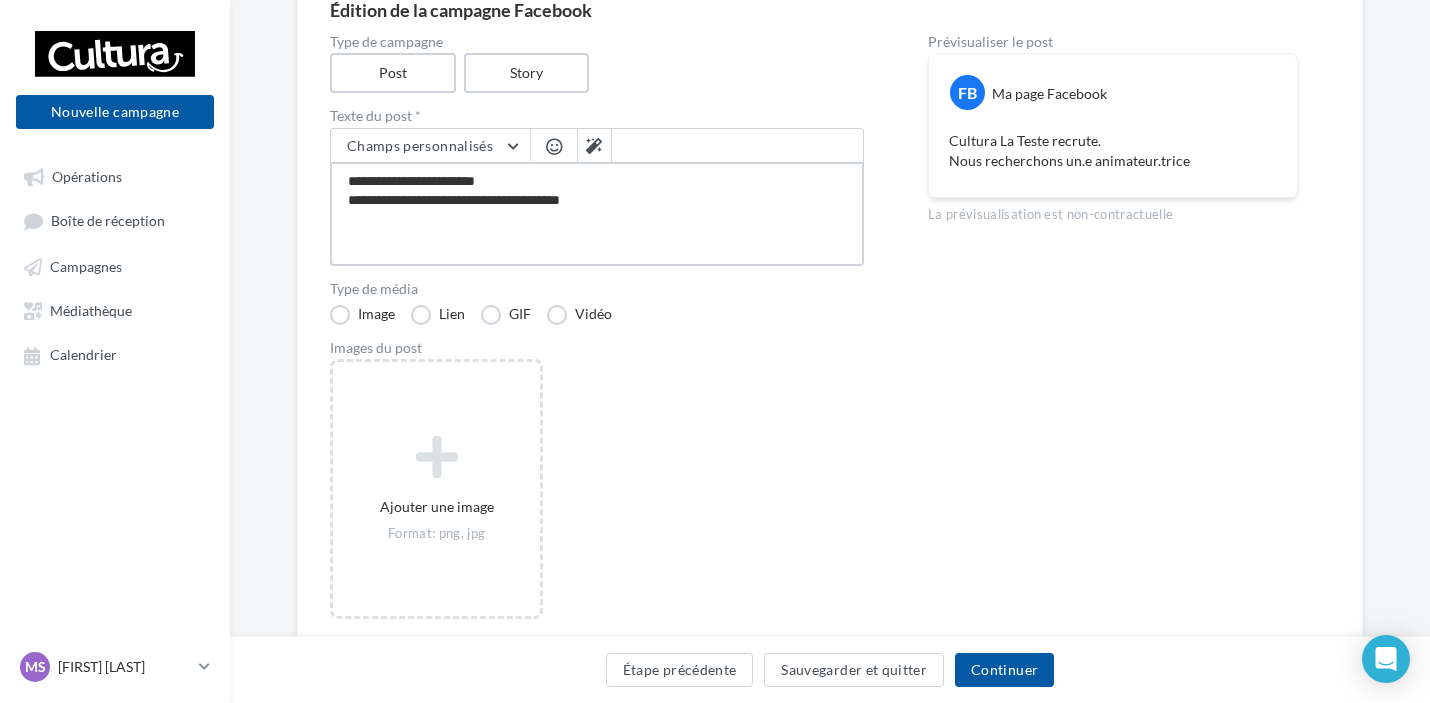 type on "**********" 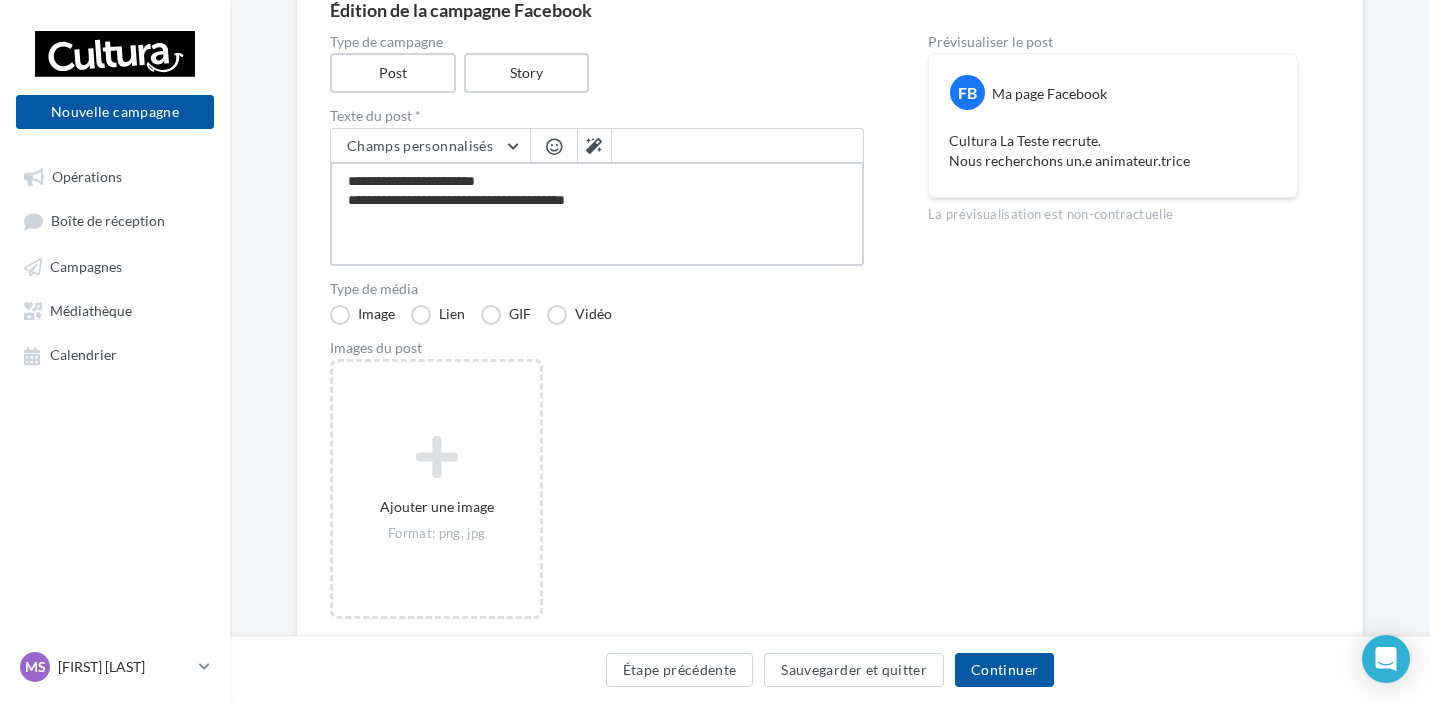 type on "**********" 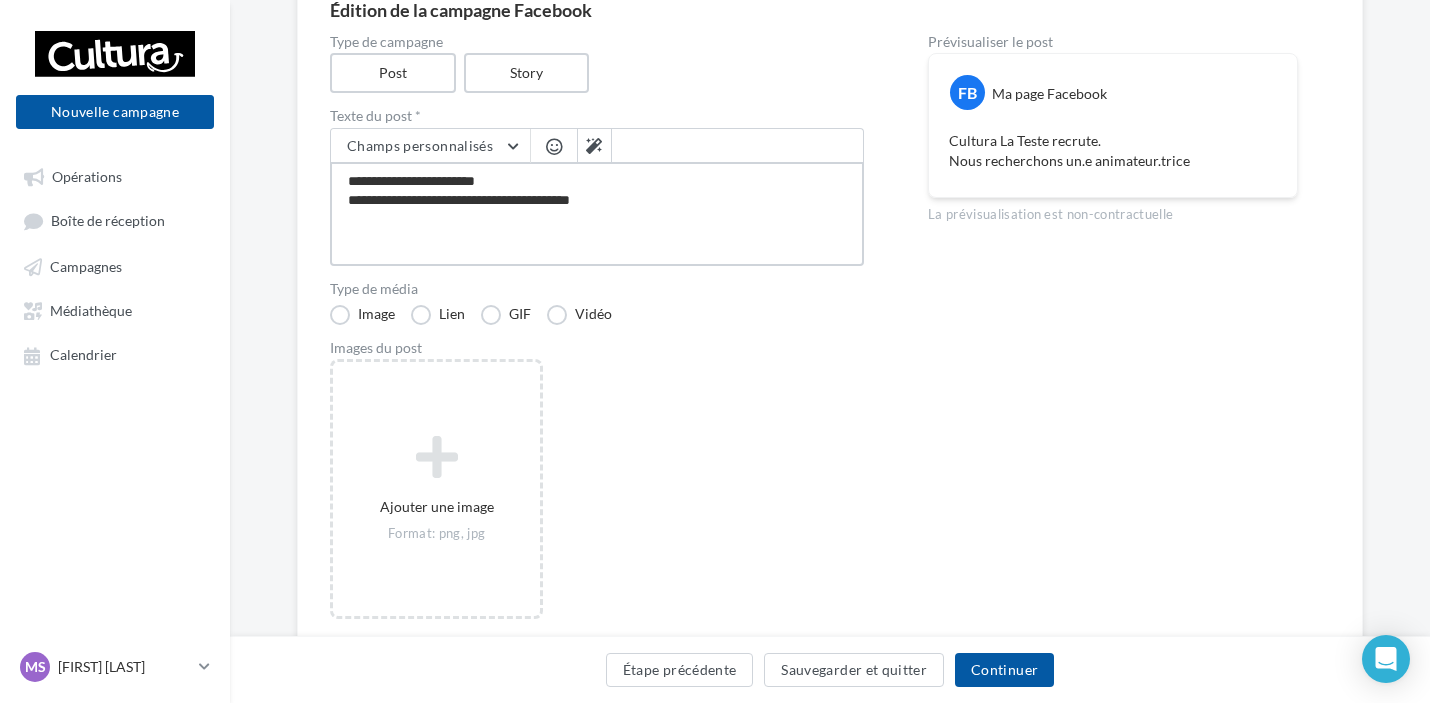type on "**********" 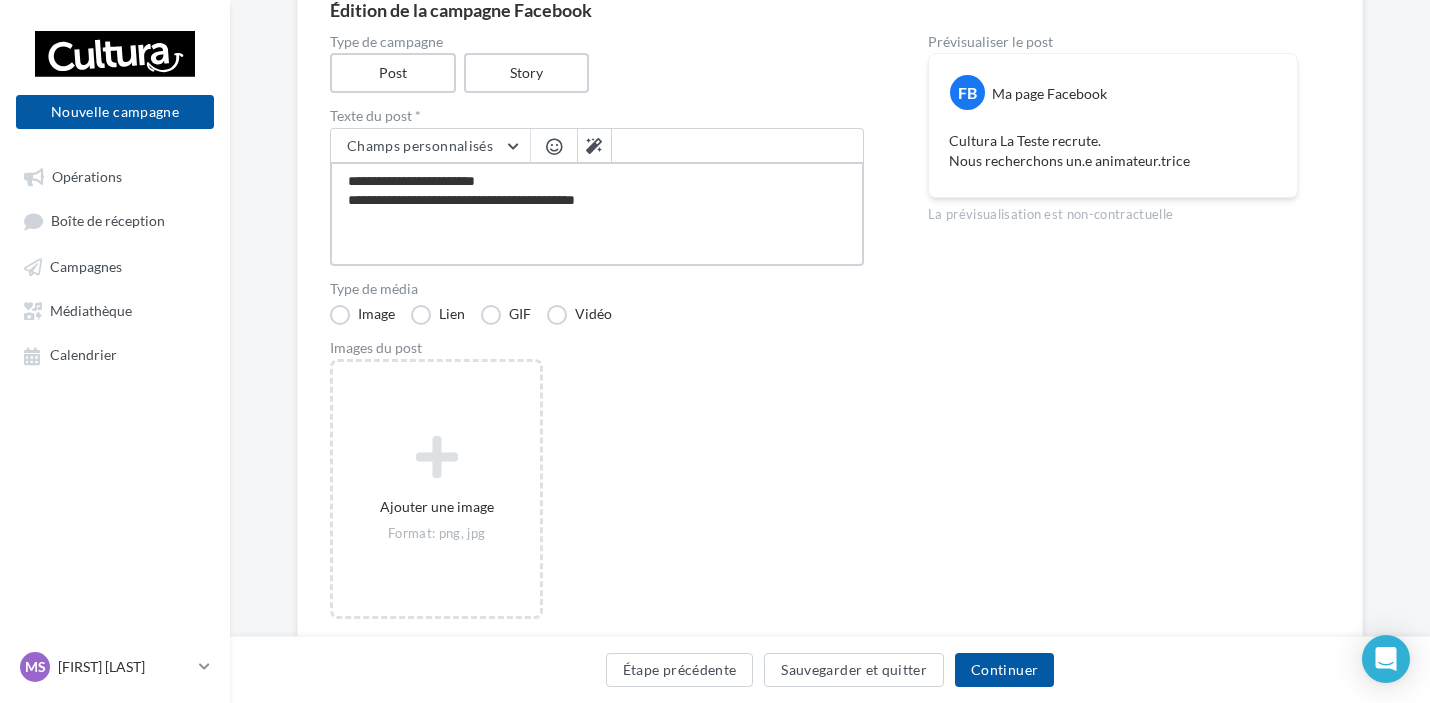type on "**********" 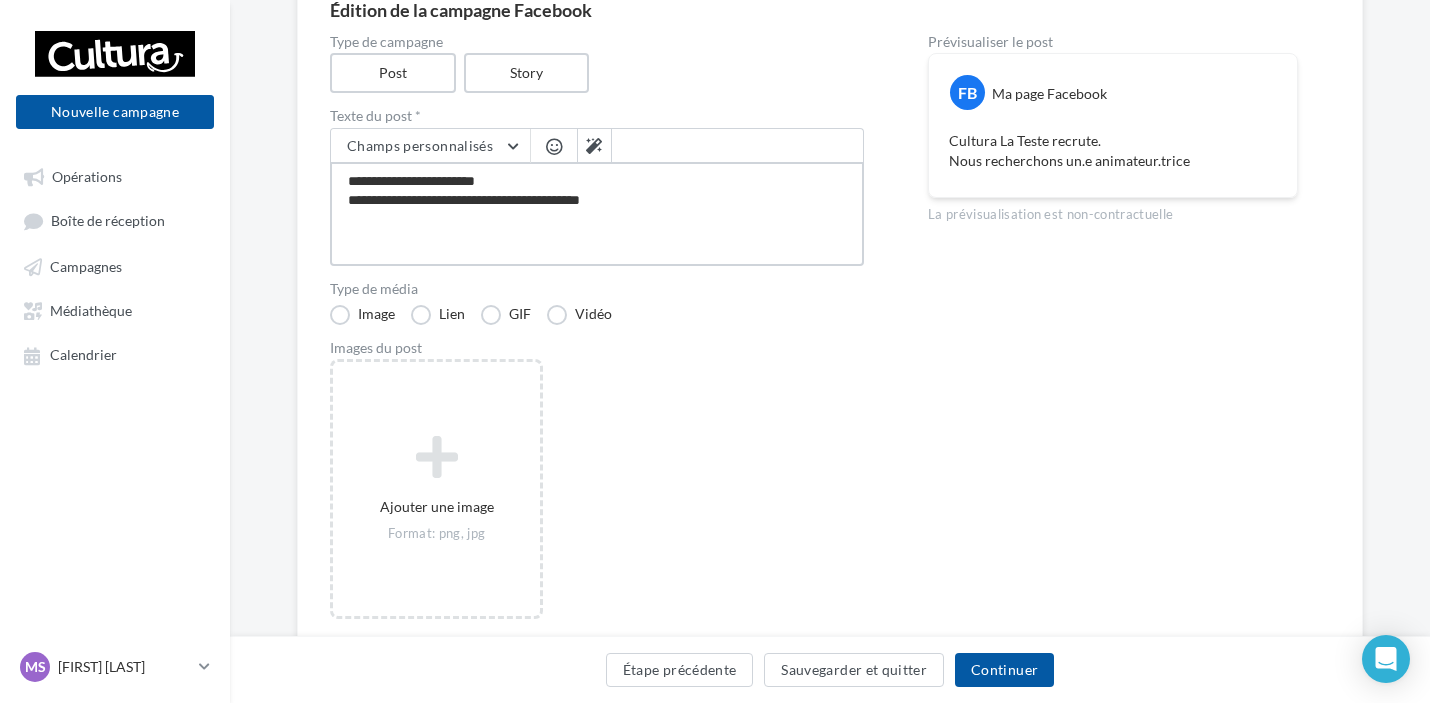 type on "**********" 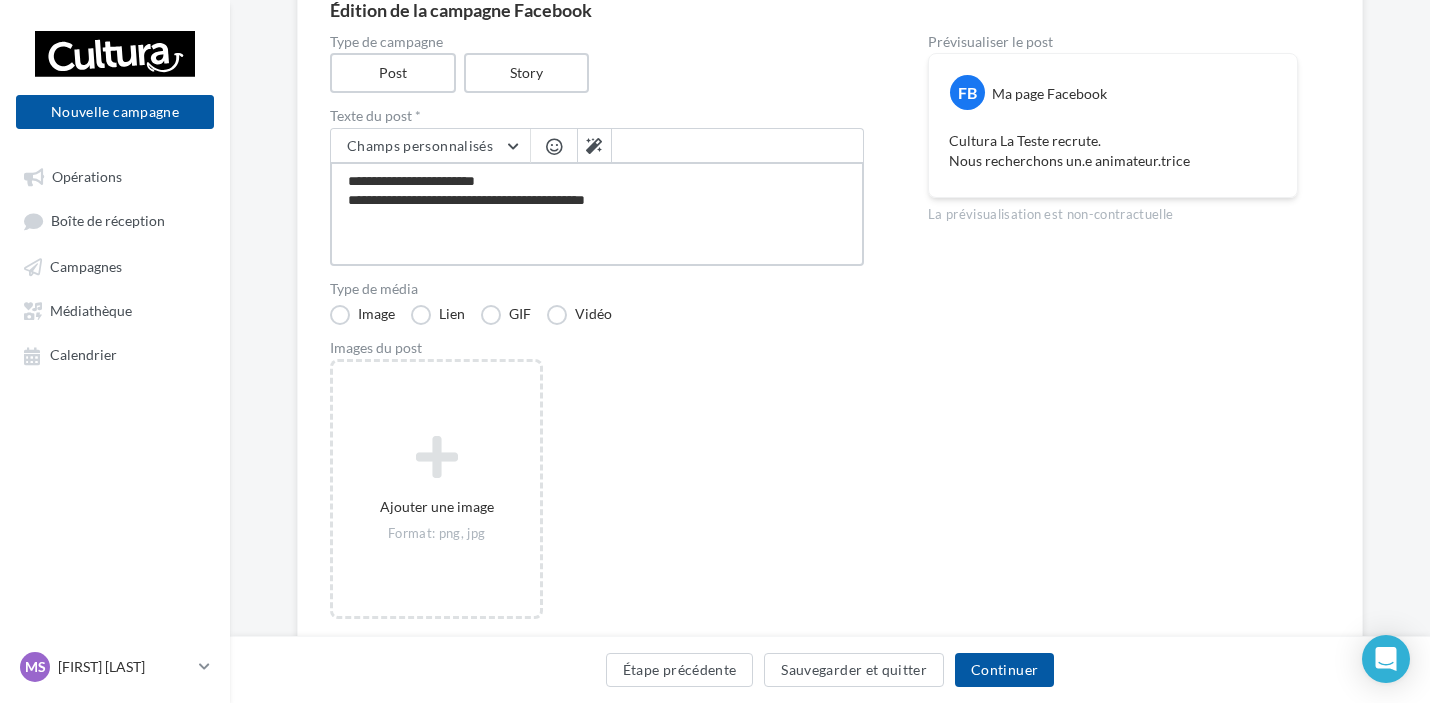 type on "**********" 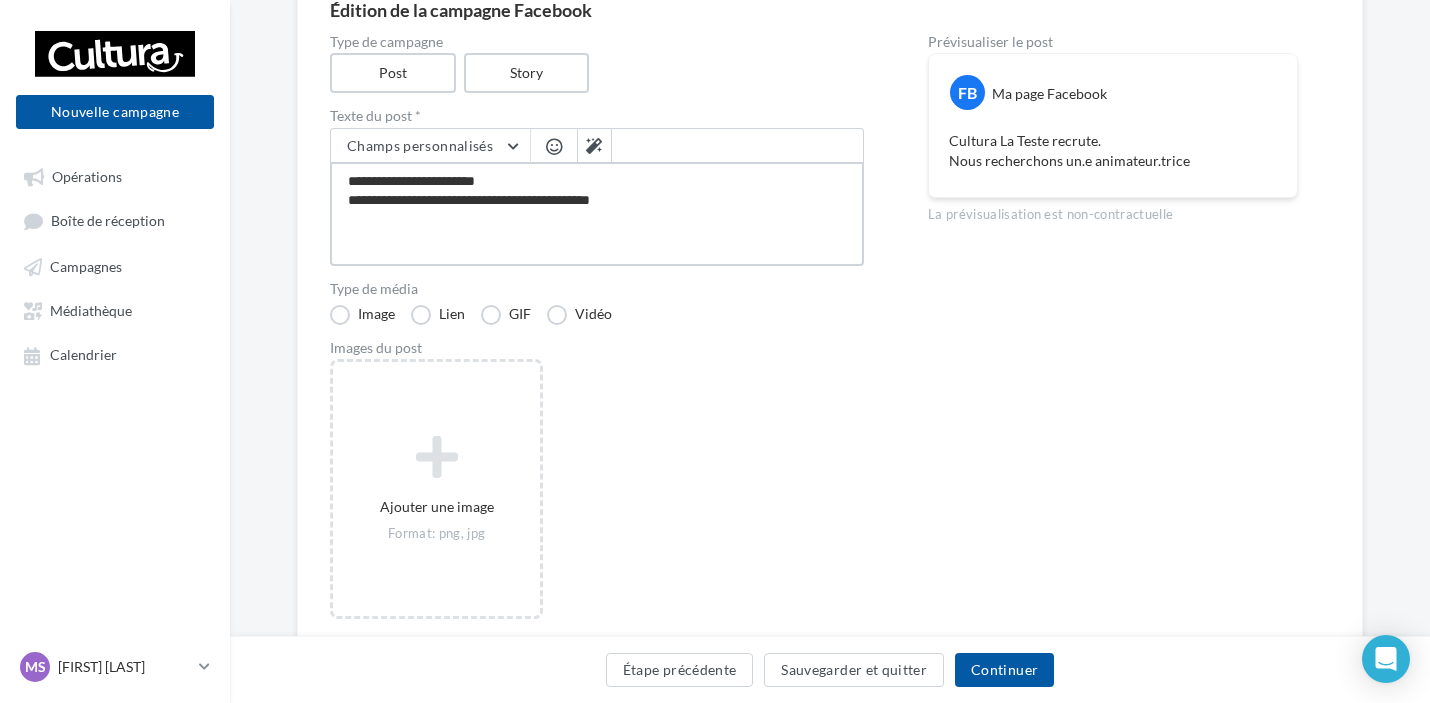 type on "**********" 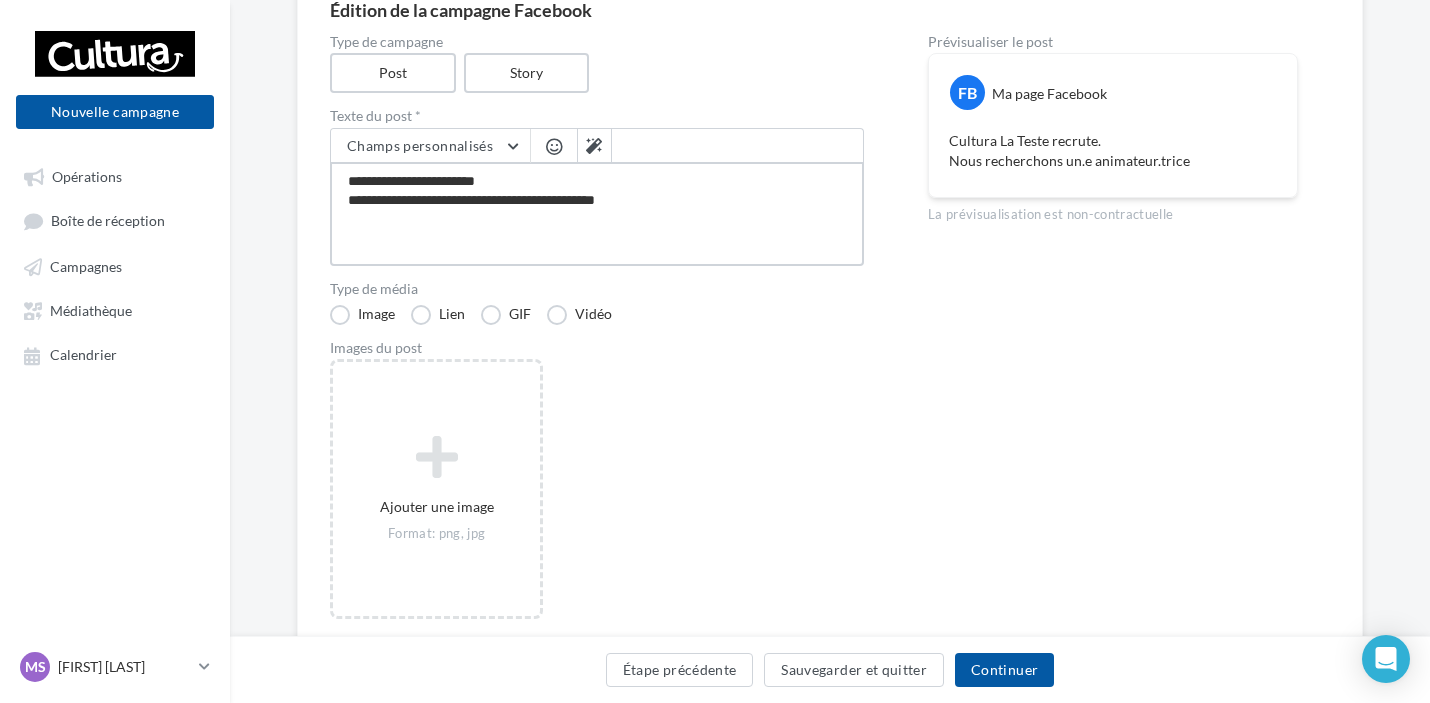 type on "**********" 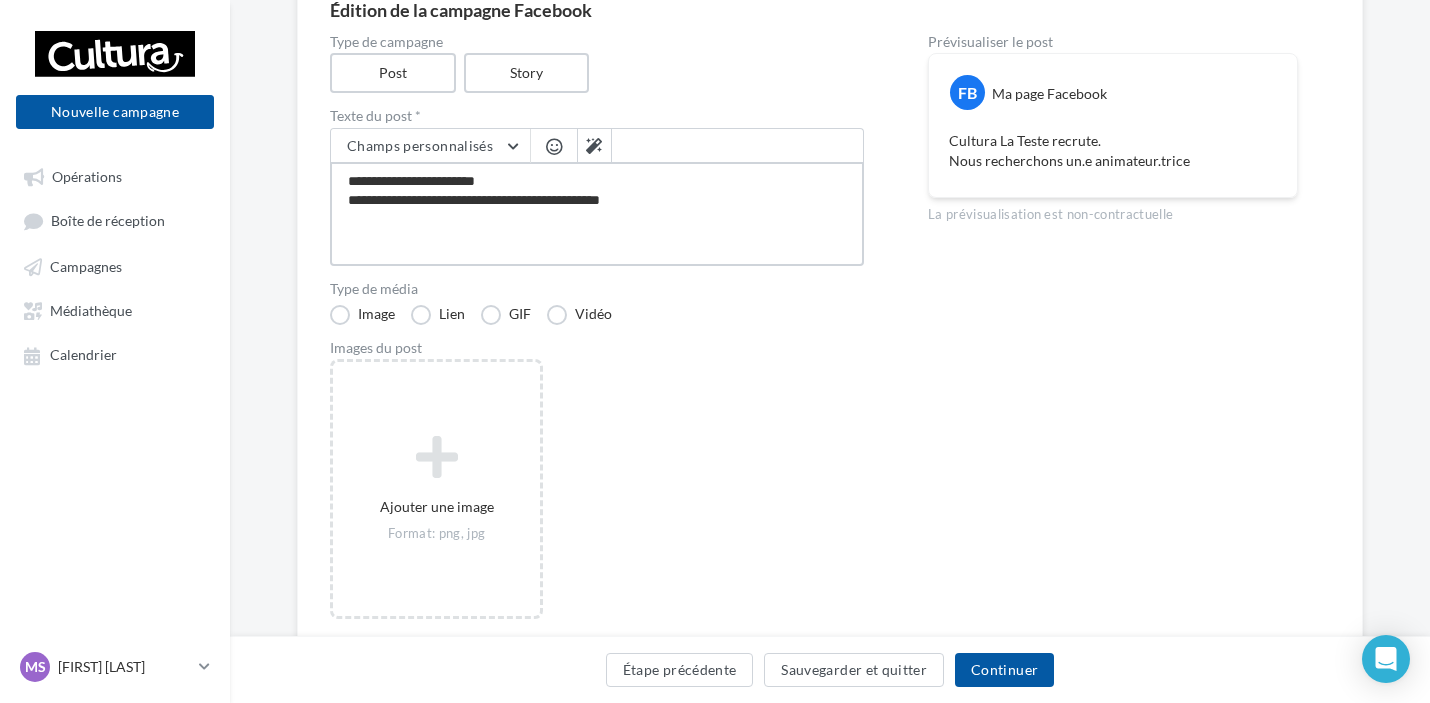 type on "**********" 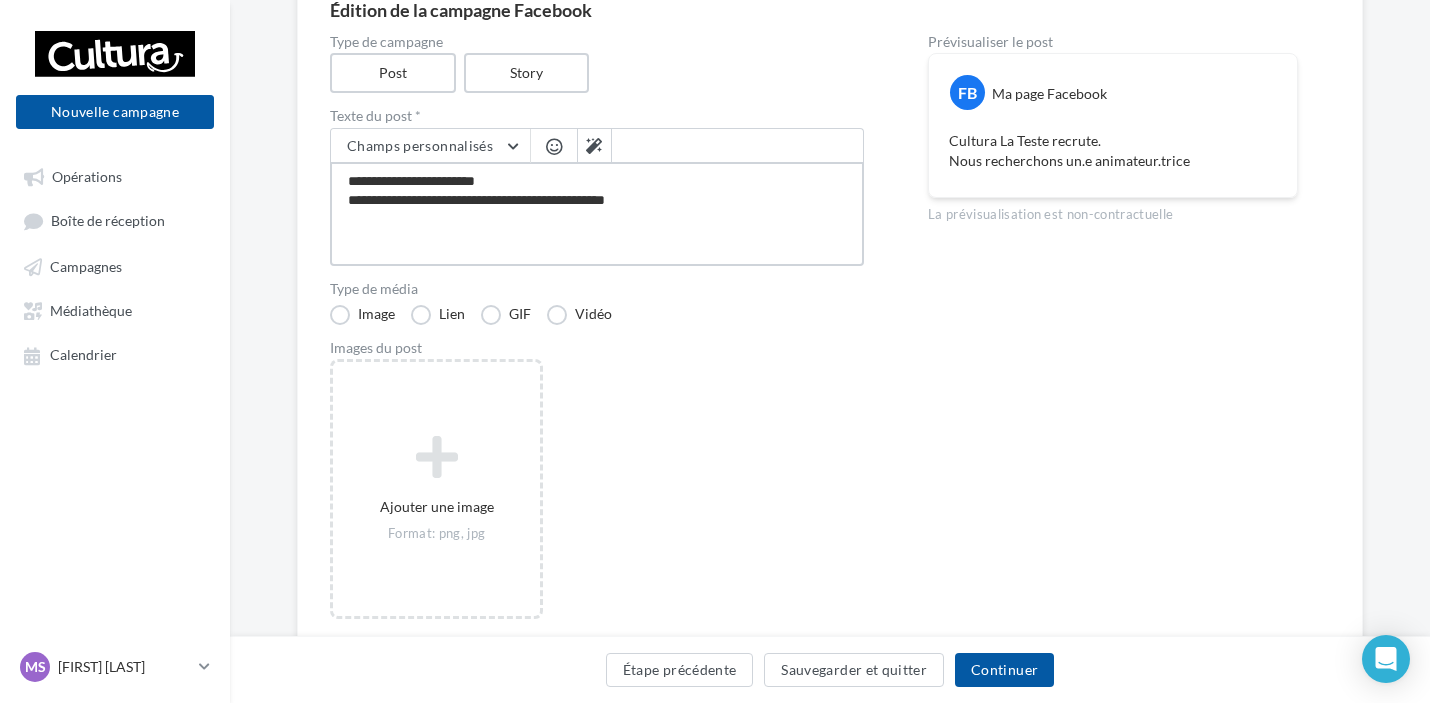 type on "**********" 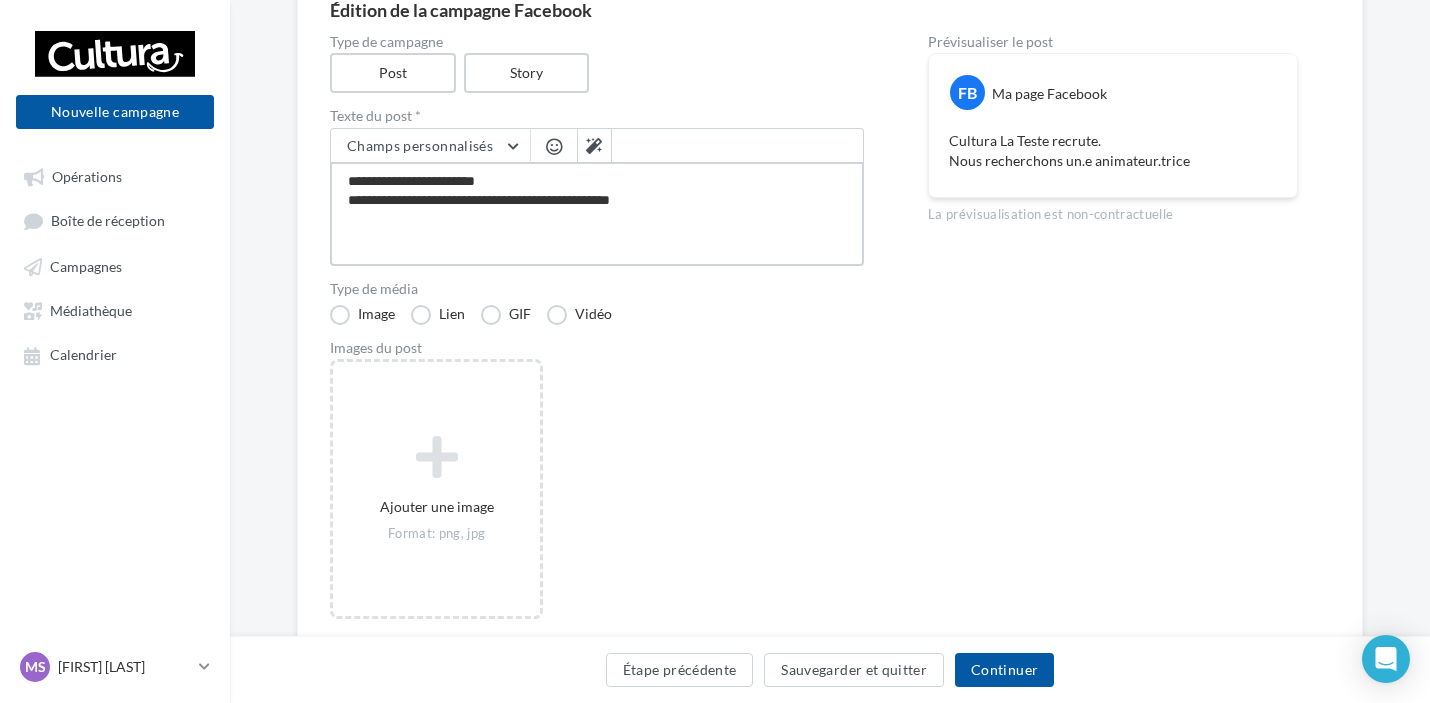 type on "**********" 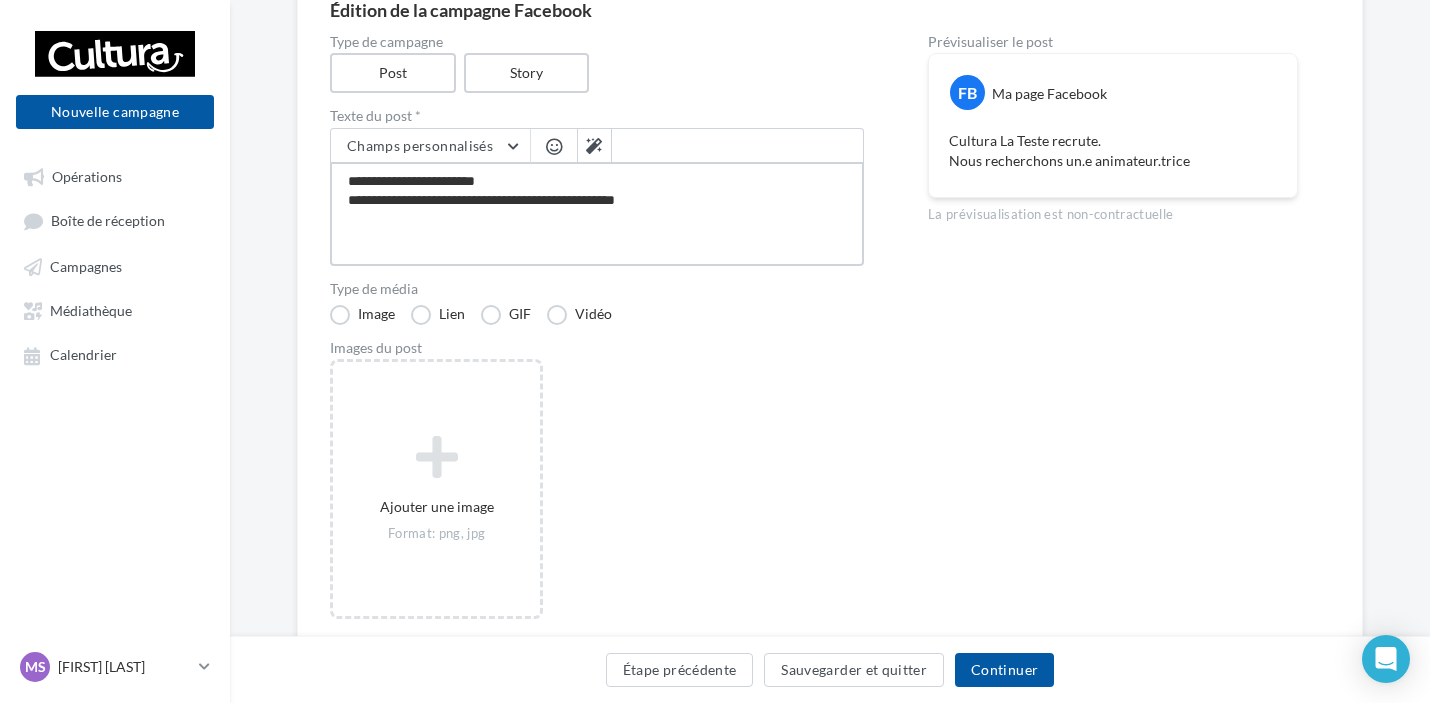 type on "**********" 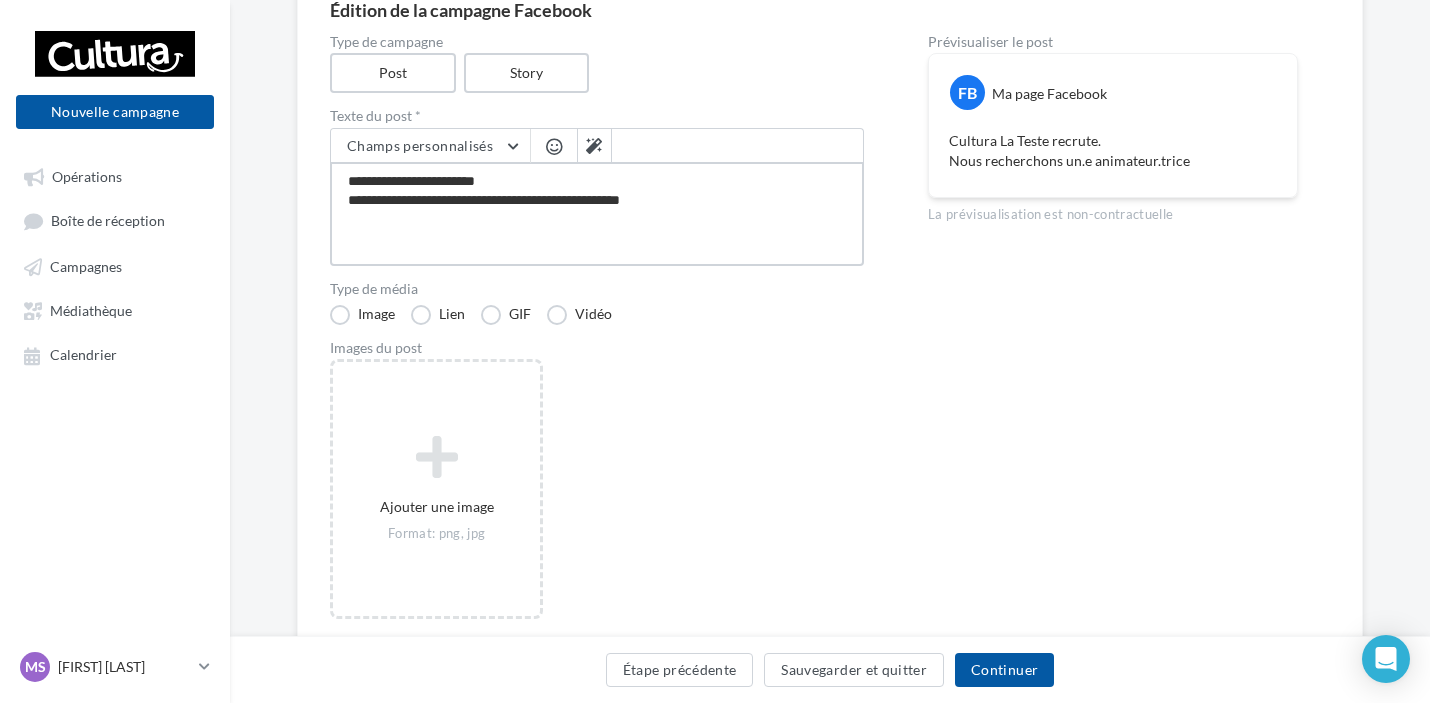 type on "**********" 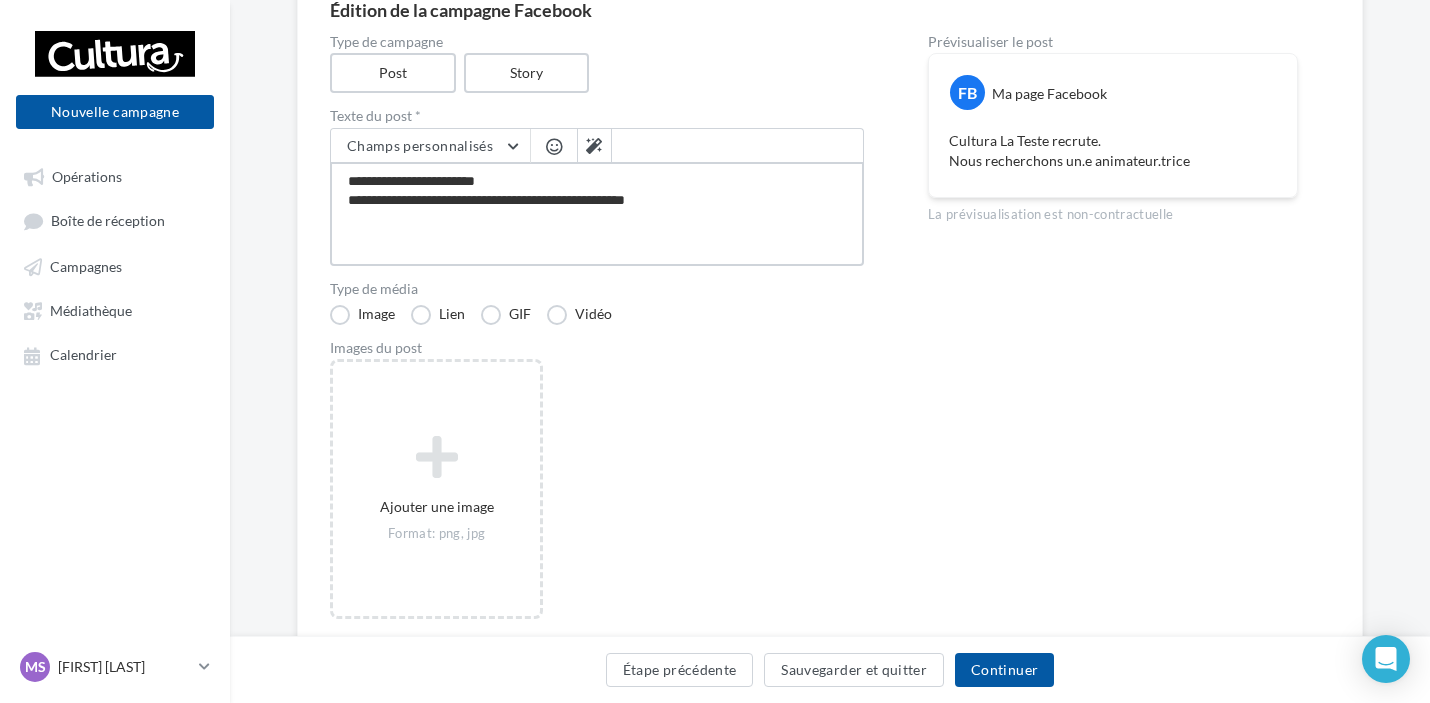 type on "**********" 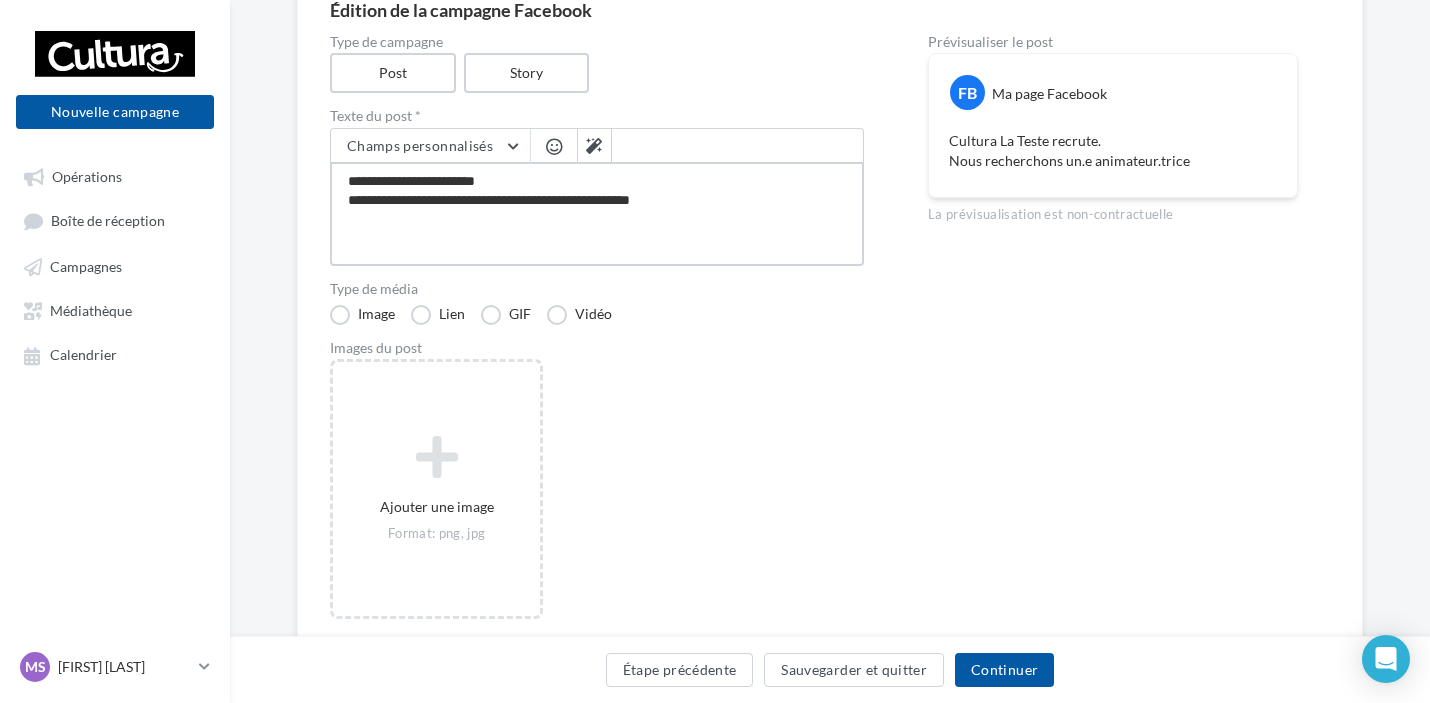 type on "**********" 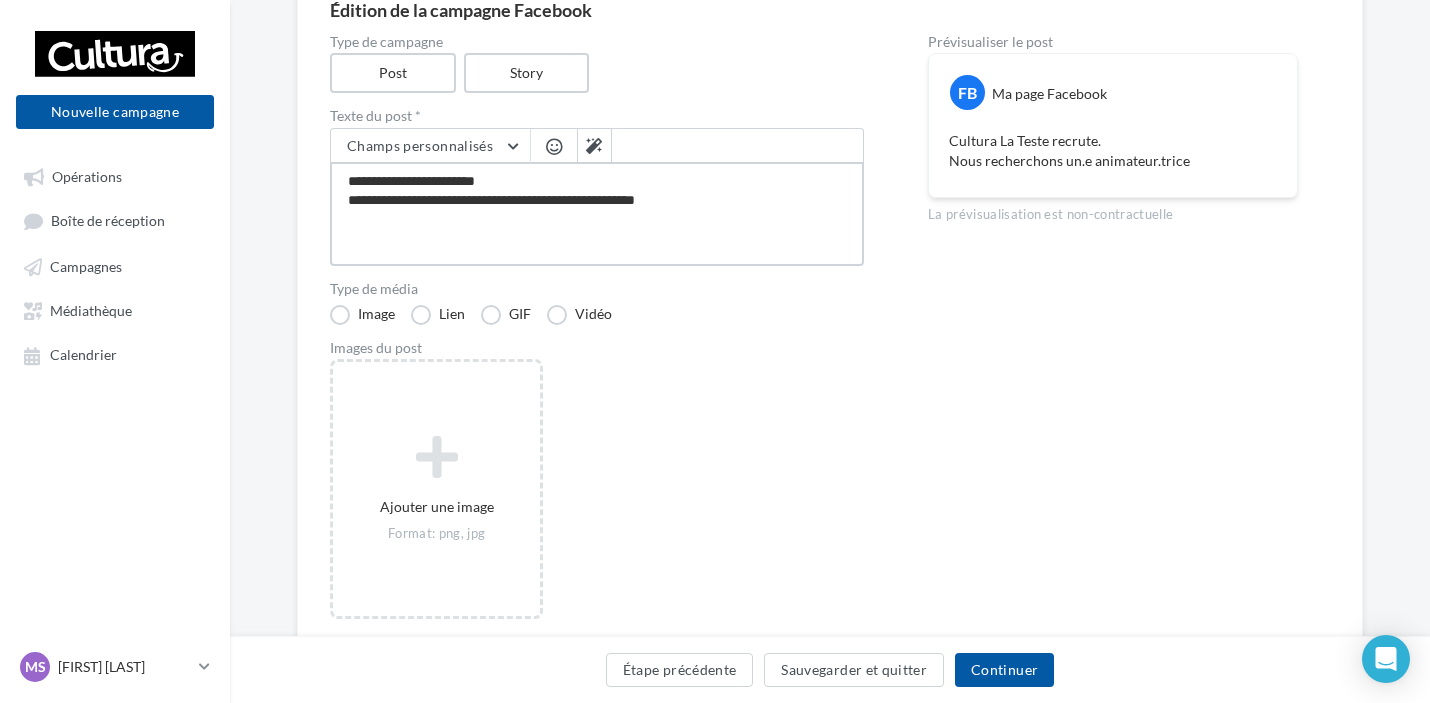 type on "**********" 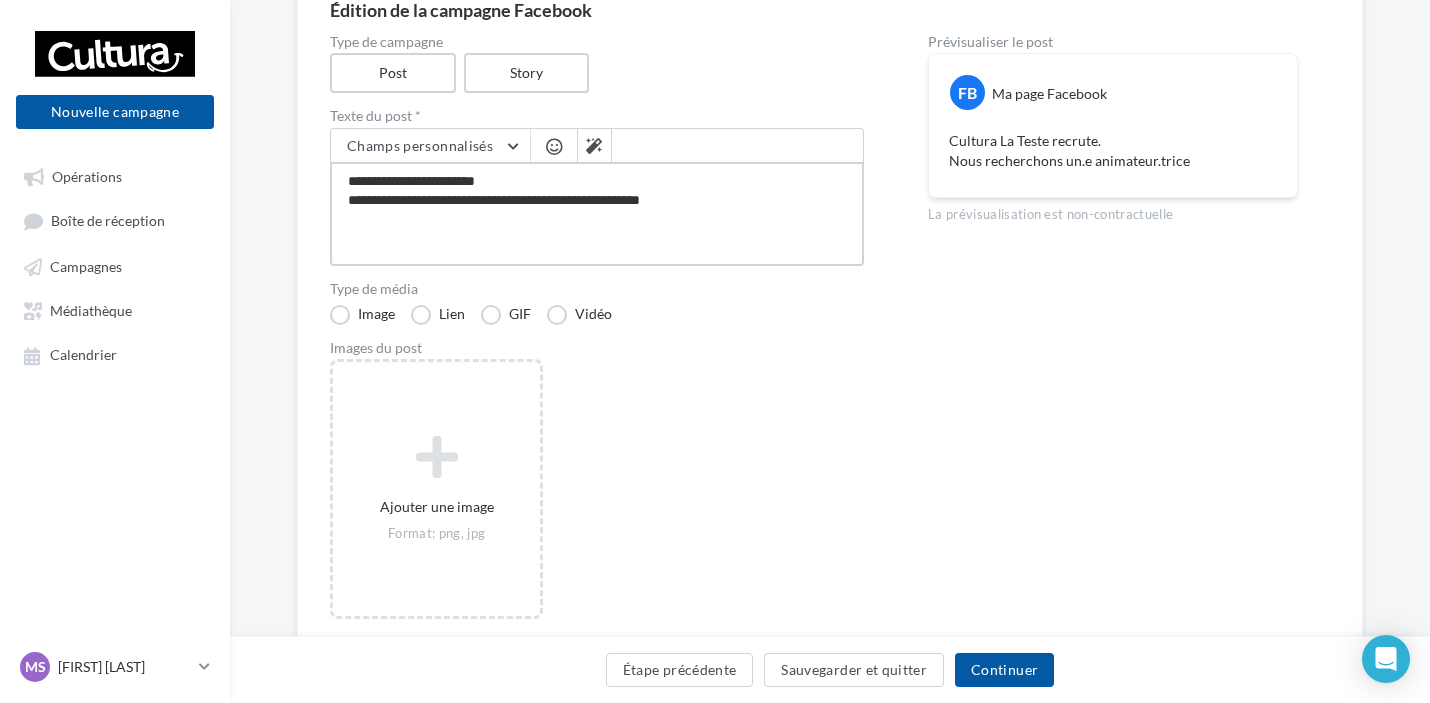 type on "**********" 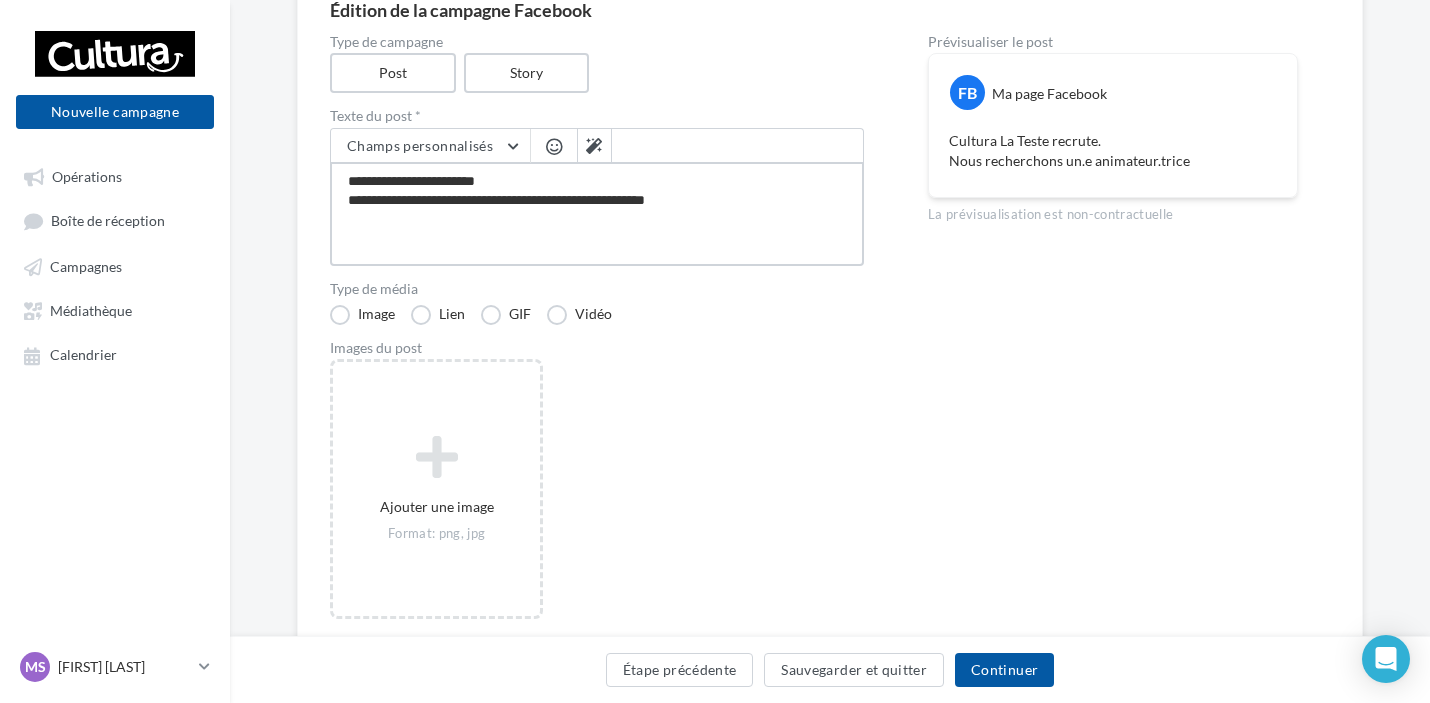 type on "**********" 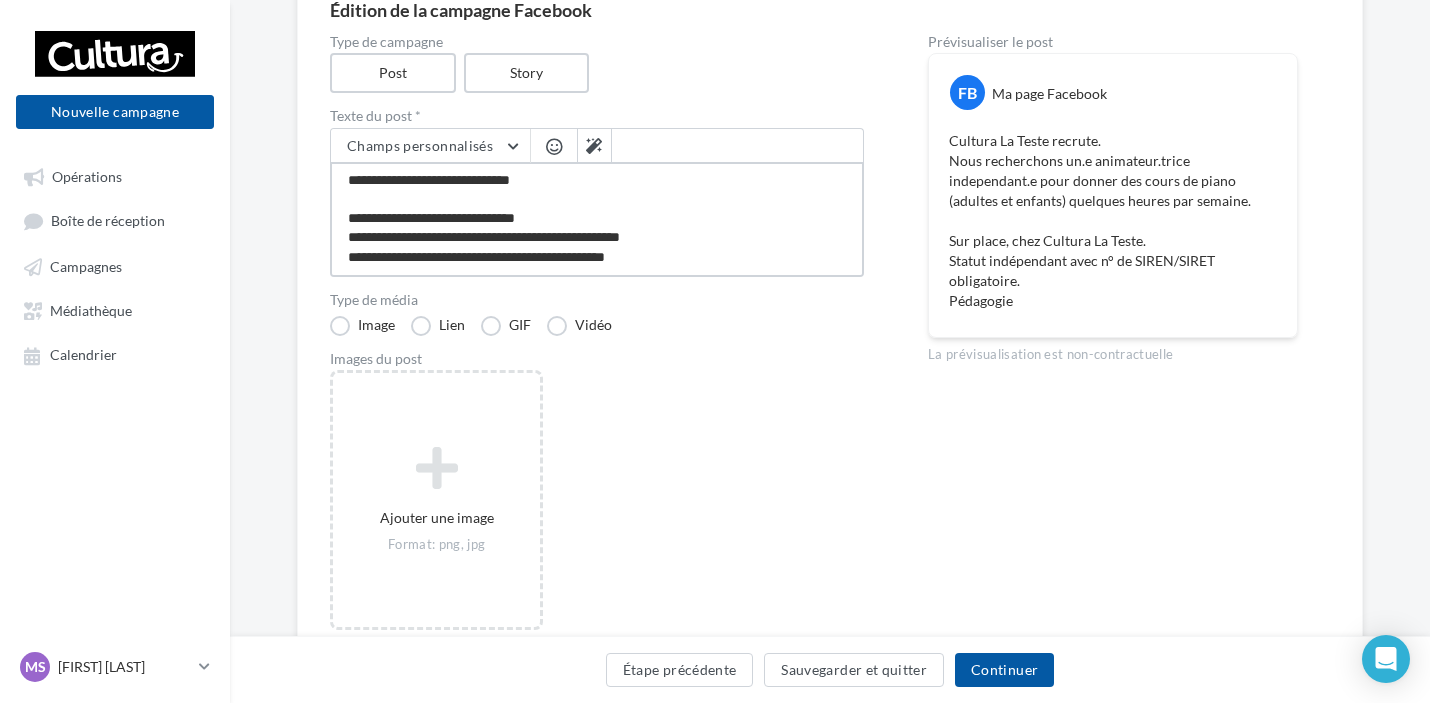 scroll, scrollTop: 69, scrollLeft: 0, axis: vertical 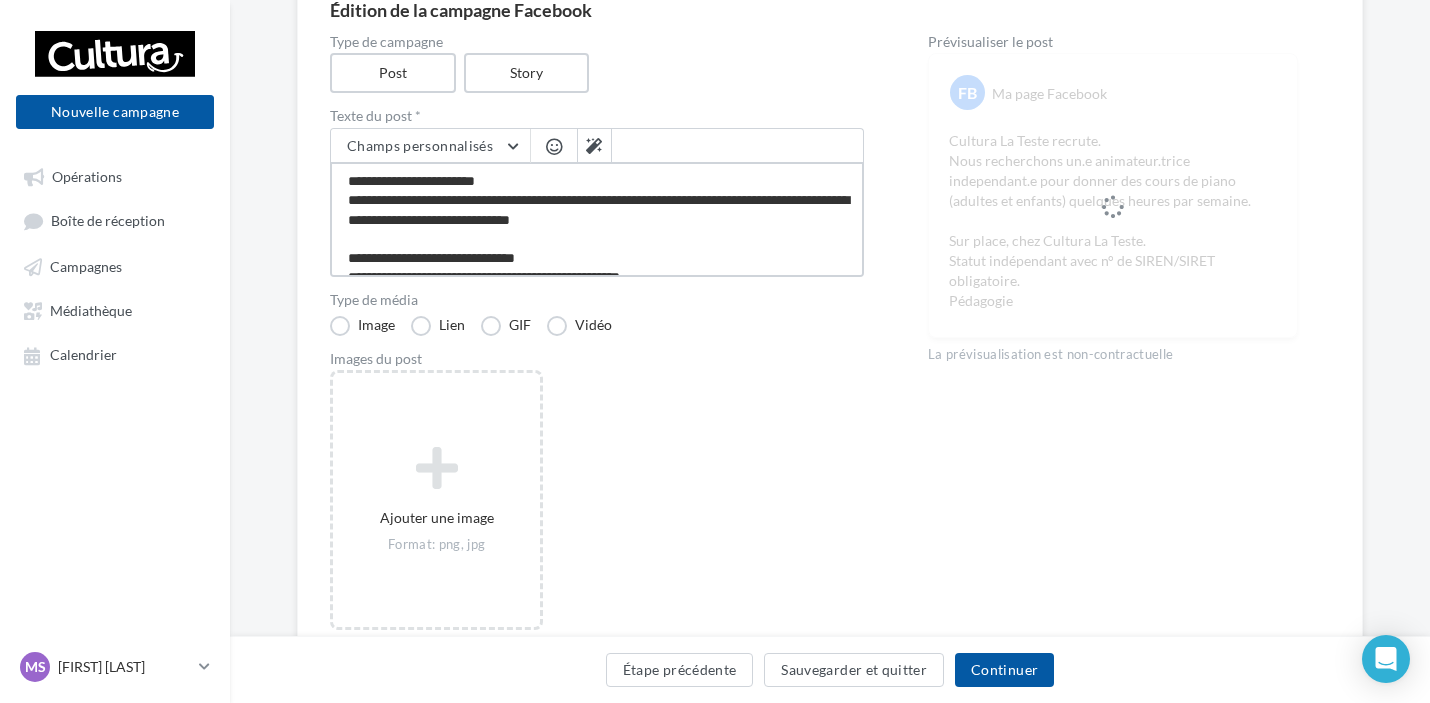 drag, startPoint x: 641, startPoint y: 257, endPoint x: 311, endPoint y: 158, distance: 344.53012 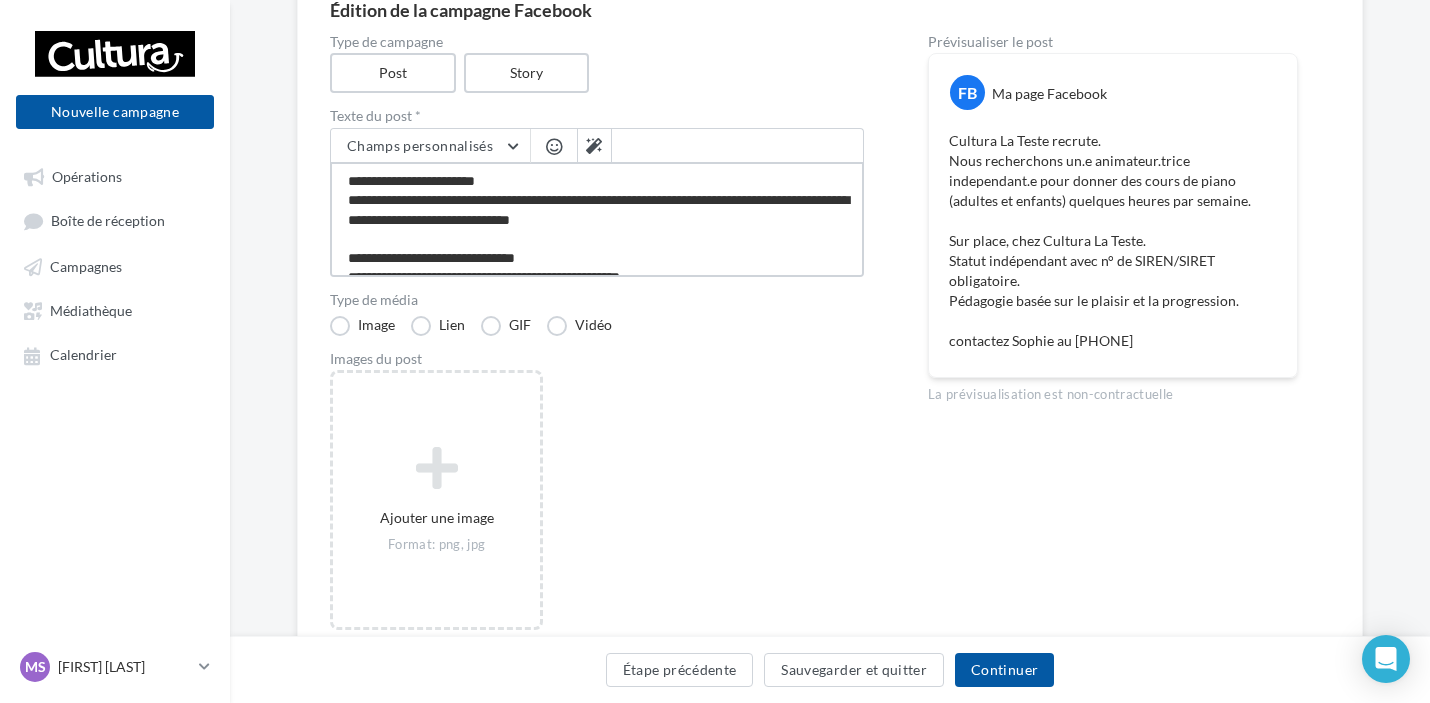paste on "**********" 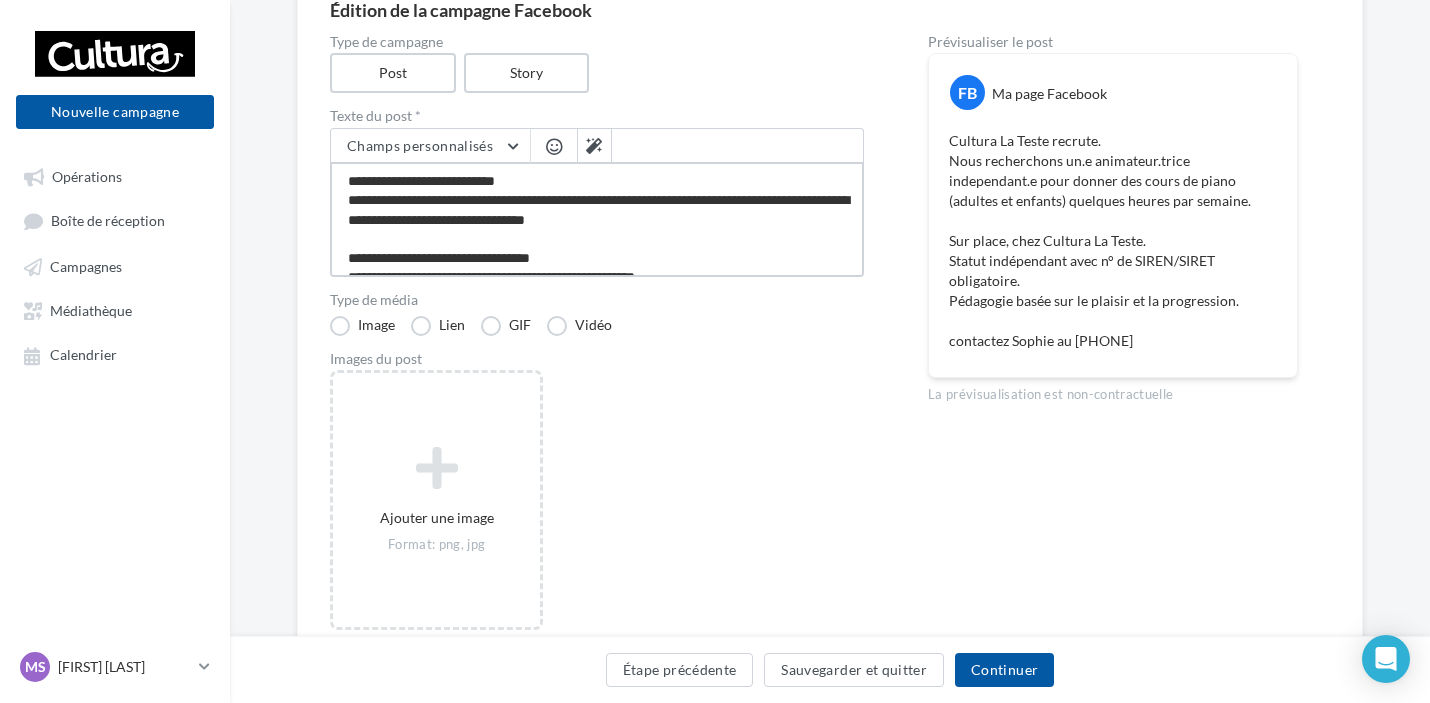 scroll, scrollTop: 69, scrollLeft: 0, axis: vertical 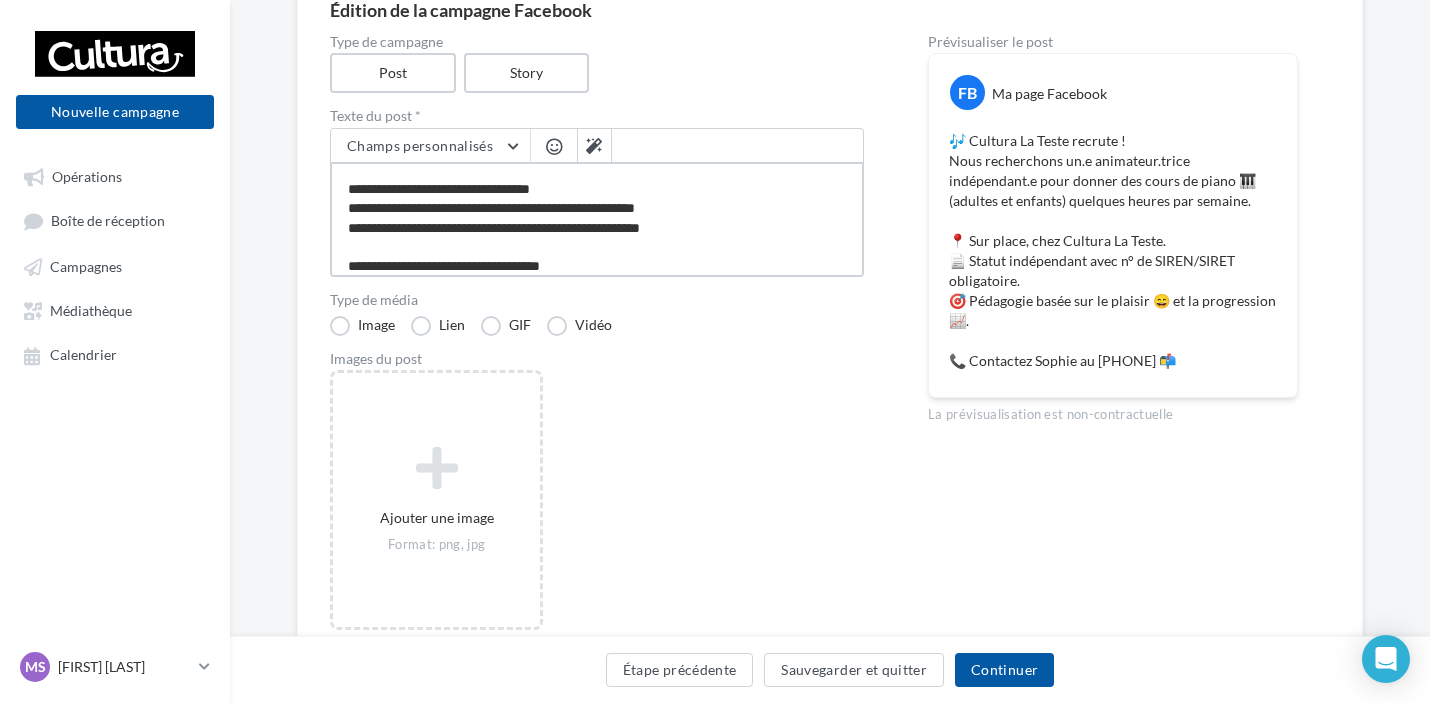 click on "**********" at bounding box center [597, 219] 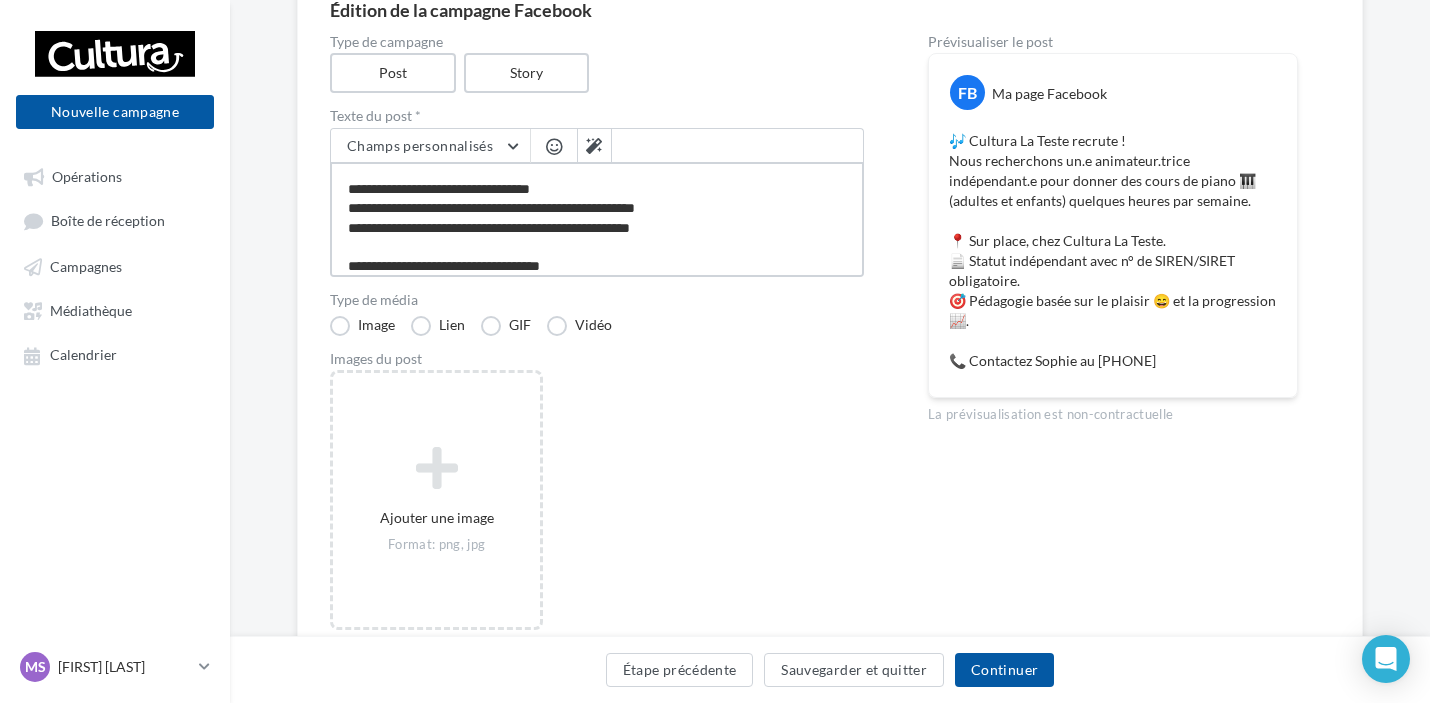 click on "**********" at bounding box center (597, 219) 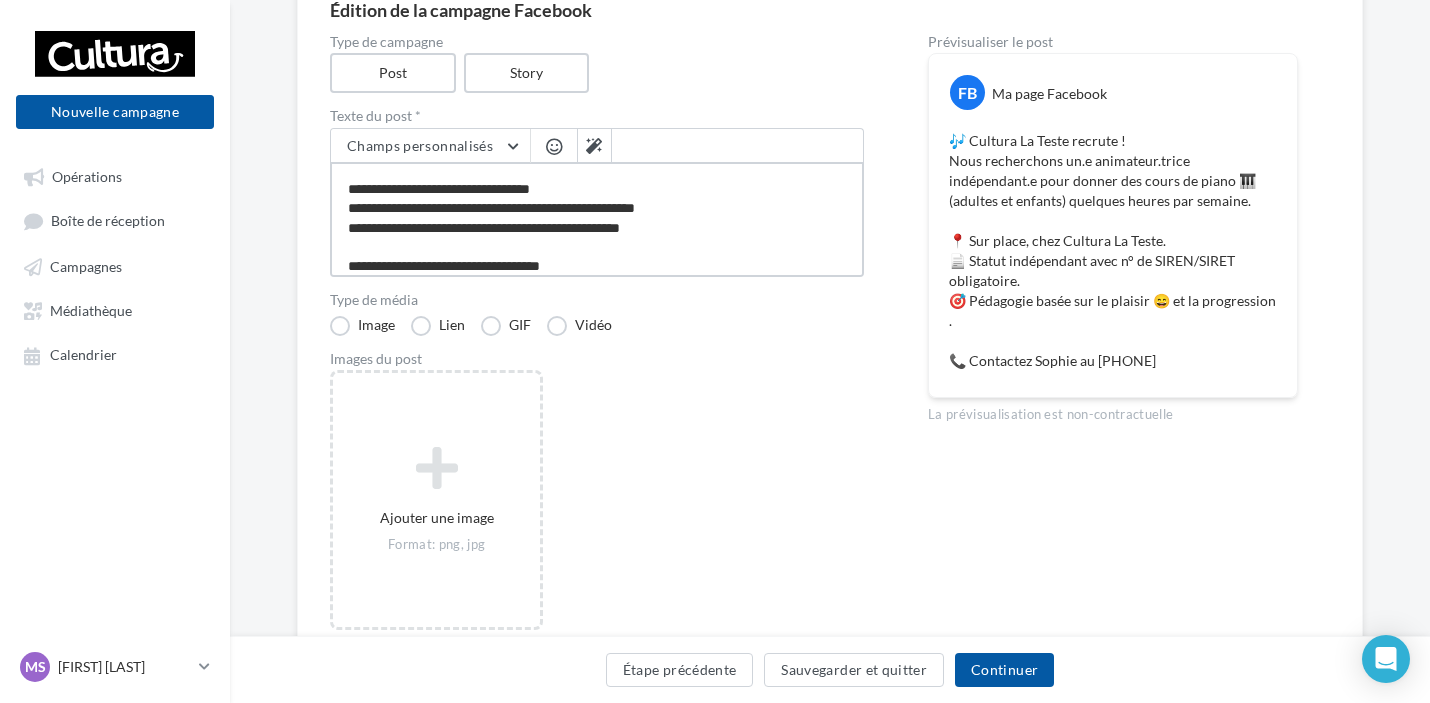 click on "**********" at bounding box center (597, 219) 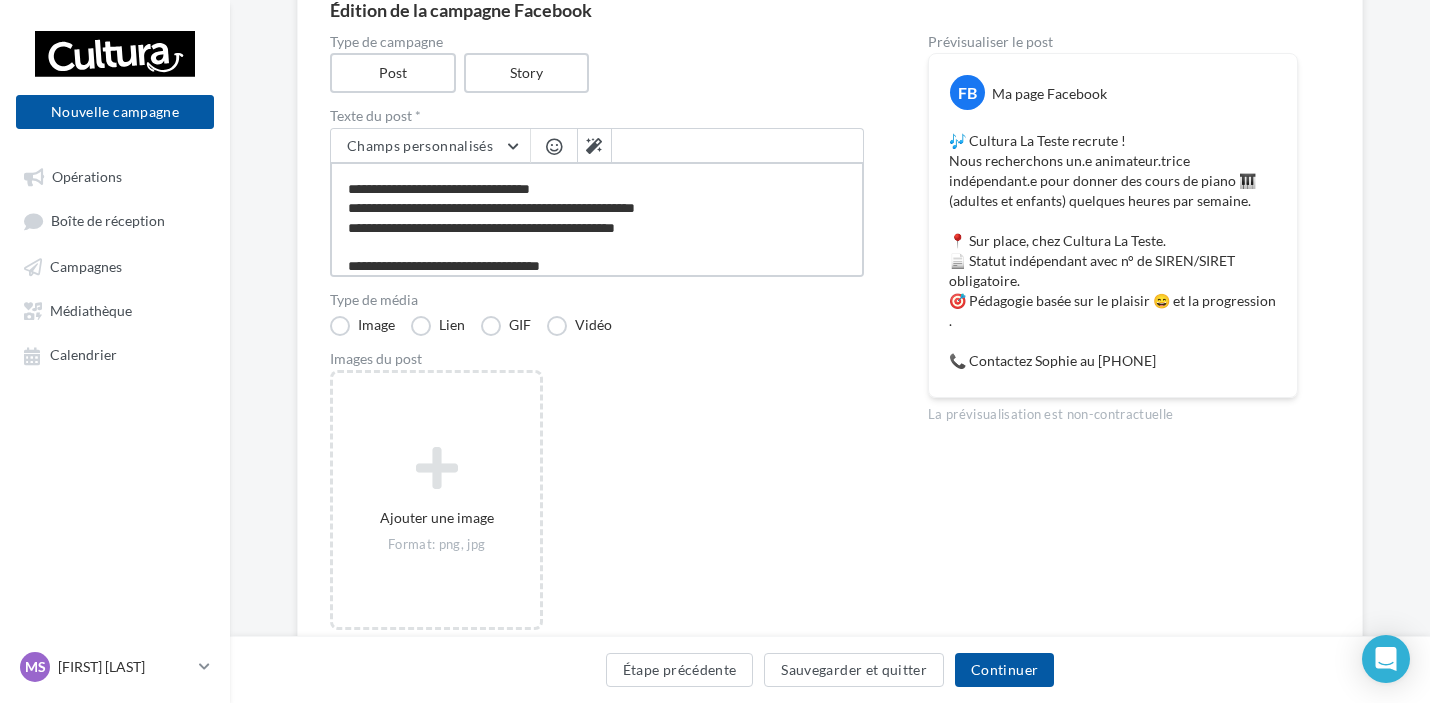 paste on "**" 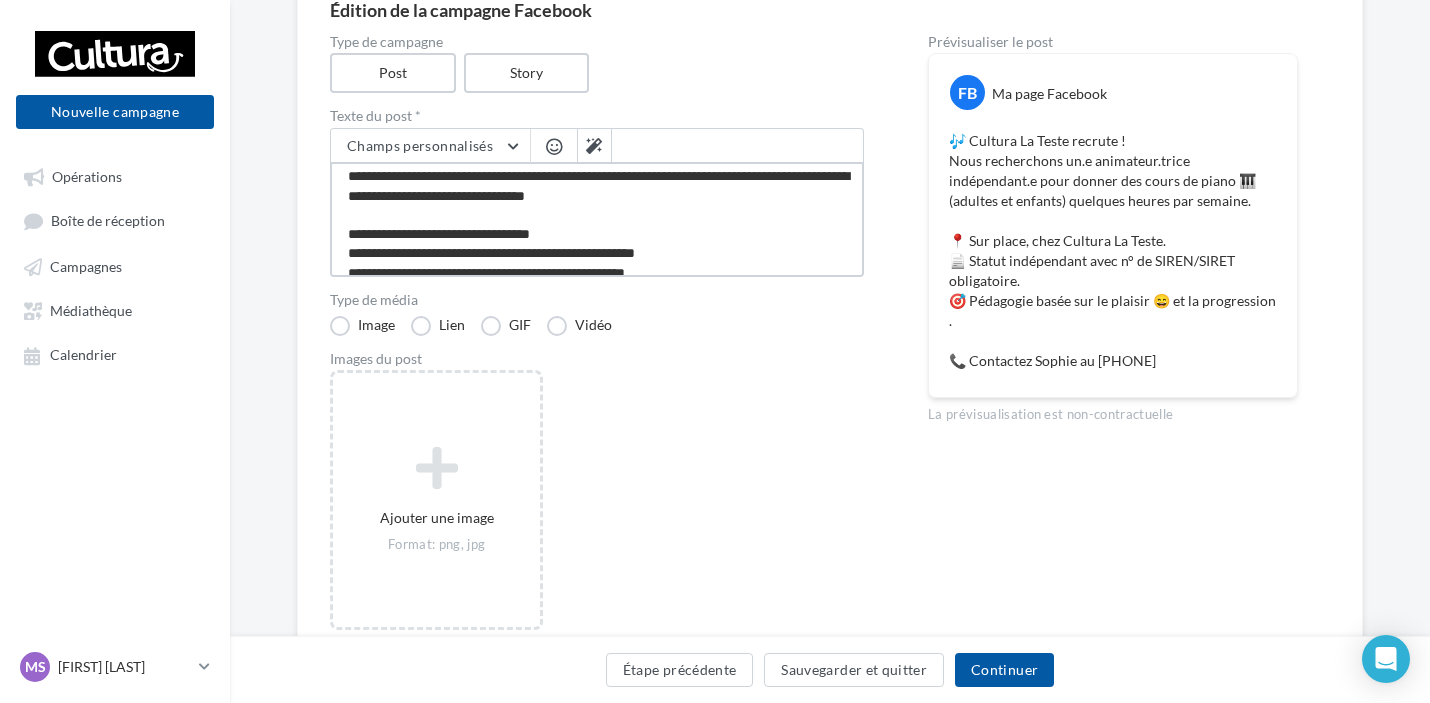 scroll, scrollTop: 0, scrollLeft: 0, axis: both 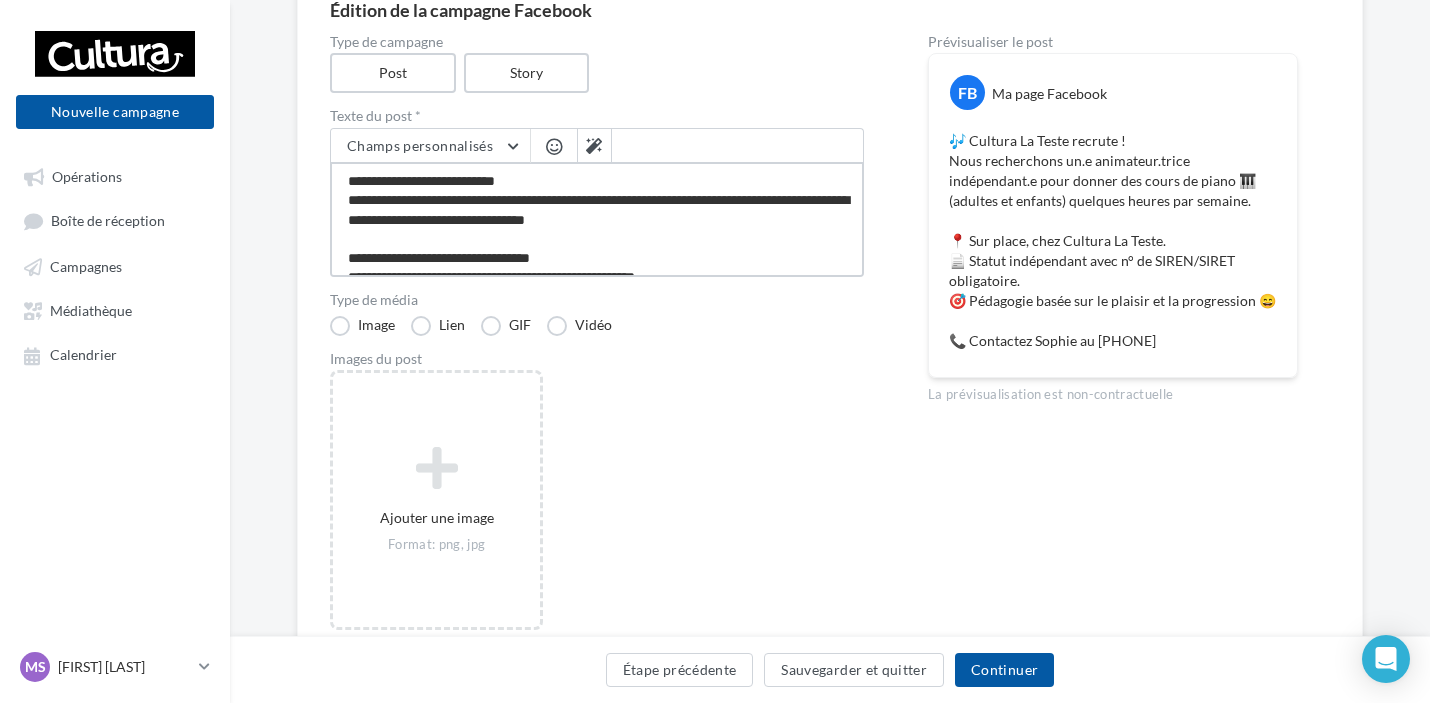 drag, startPoint x: 403, startPoint y: 216, endPoint x: 375, endPoint y: 217, distance: 28.01785 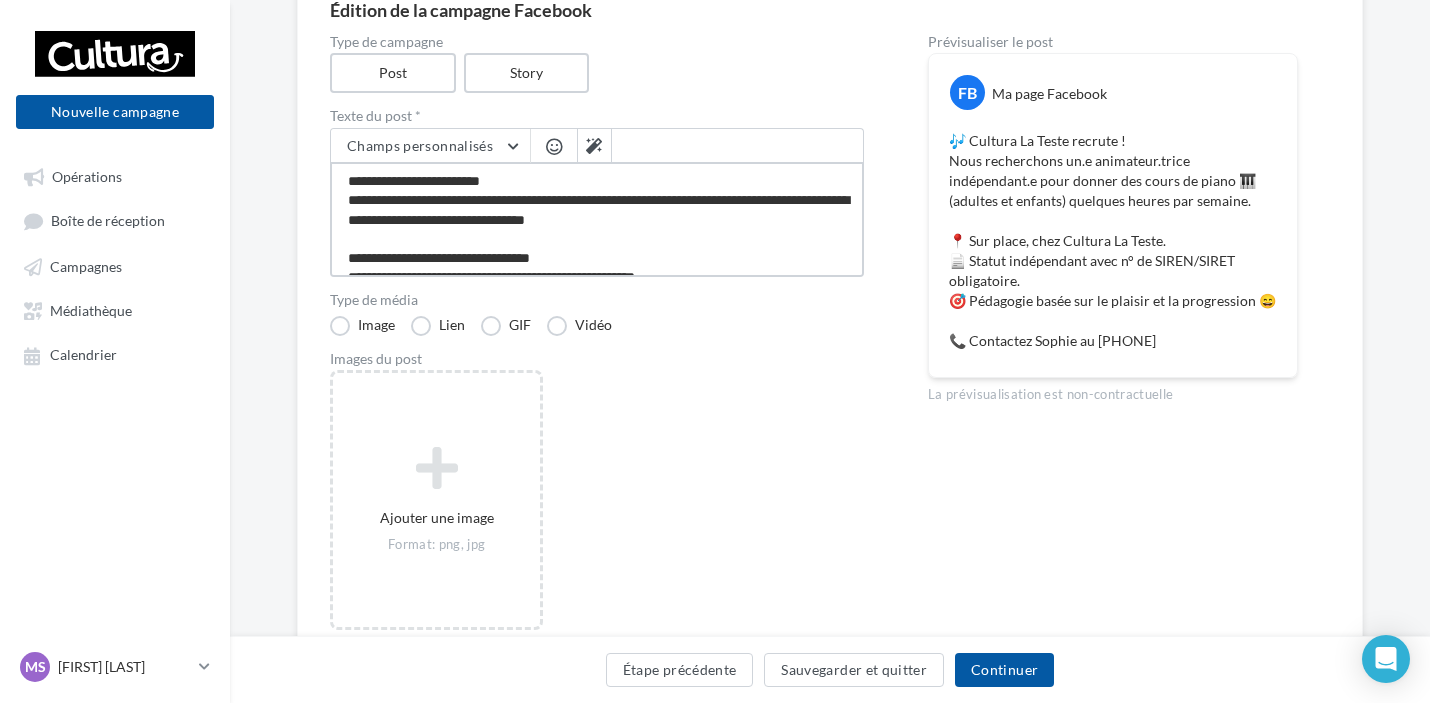 paste on "**" 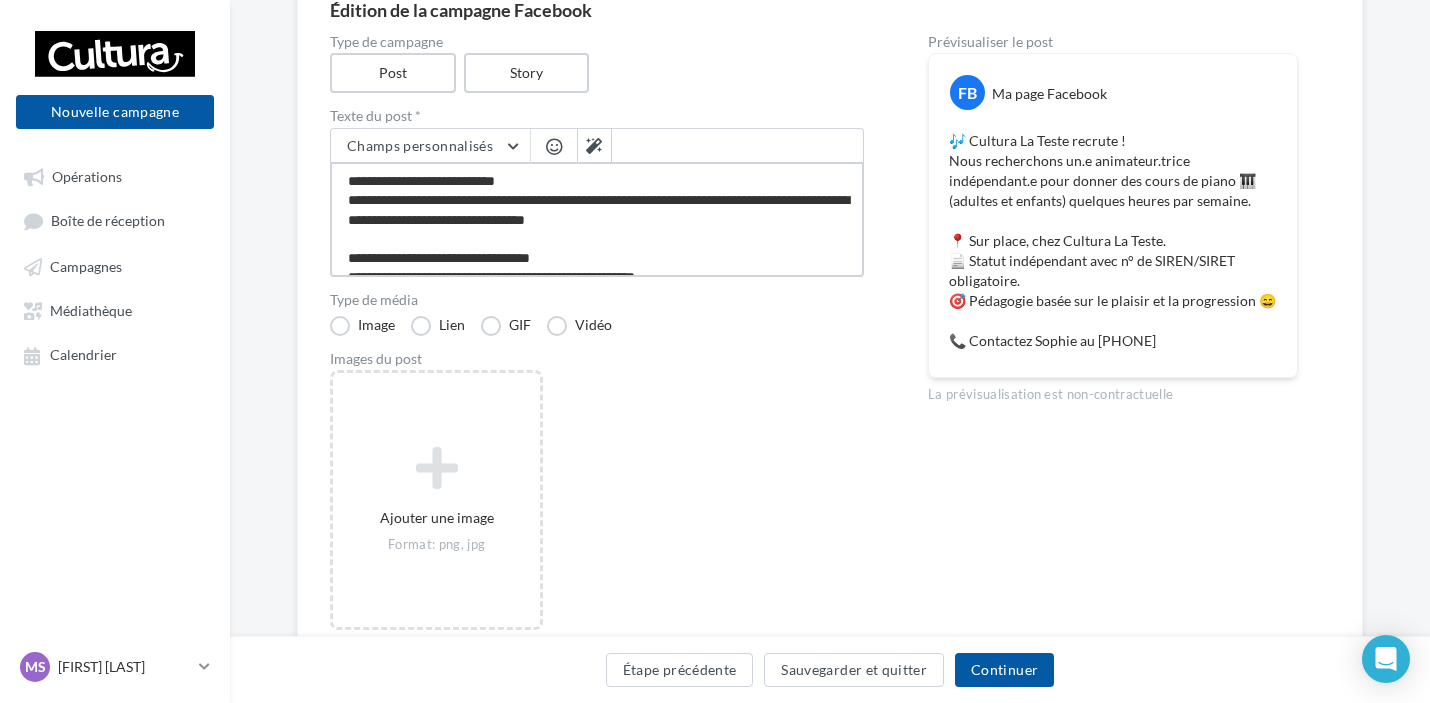 click on "**********" at bounding box center [597, 219] 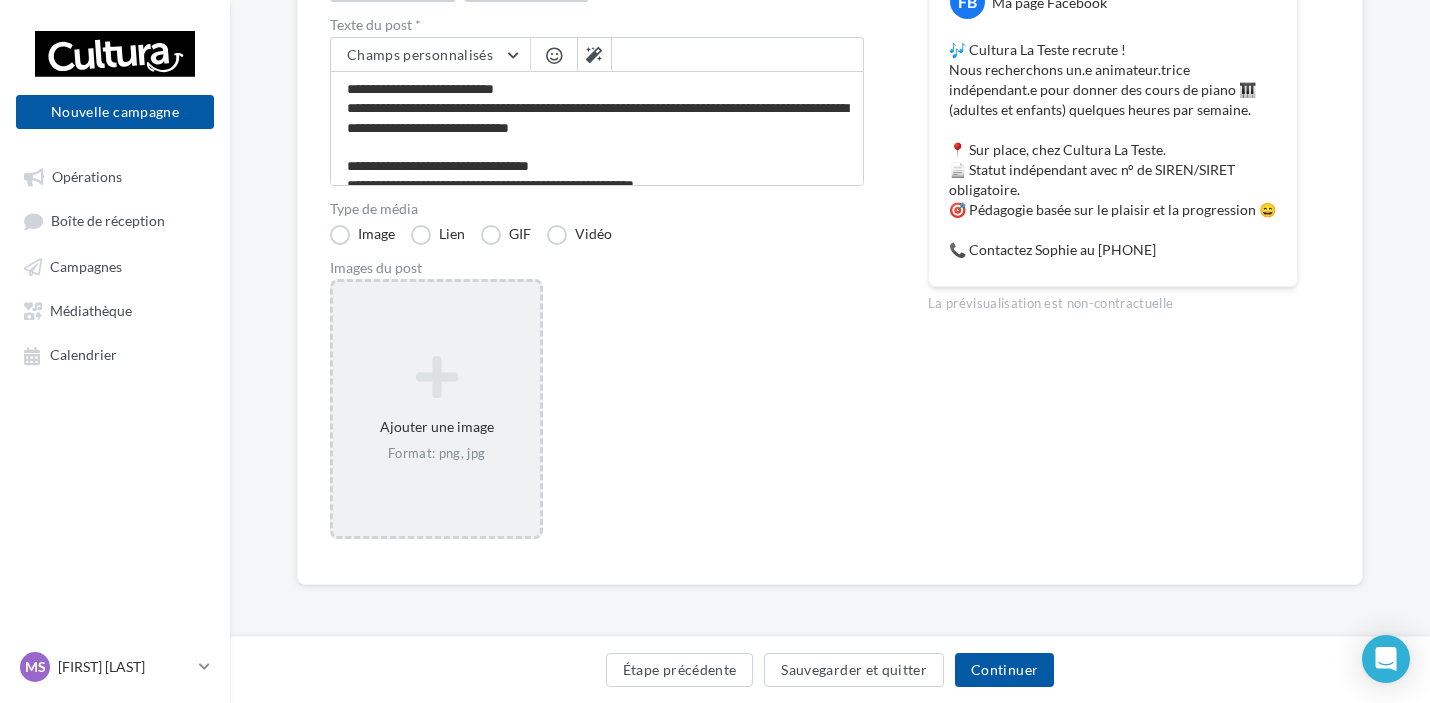 click at bounding box center (436, 377) 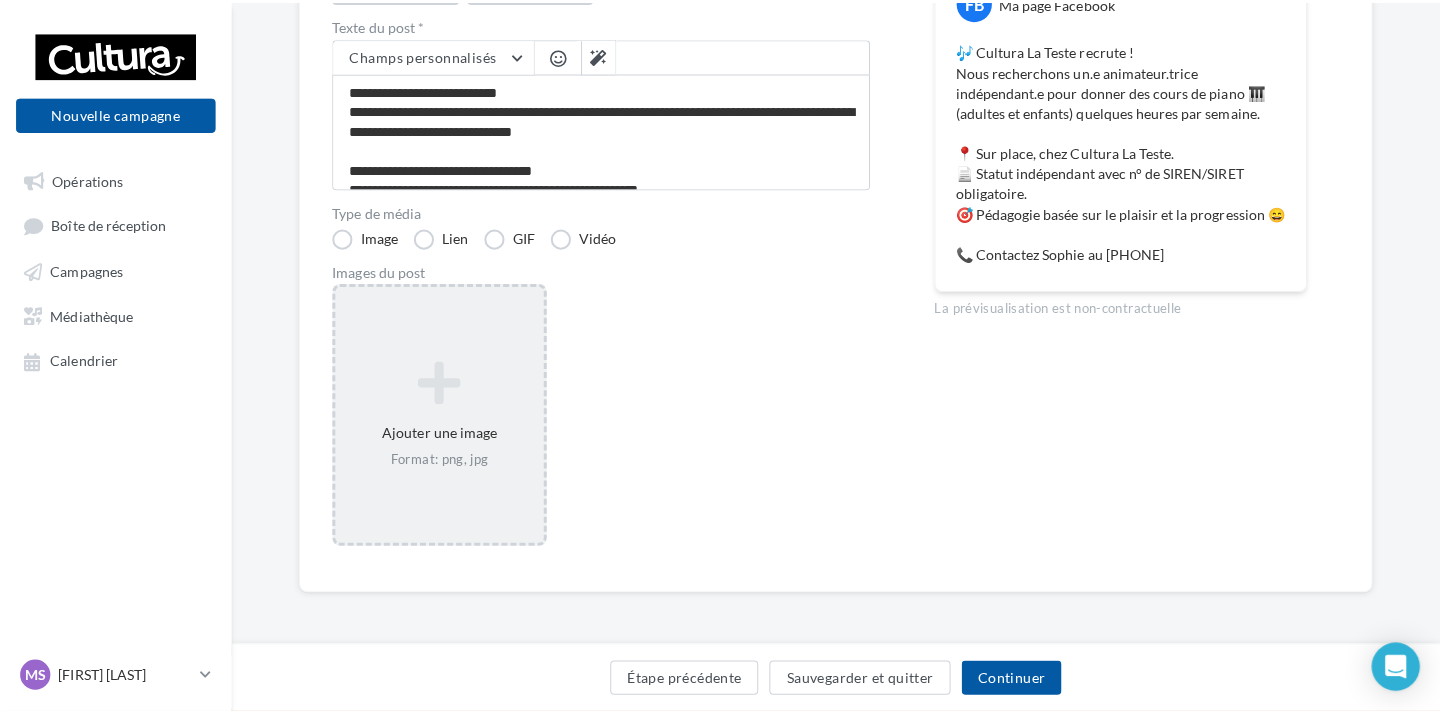 scroll, scrollTop: 281, scrollLeft: 0, axis: vertical 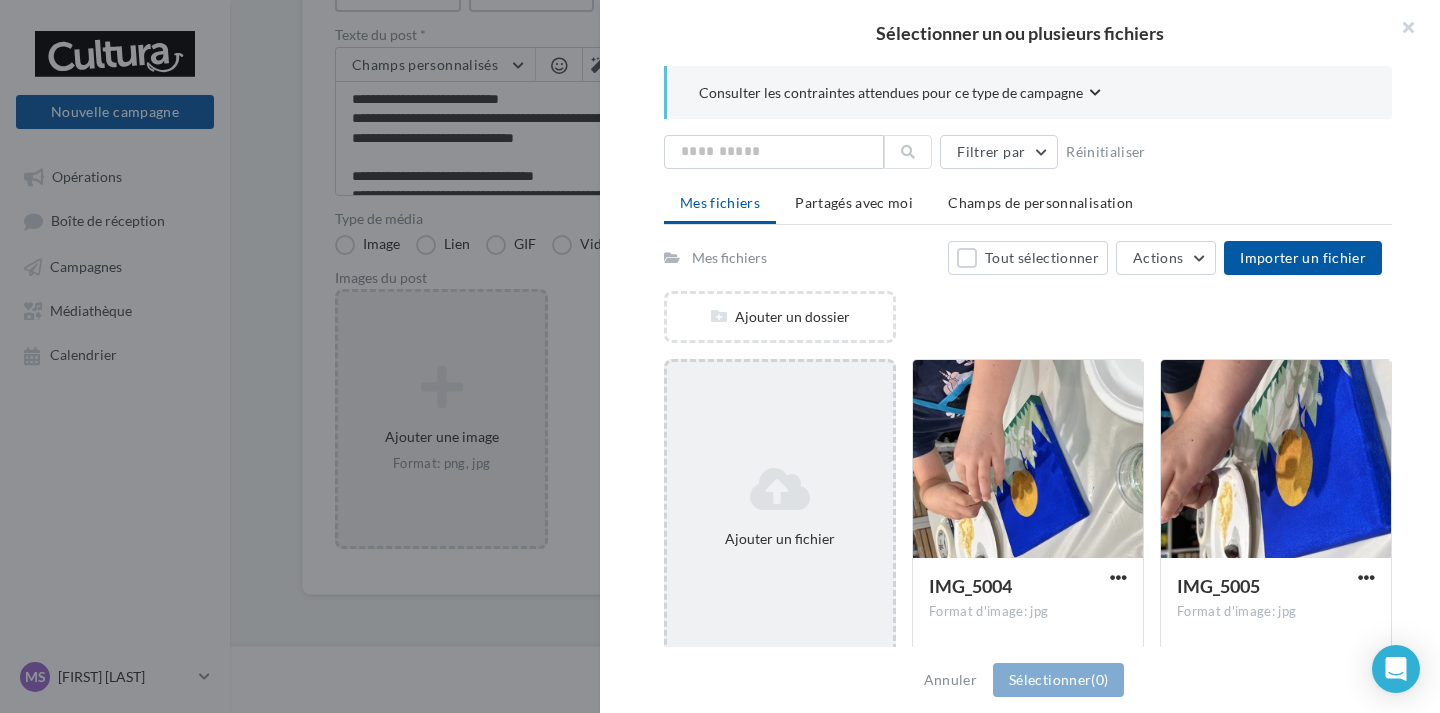 click on "Ajouter un fichier" at bounding box center (780, 507) 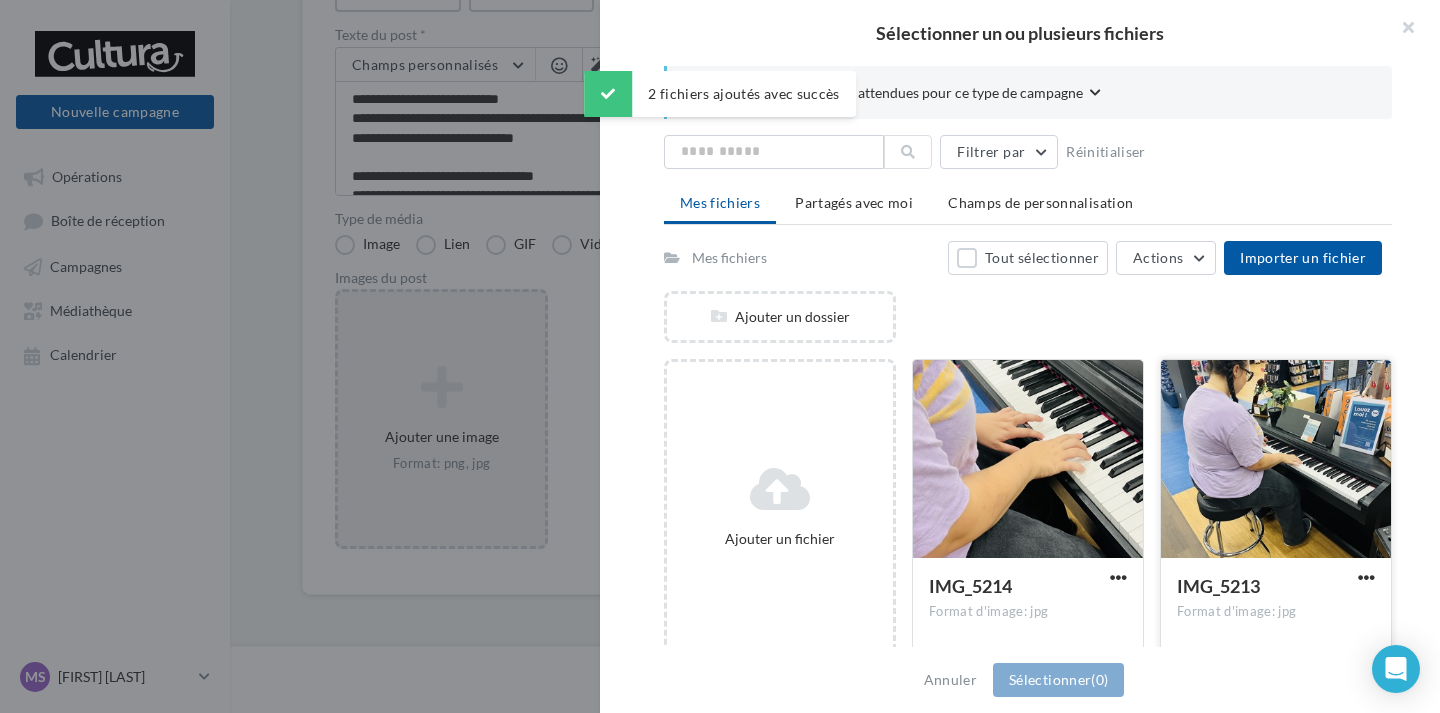 click at bounding box center [1276, 460] 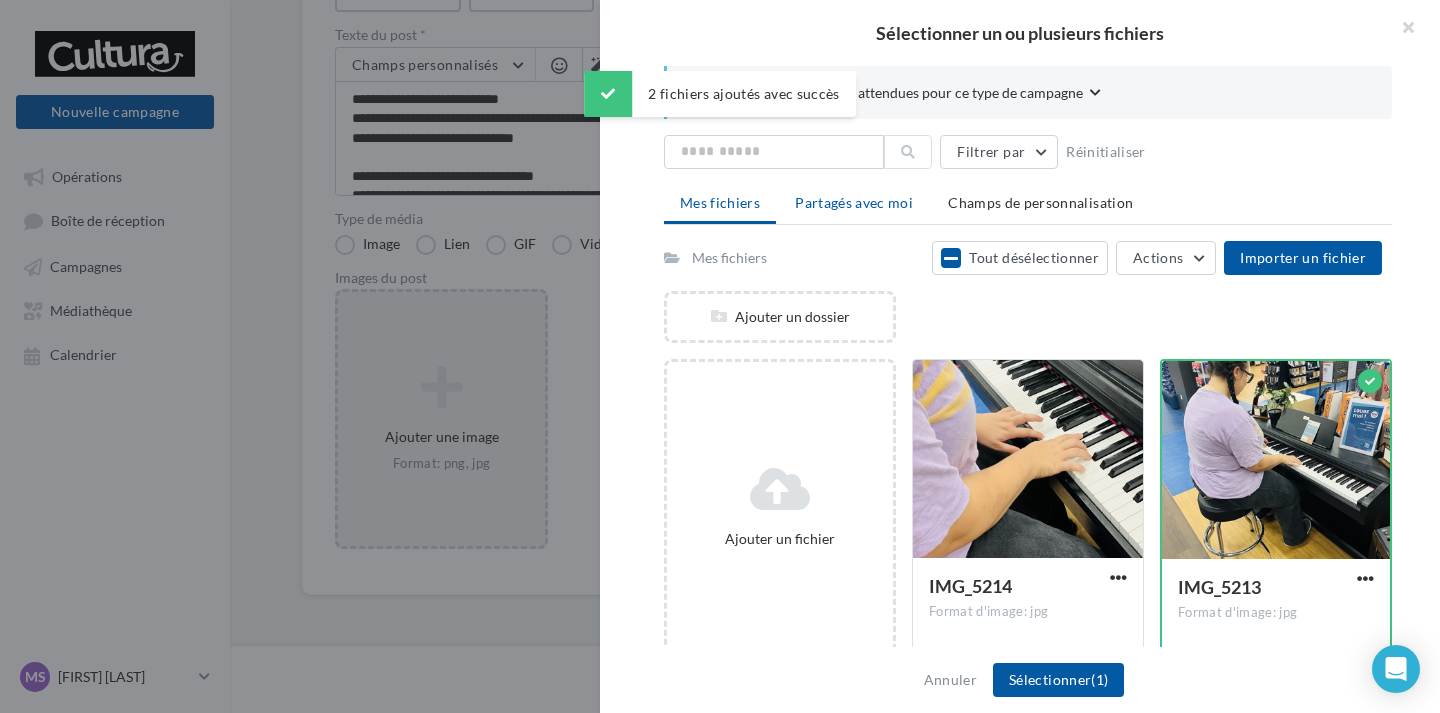 click on "Partagés avec moi" at bounding box center (854, 203) 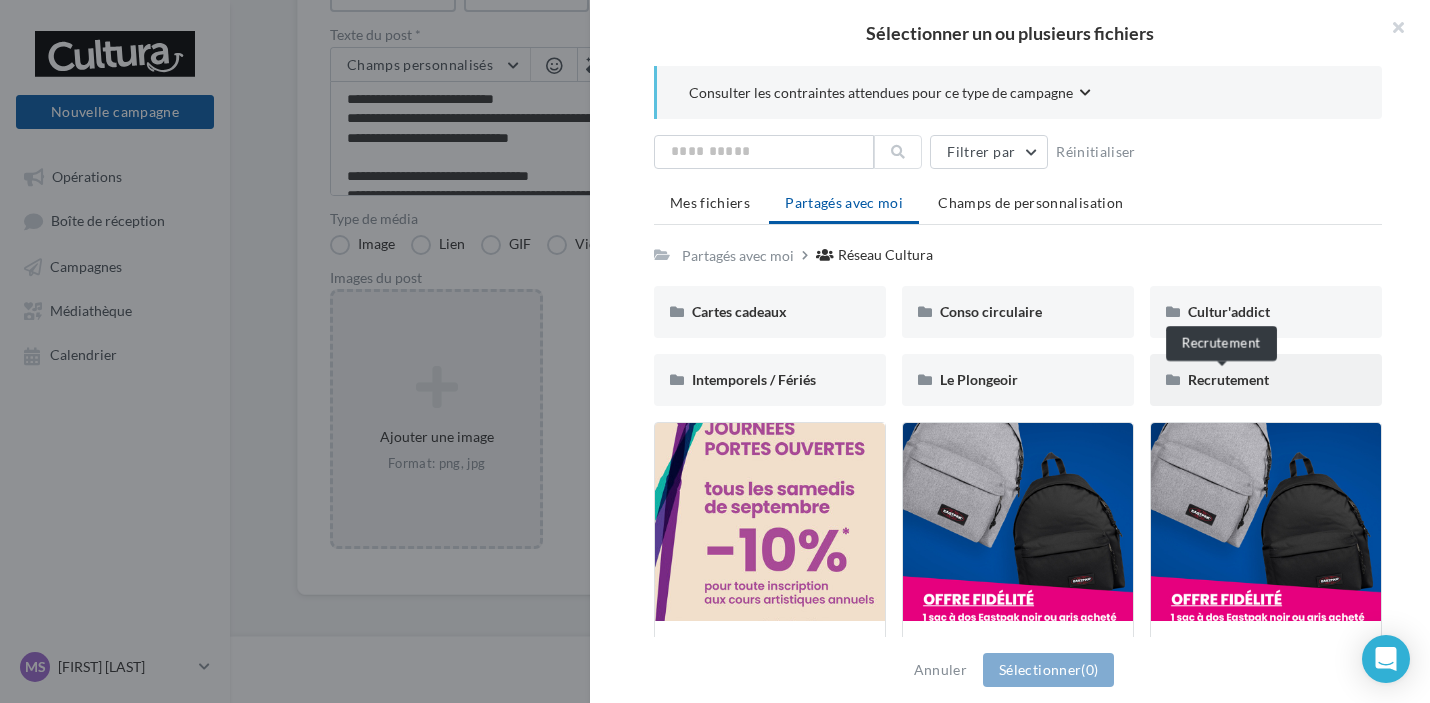 click on "Recrutement" at bounding box center (1228, 379) 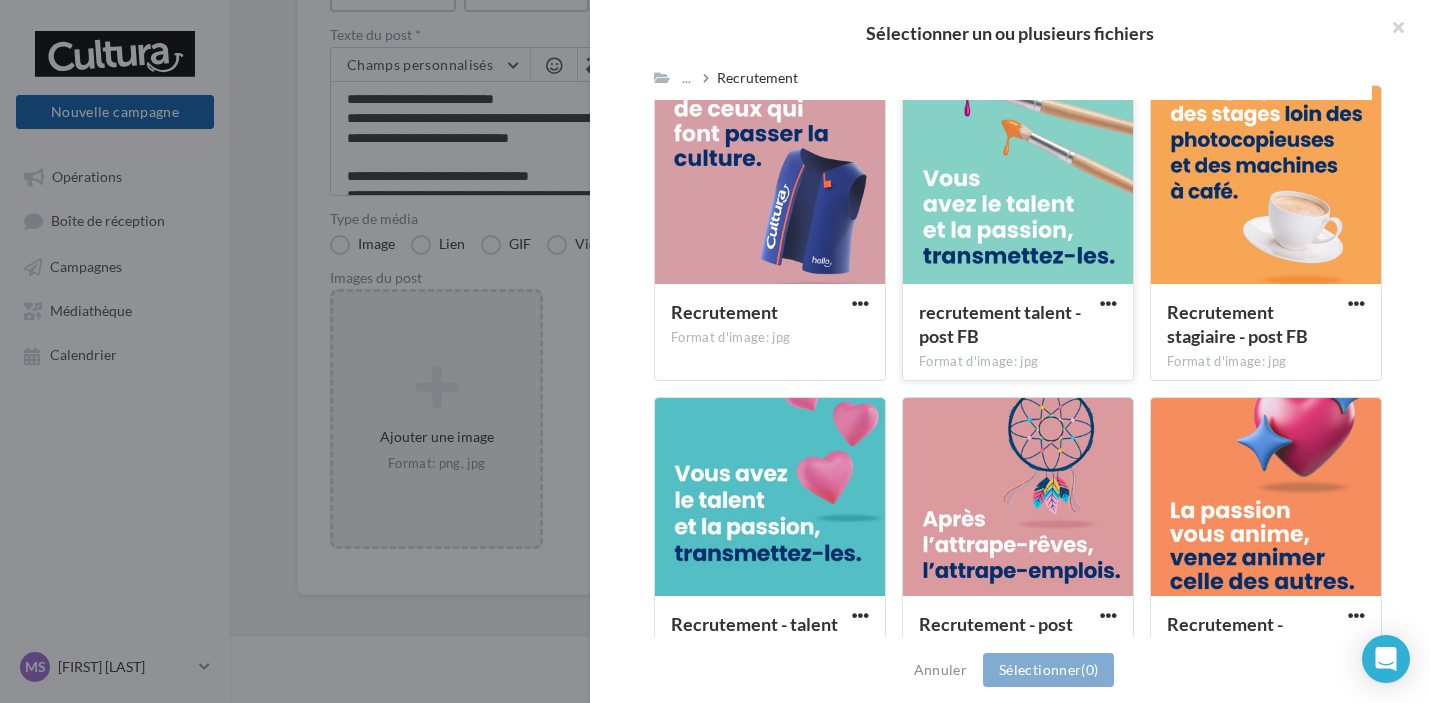 scroll, scrollTop: 300, scrollLeft: 0, axis: vertical 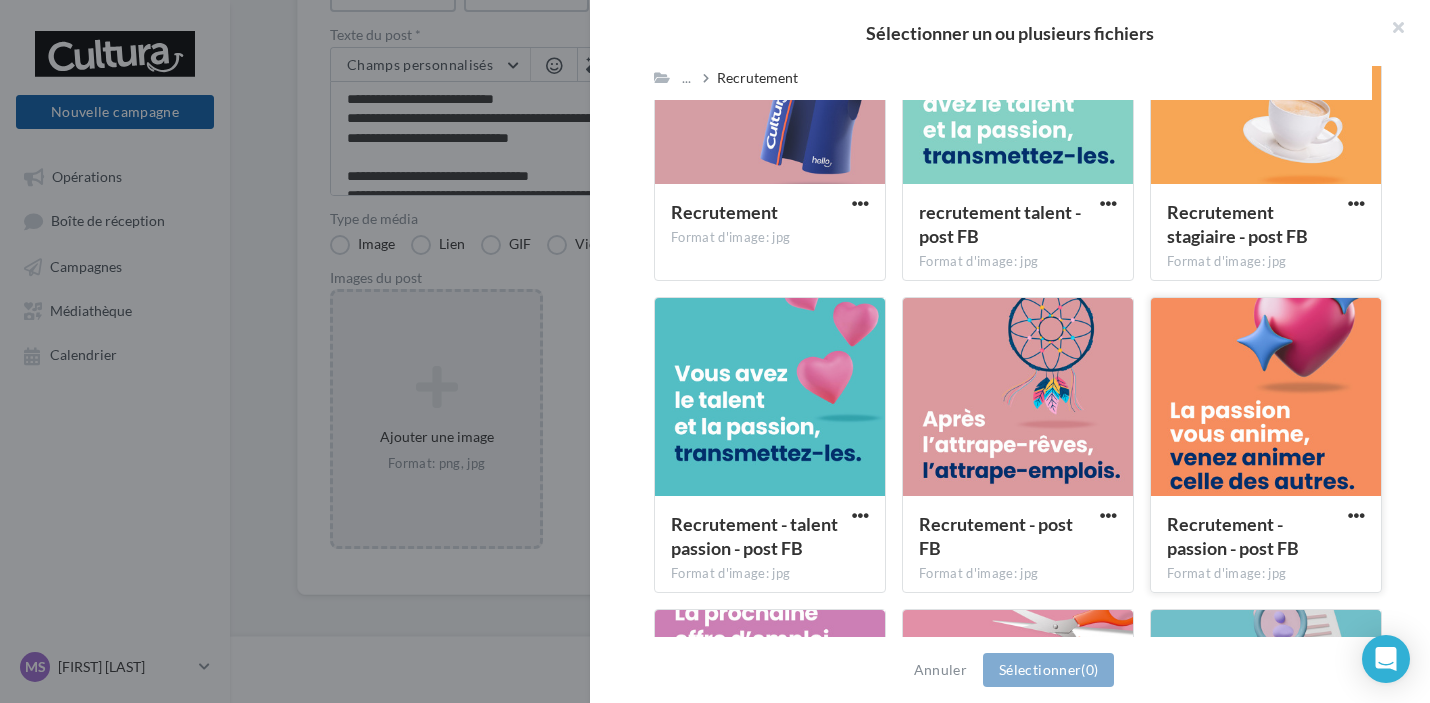 click at bounding box center (1266, 398) 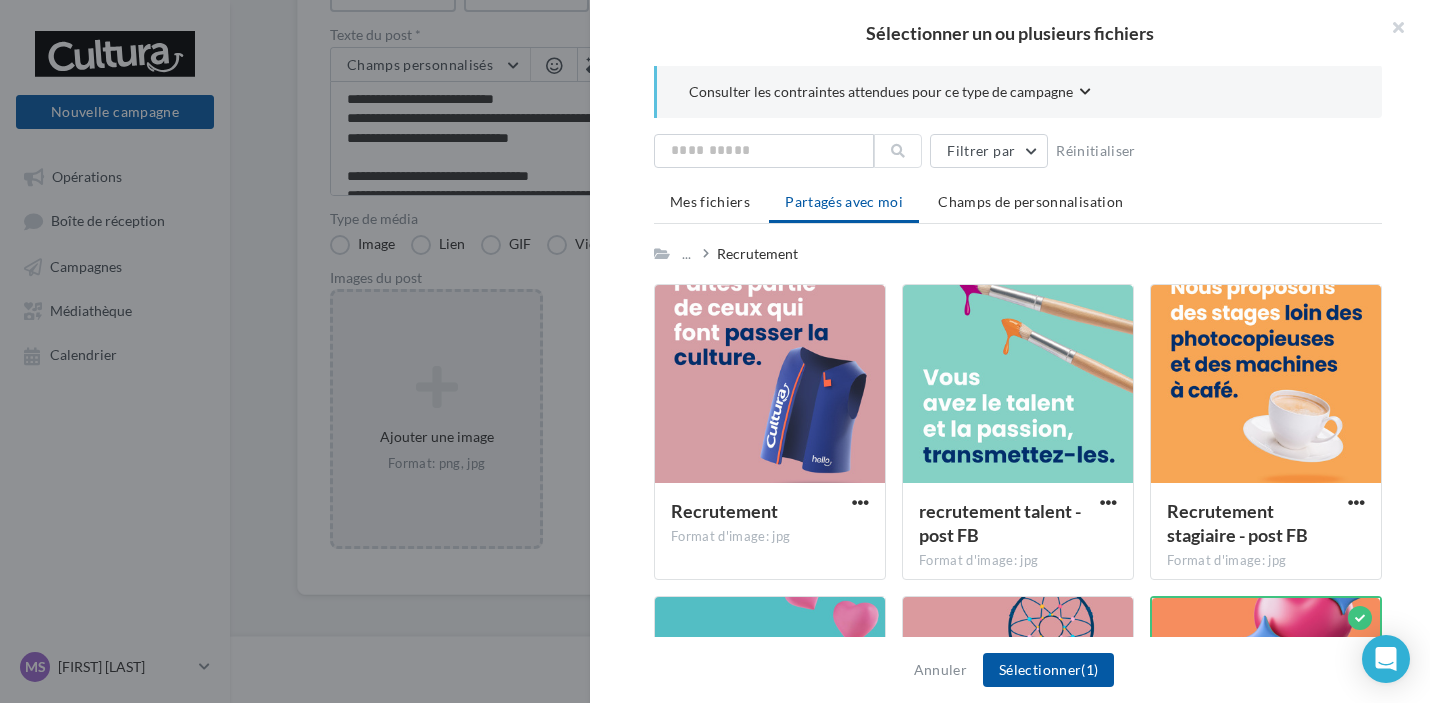 scroll, scrollTop: 0, scrollLeft: 0, axis: both 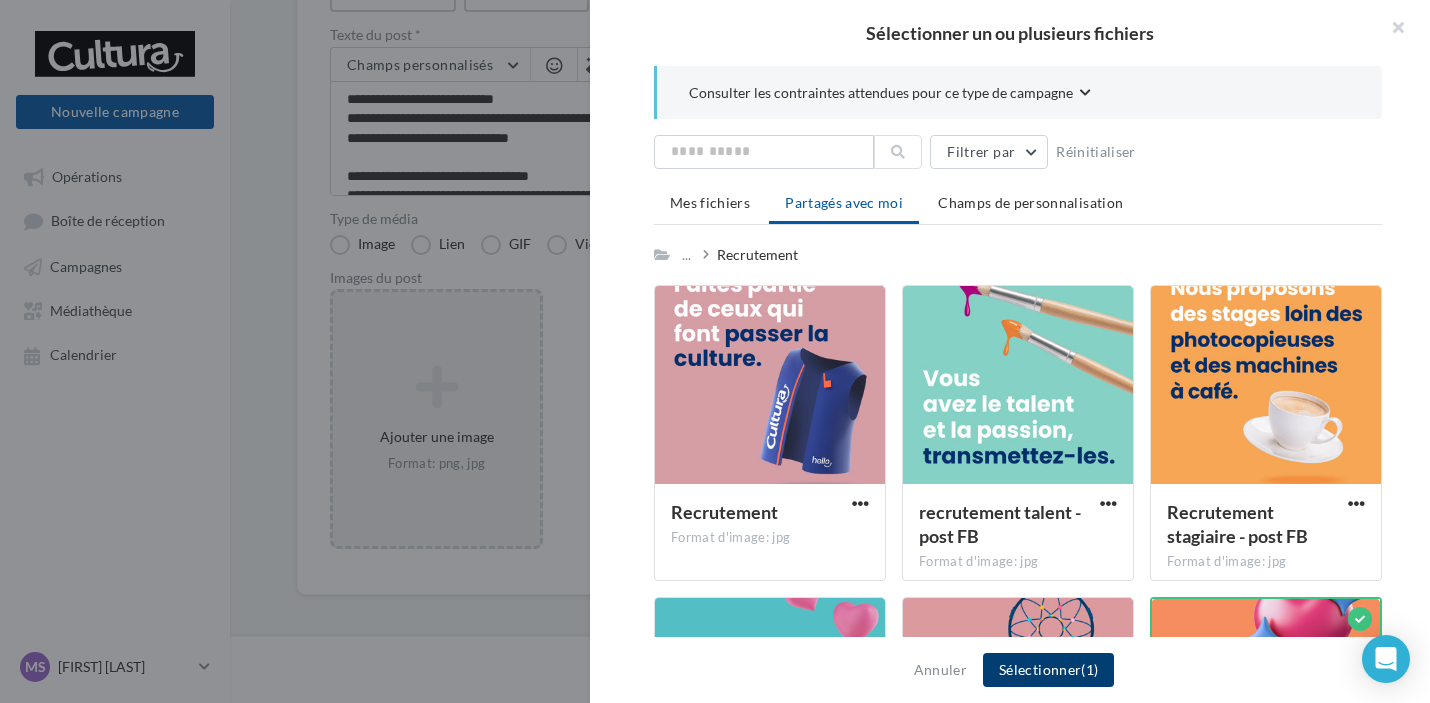 click on "Sélectionner   (1)" at bounding box center [1048, 670] 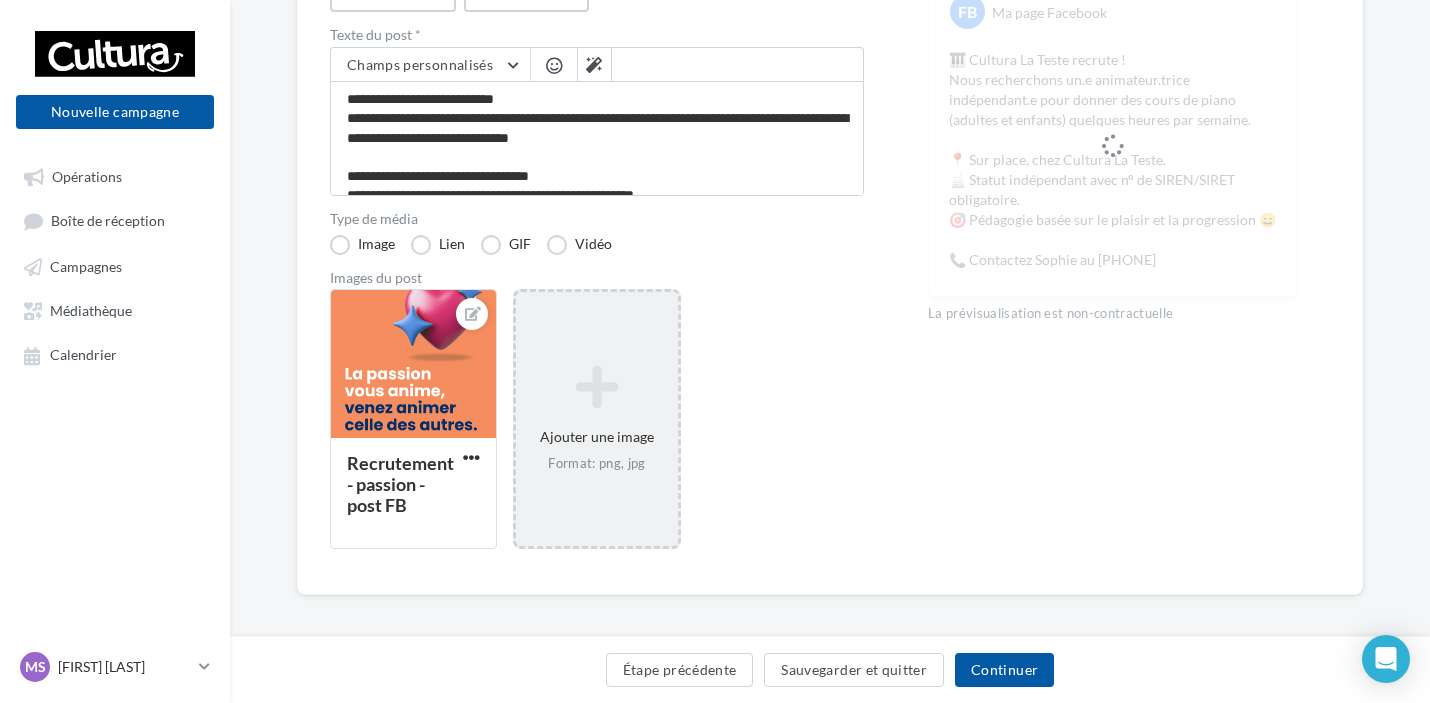 click on "Ajouter une image     Format: png, jpg" at bounding box center [596, 419] 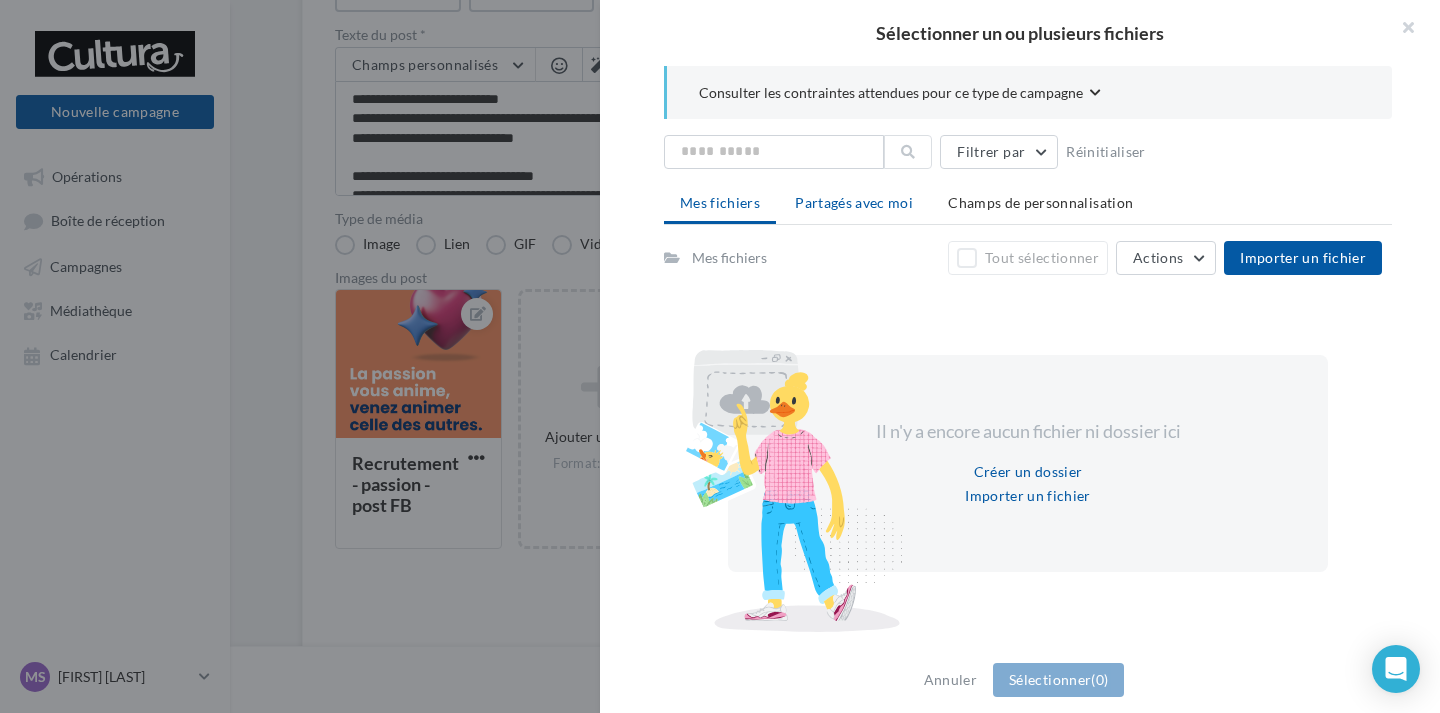click on "Partagés avec moi" at bounding box center [854, 203] 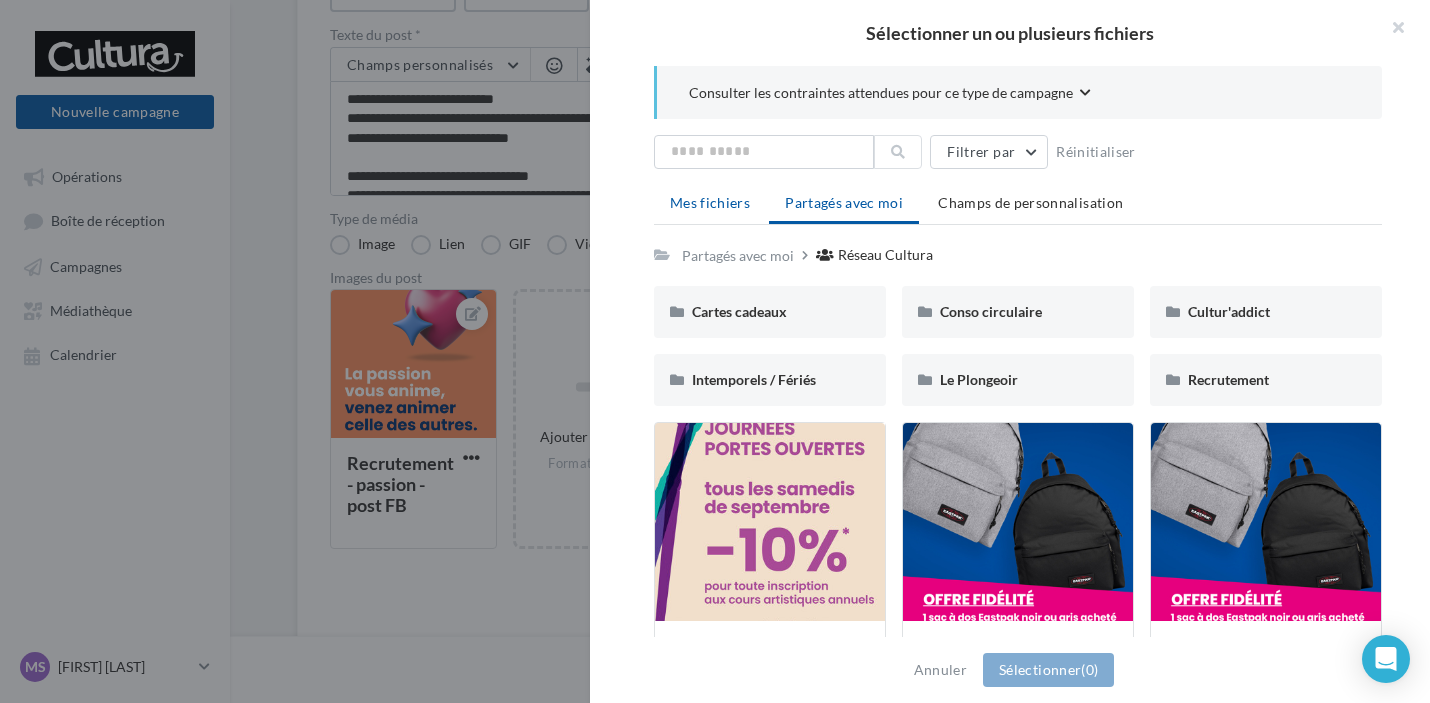click on "Mes fichiers" at bounding box center [710, 202] 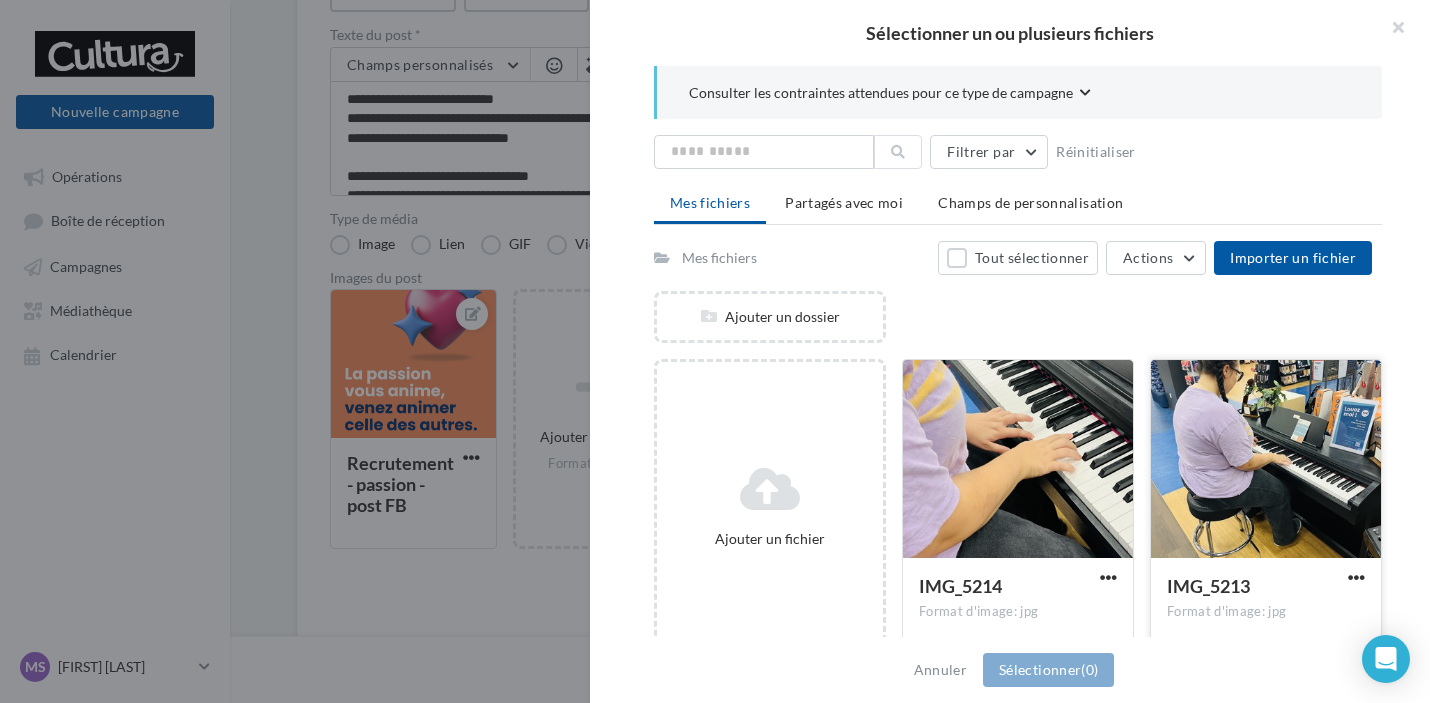 click at bounding box center [1266, 460] 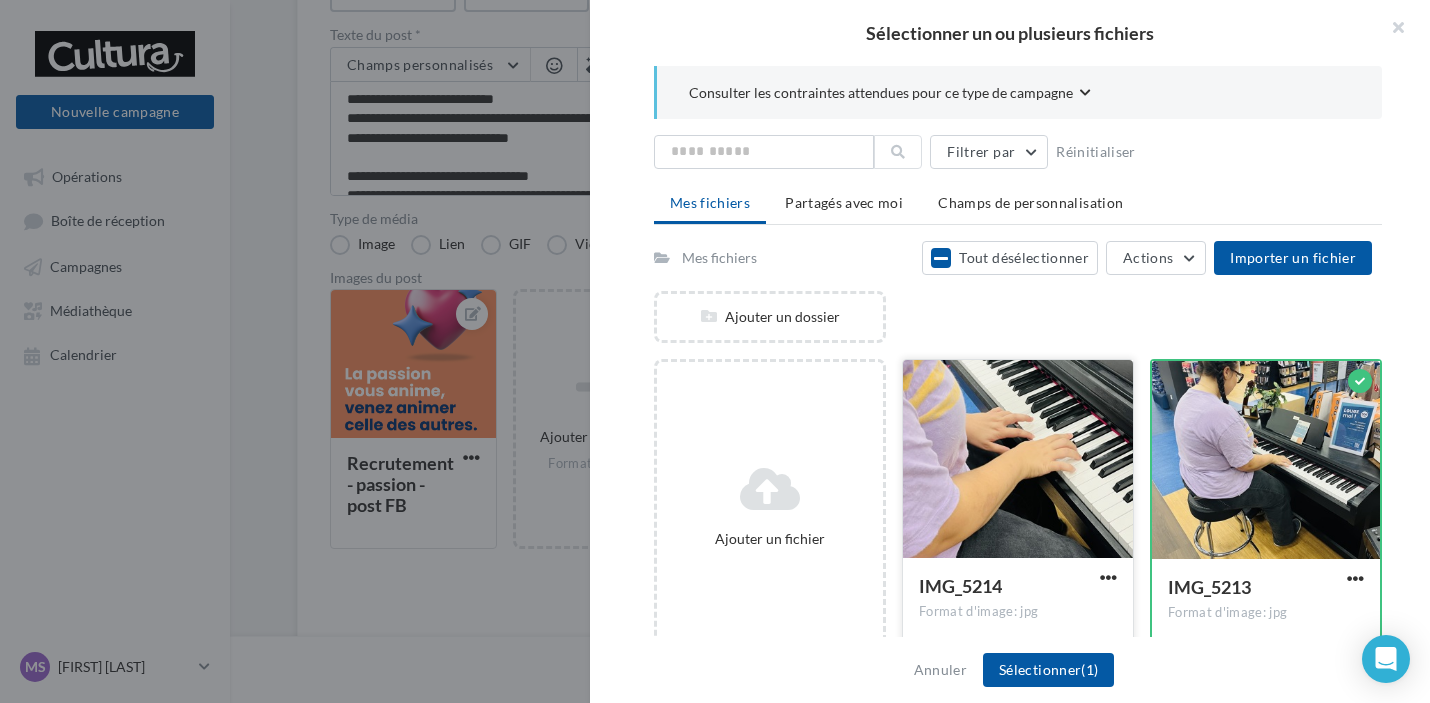 click at bounding box center (1018, 460) 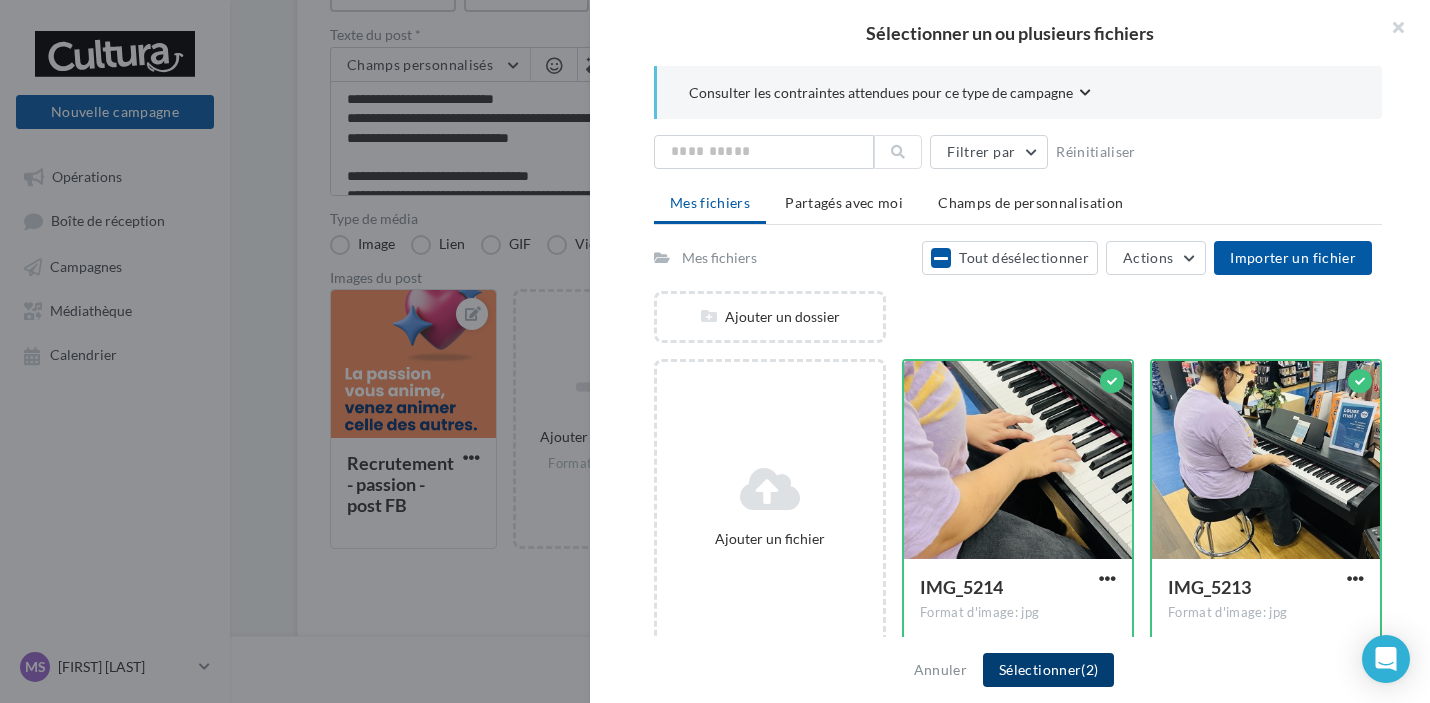 click on "Sélectionner   (2)" at bounding box center (1048, 670) 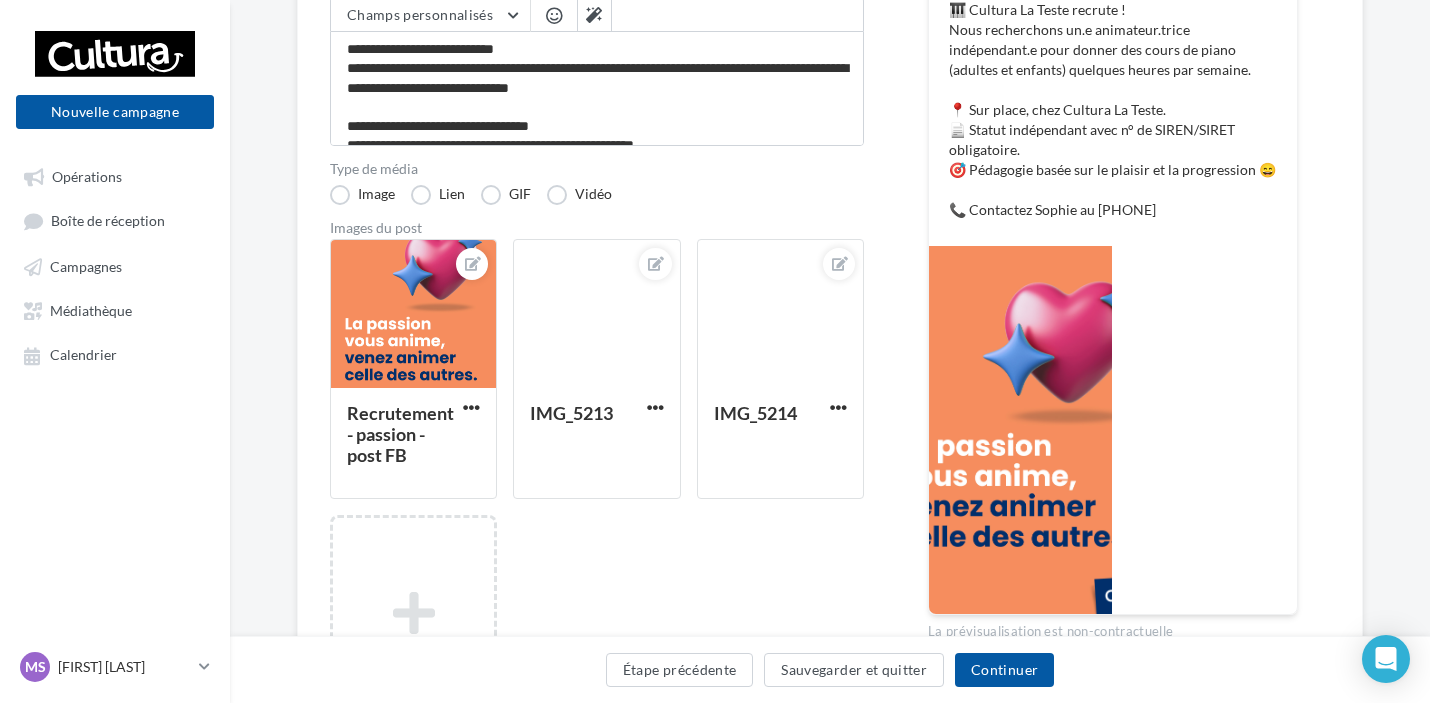 scroll, scrollTop: 181, scrollLeft: 0, axis: vertical 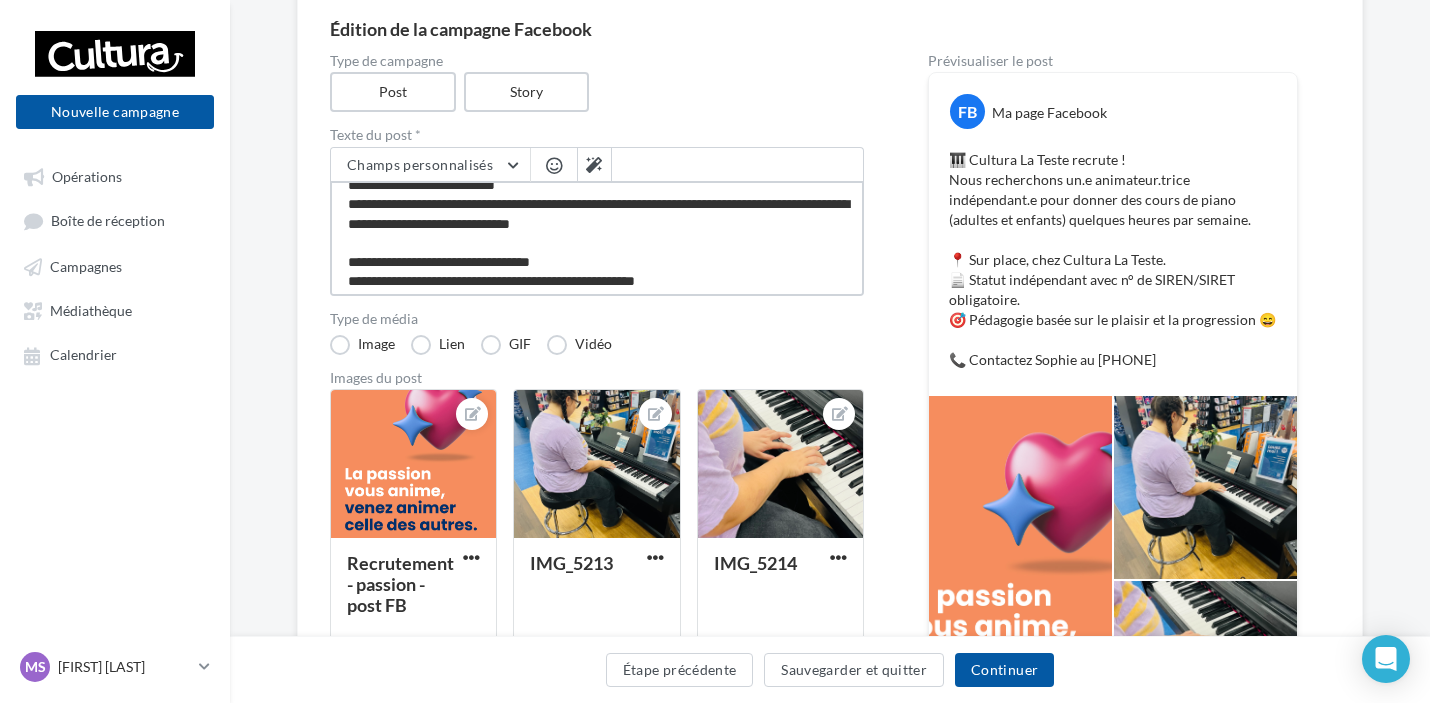 click on "**********" at bounding box center [597, 238] 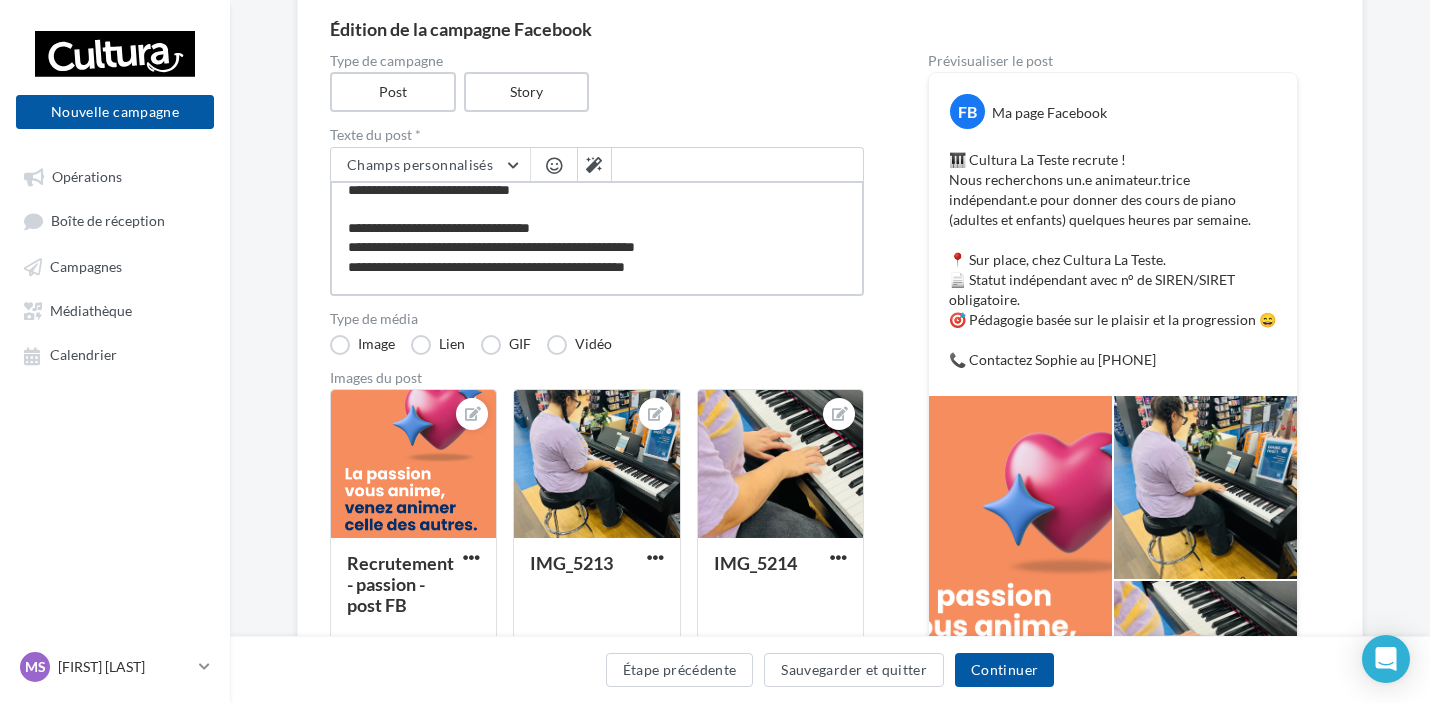 scroll, scrollTop: 78, scrollLeft: 0, axis: vertical 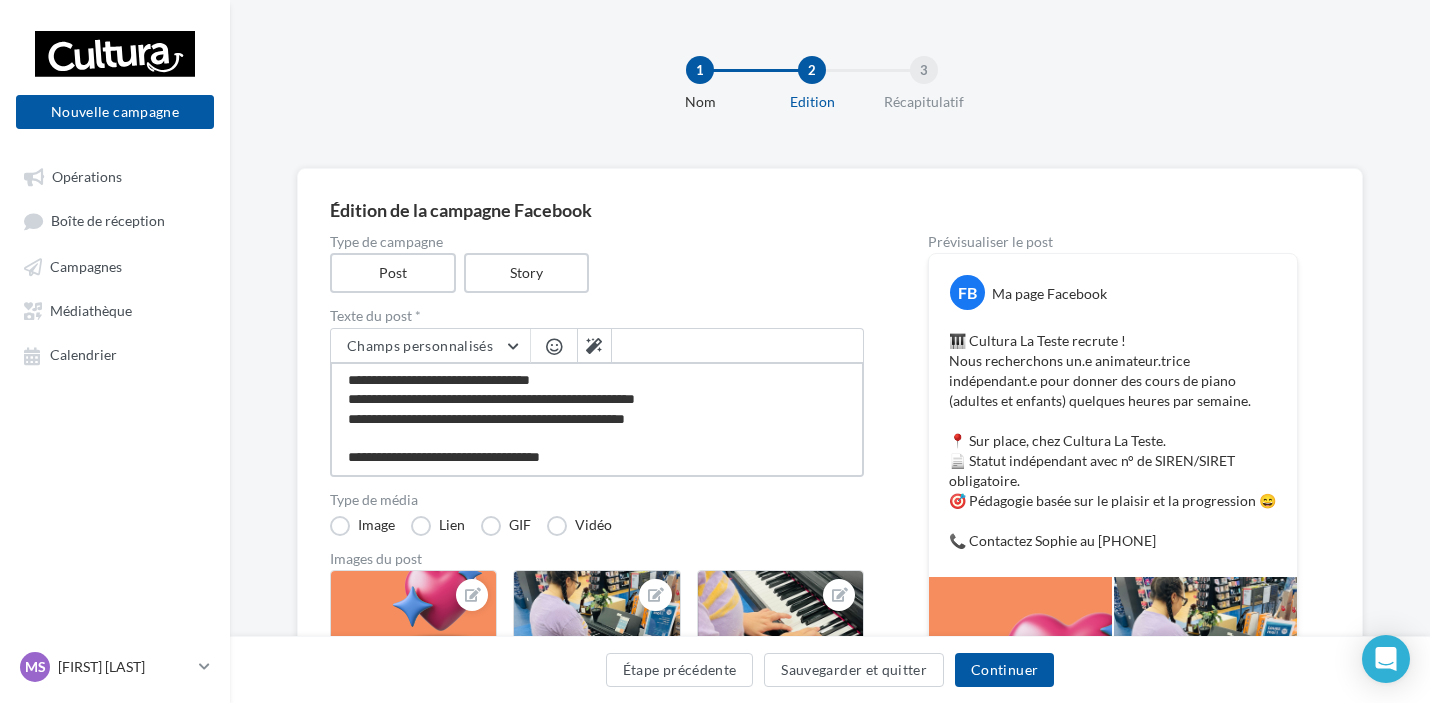 drag, startPoint x: 701, startPoint y: 274, endPoint x: 491, endPoint y: 427, distance: 259.82495 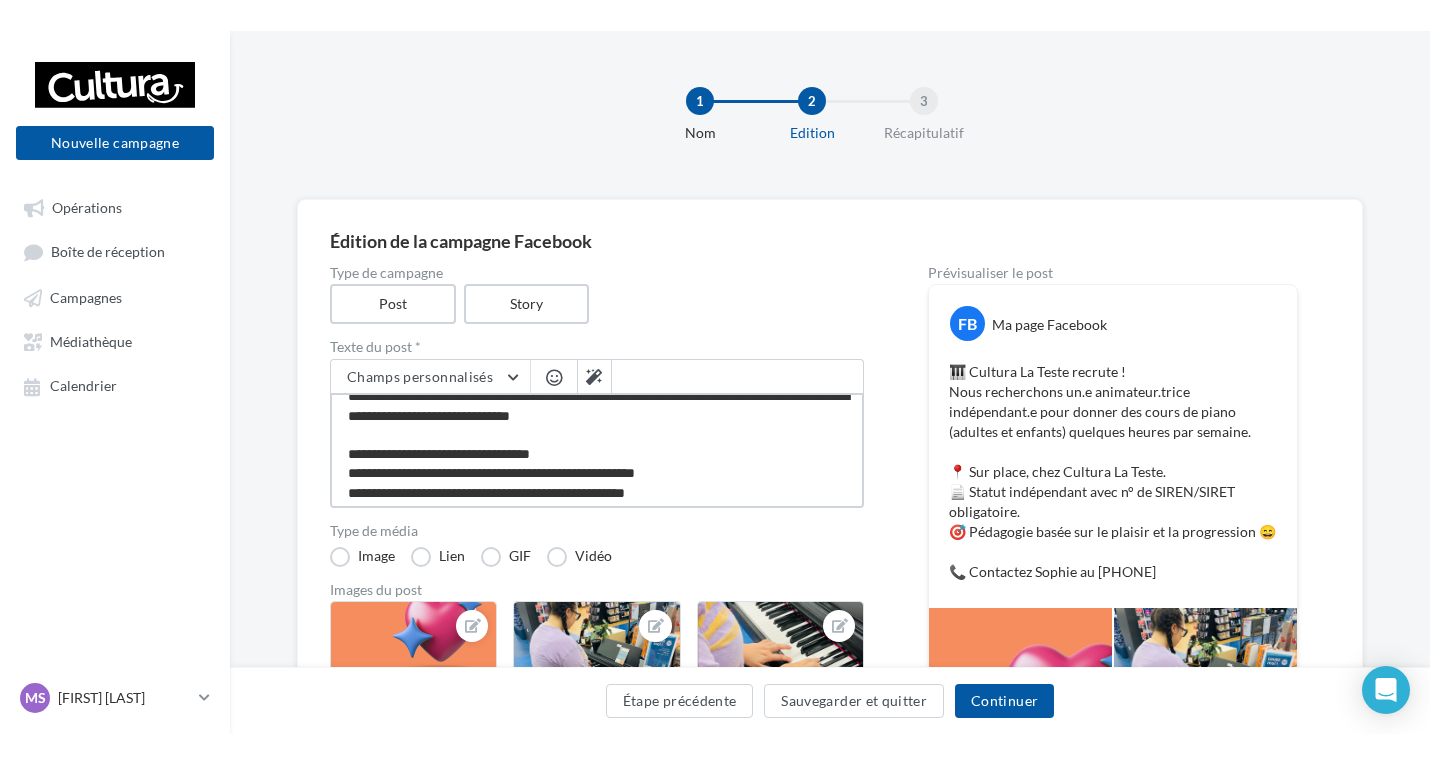 scroll, scrollTop: 0, scrollLeft: 0, axis: both 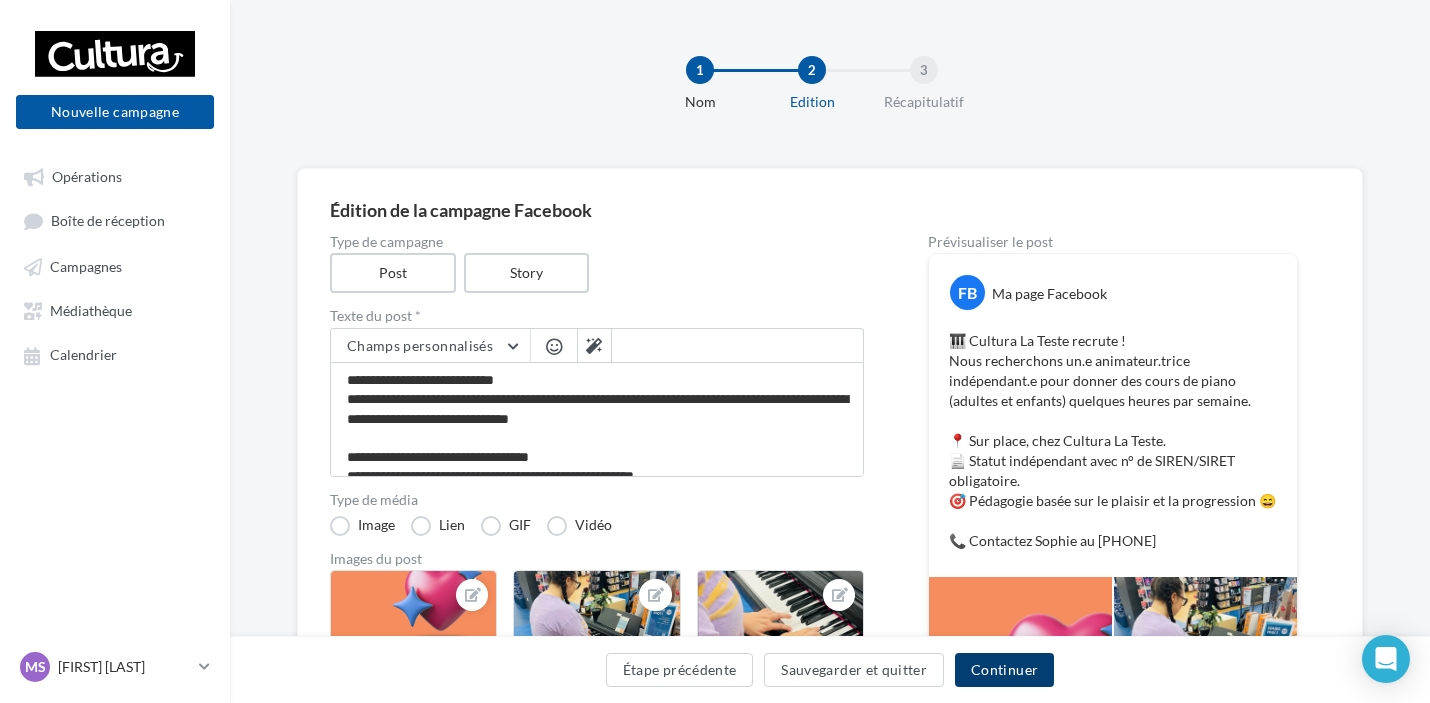 click on "Continuer" at bounding box center [1004, 670] 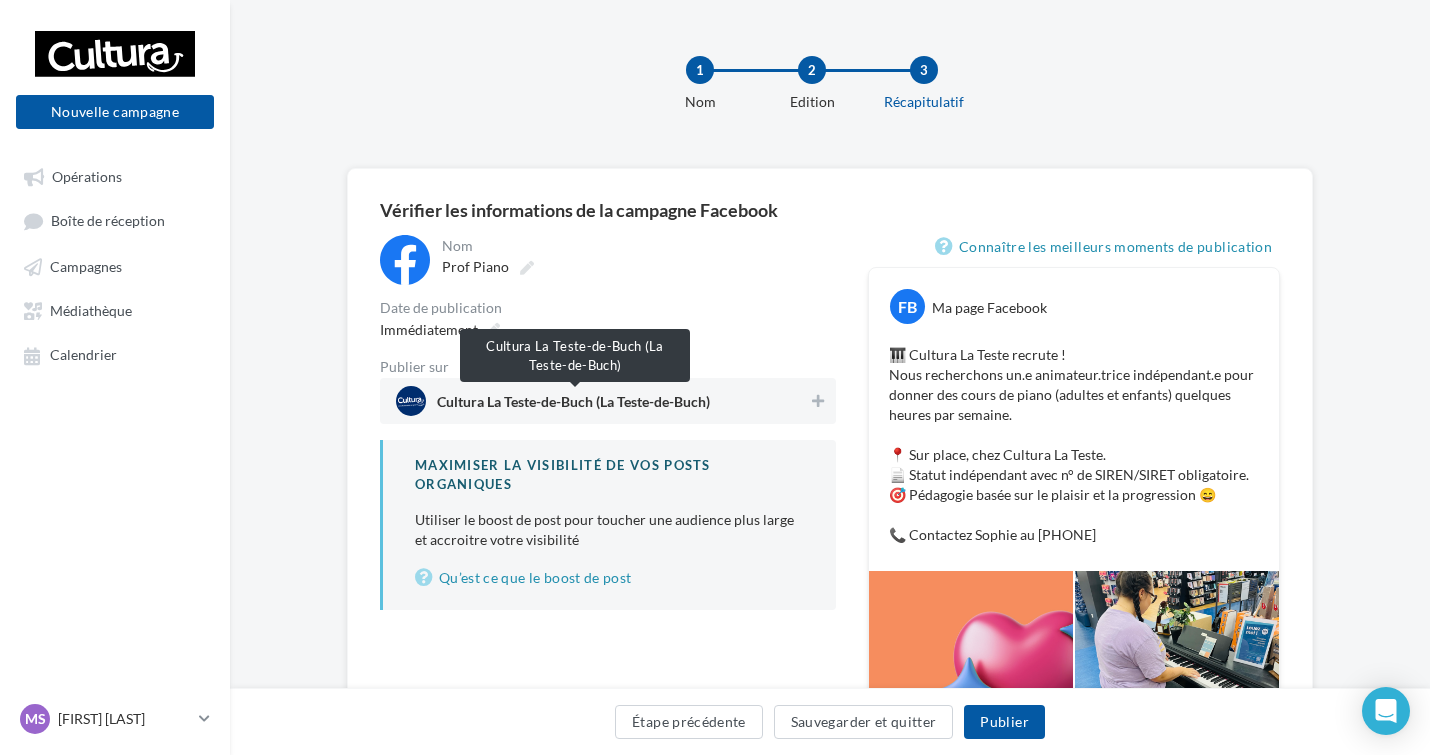 click on "Cultura La Teste-de-Buch (La Teste-de-Buch)" at bounding box center [573, 406] 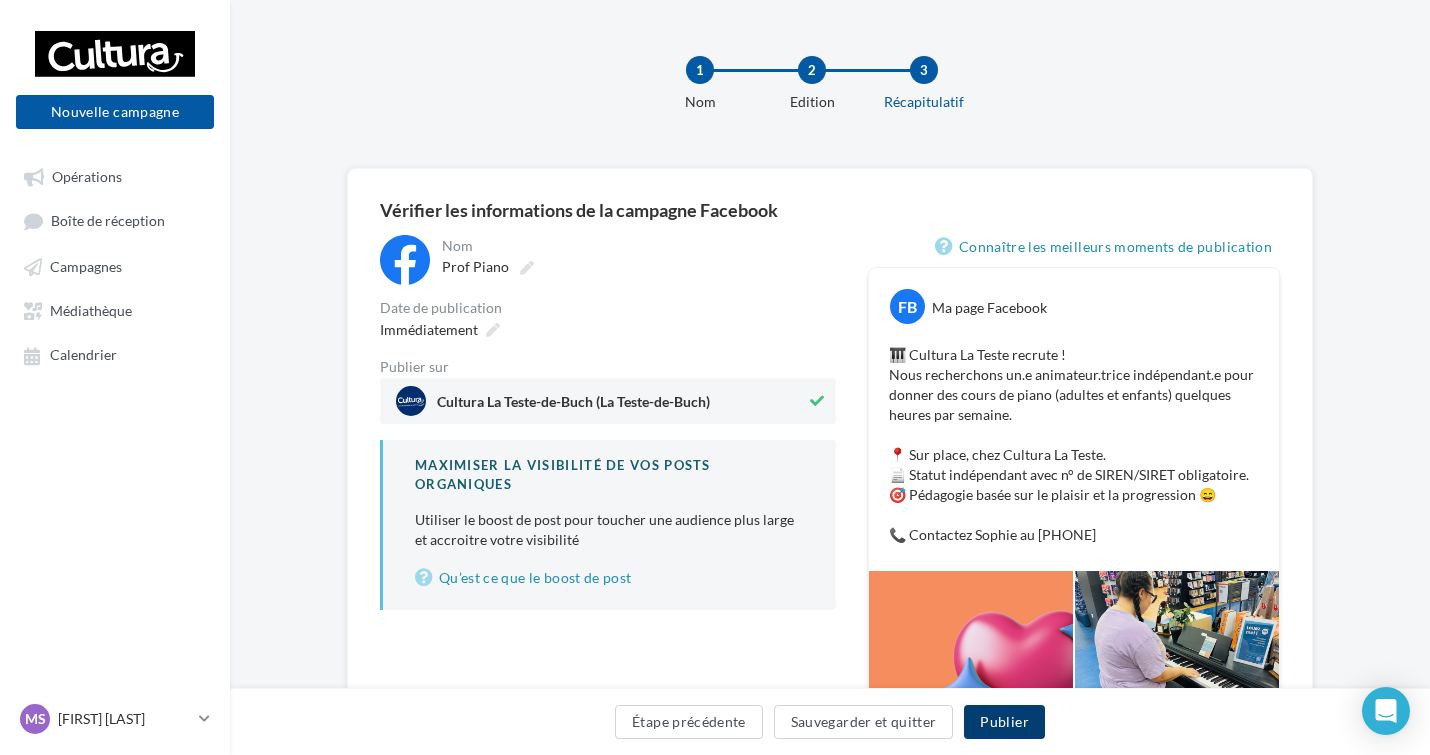 click on "Publier" at bounding box center (1004, 722) 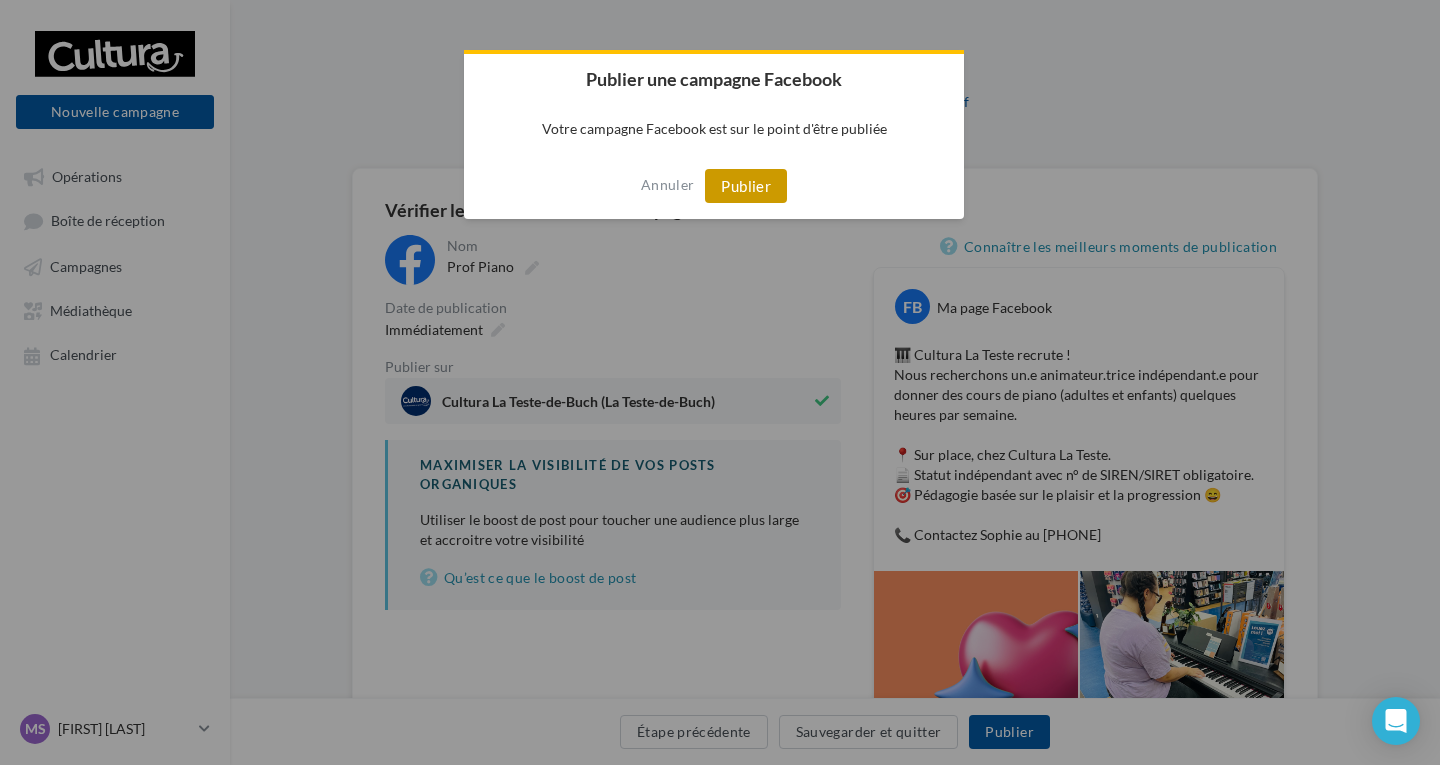 click on "Publier" at bounding box center [746, 186] 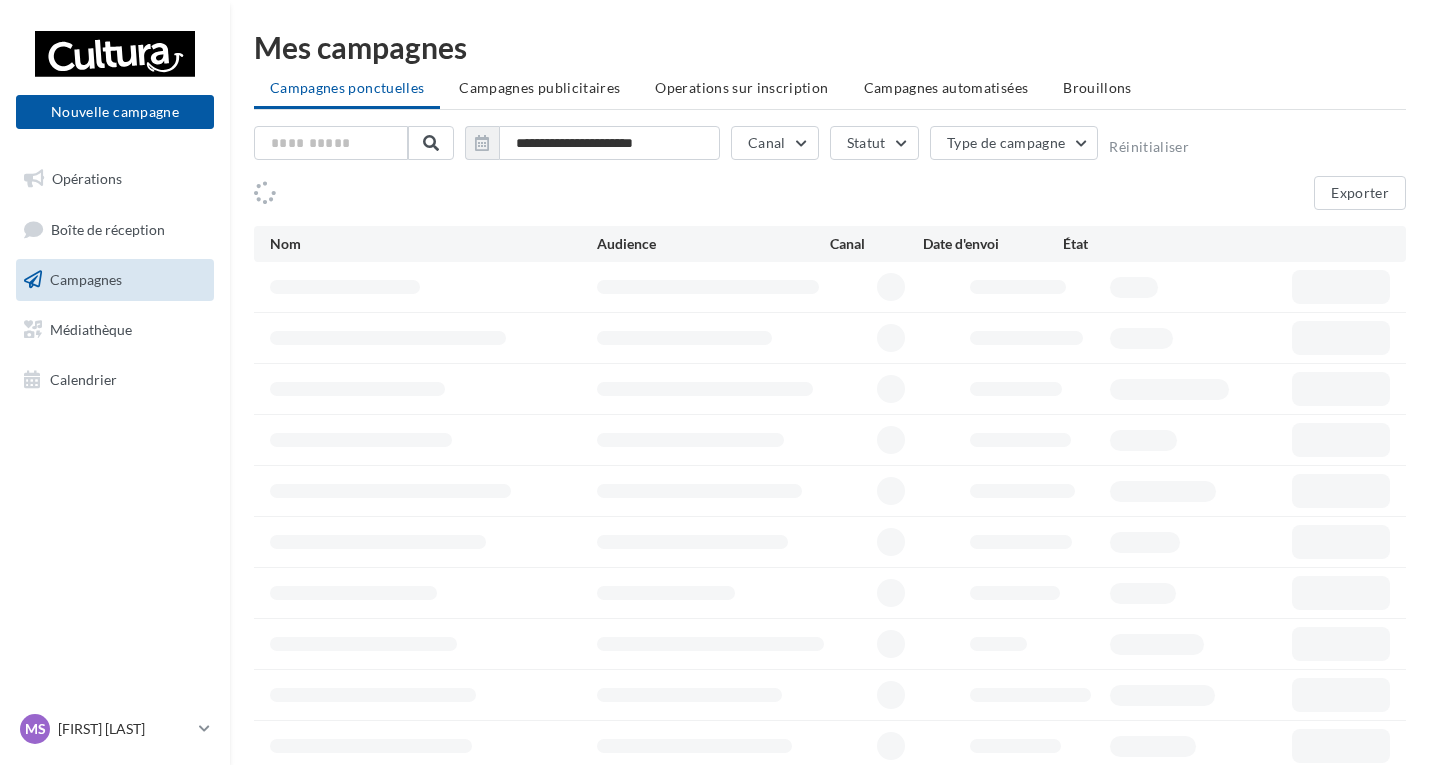 scroll, scrollTop: 0, scrollLeft: 0, axis: both 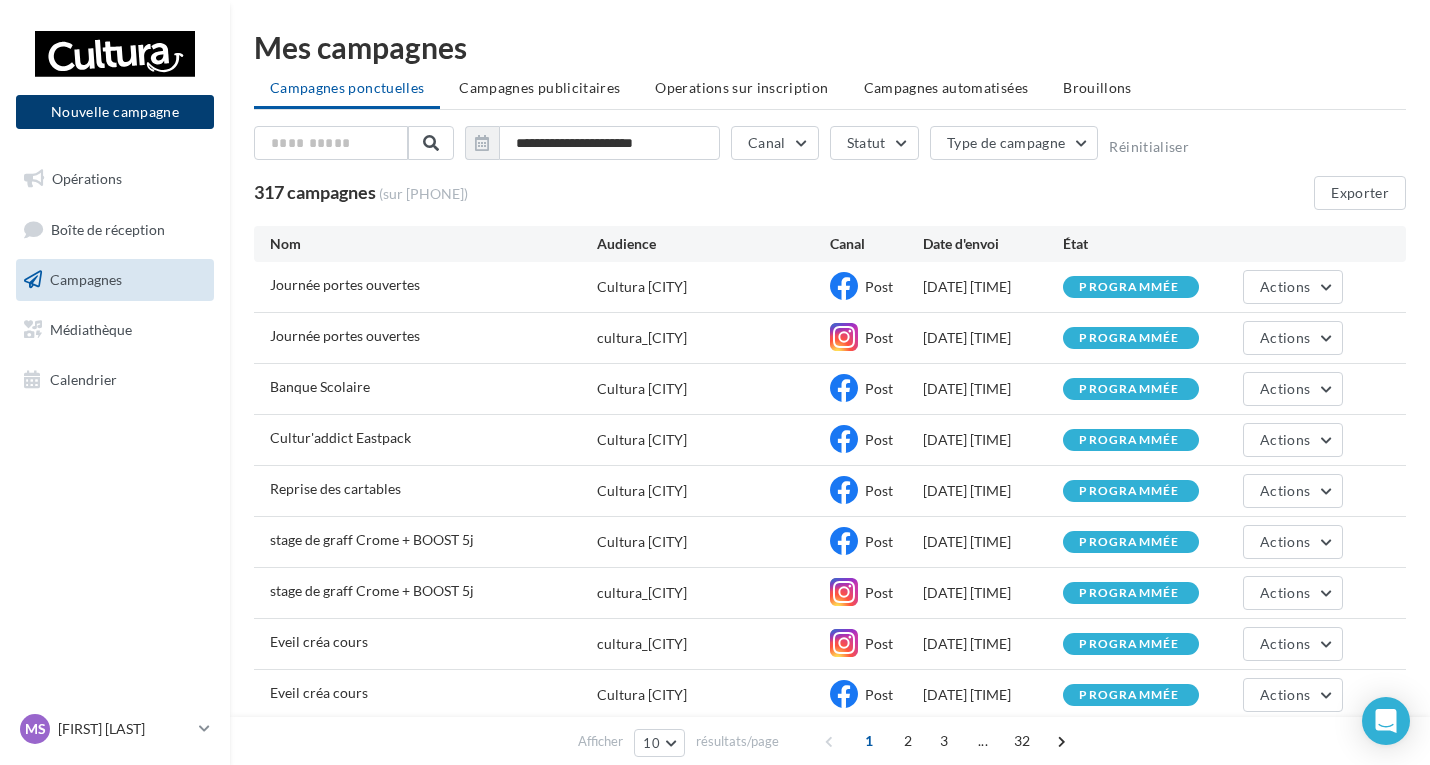 click on "Nouvelle campagne" at bounding box center (115, 112) 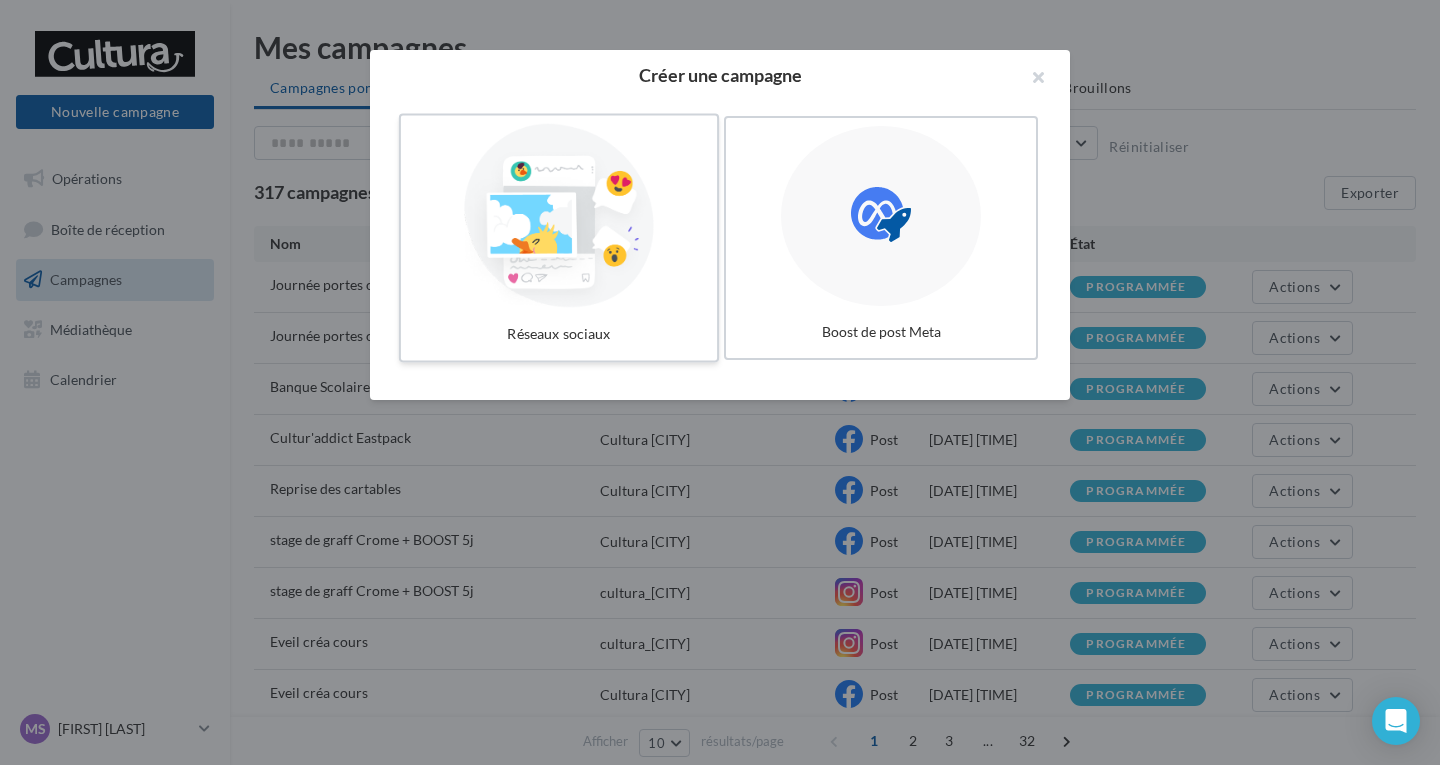 click at bounding box center [559, 216] 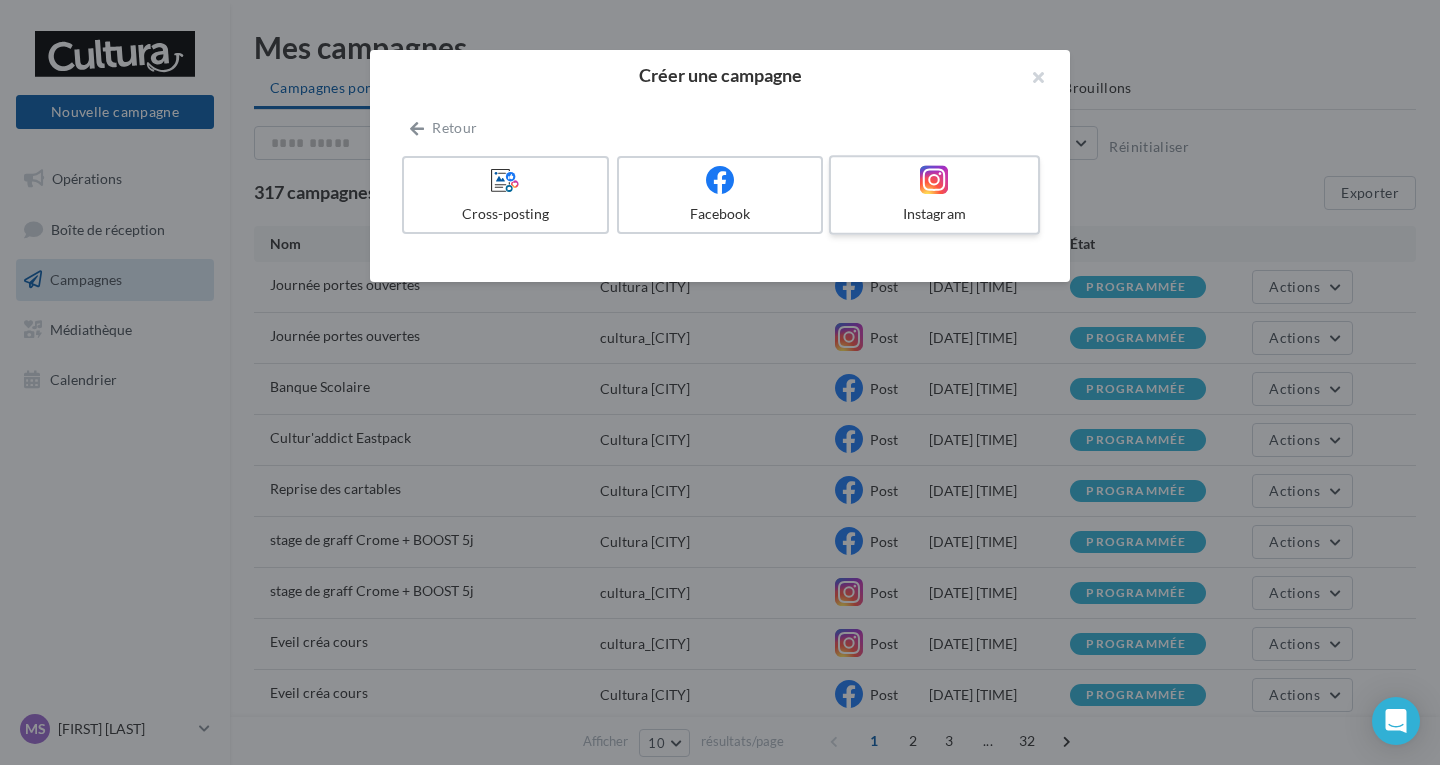 click at bounding box center (934, 180) 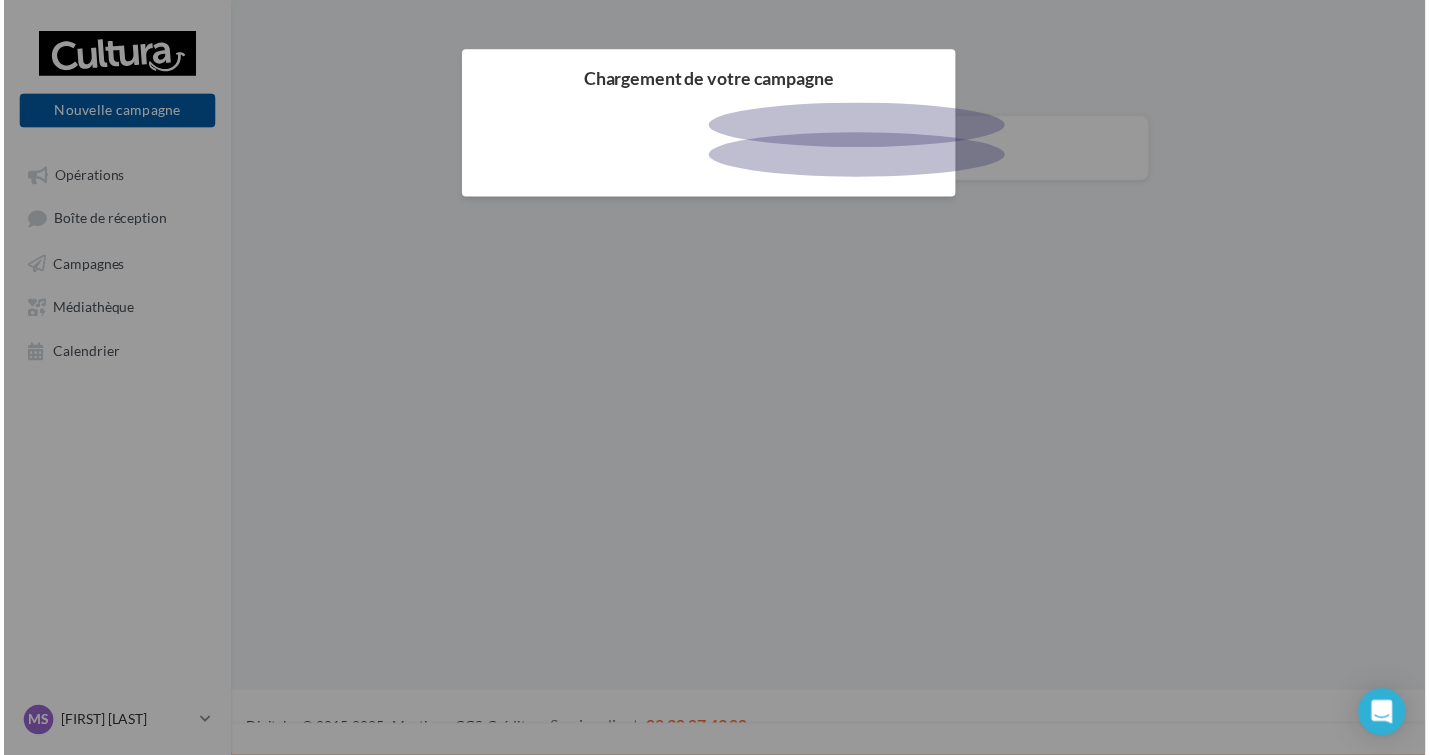 scroll, scrollTop: 0, scrollLeft: 0, axis: both 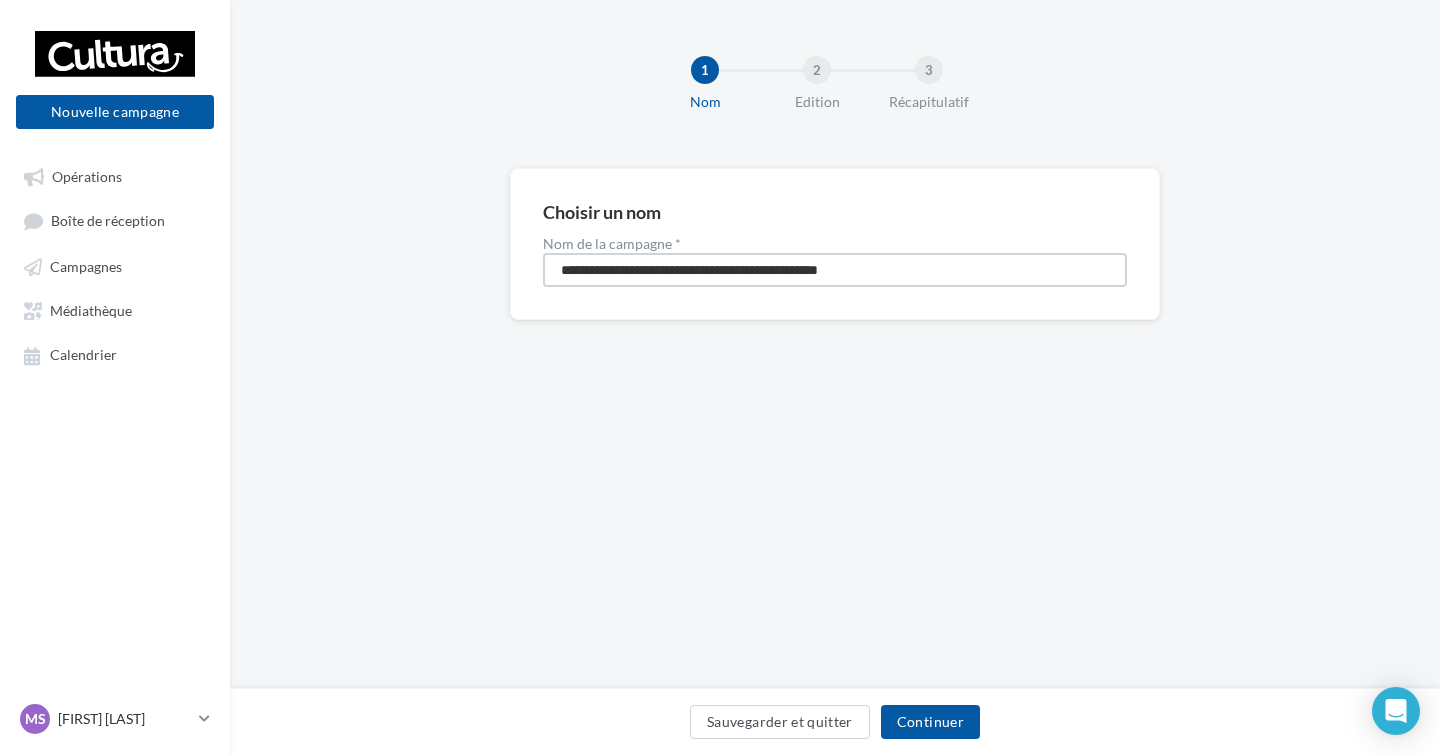 click on "**********" at bounding box center [835, 270] 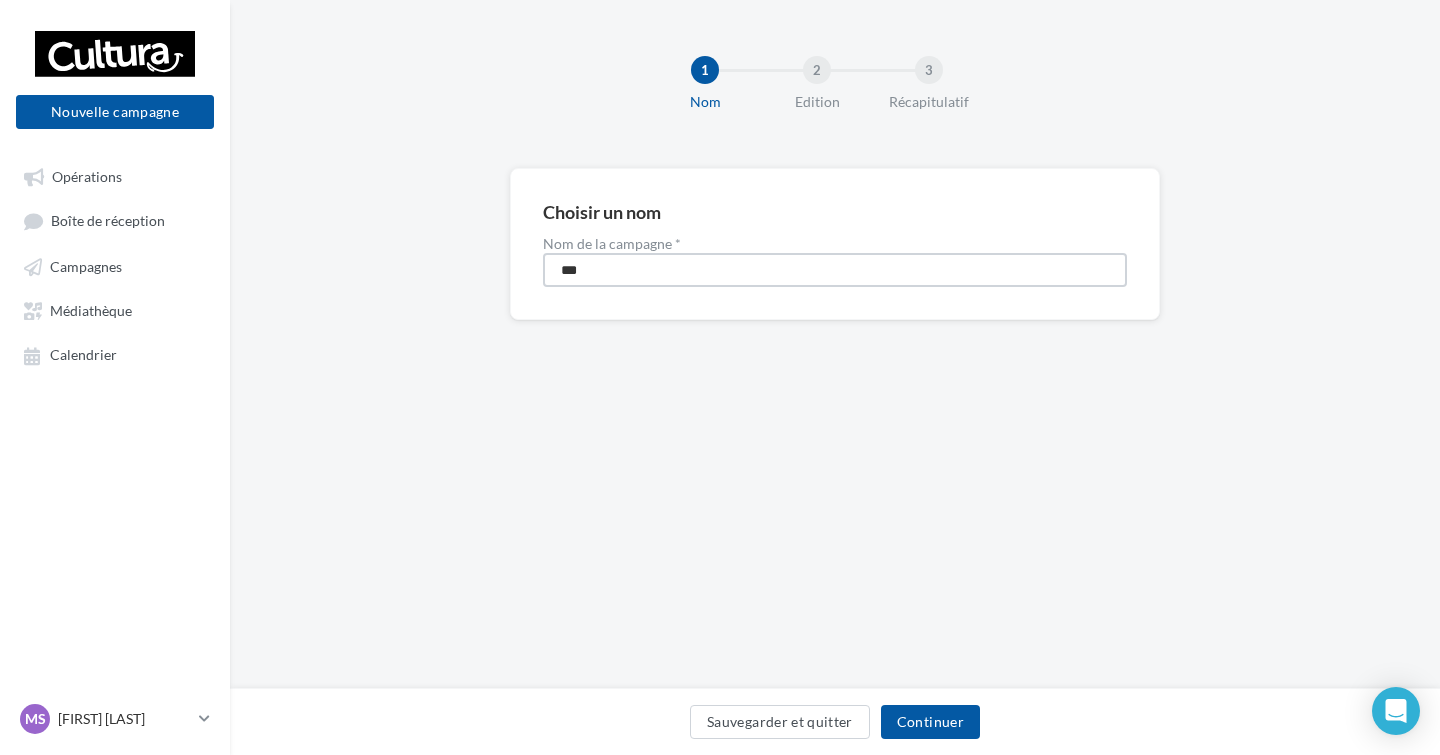 type on "**********" 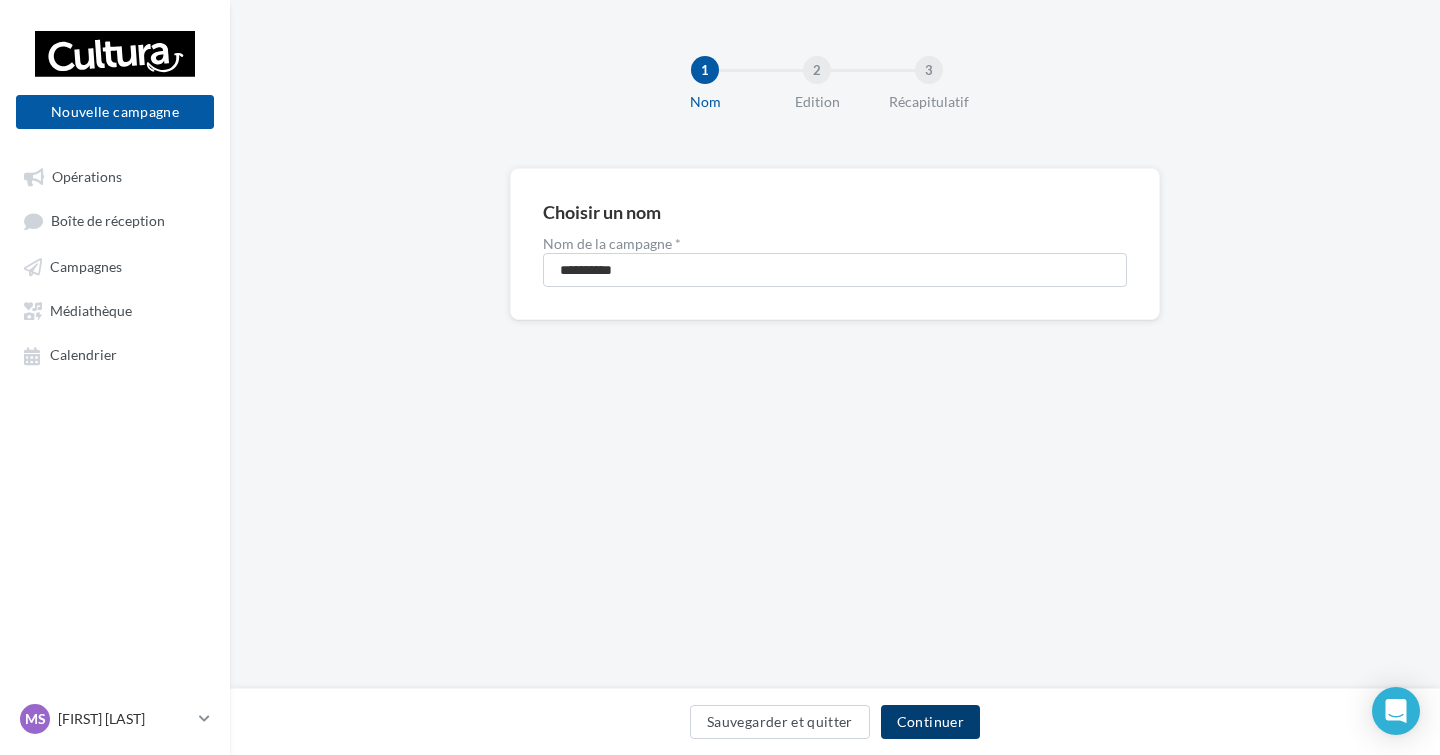 click on "Continuer" at bounding box center (930, 722) 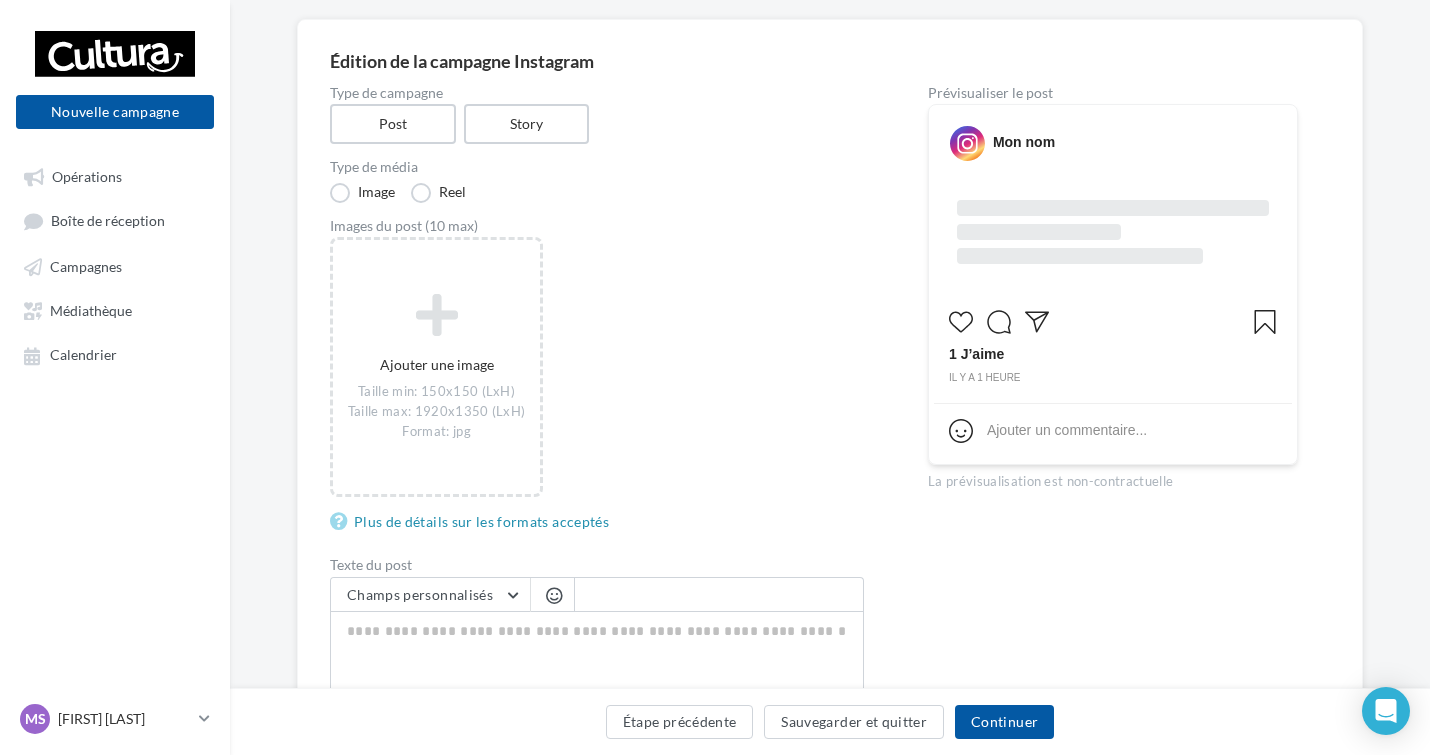 scroll, scrollTop: 378, scrollLeft: 0, axis: vertical 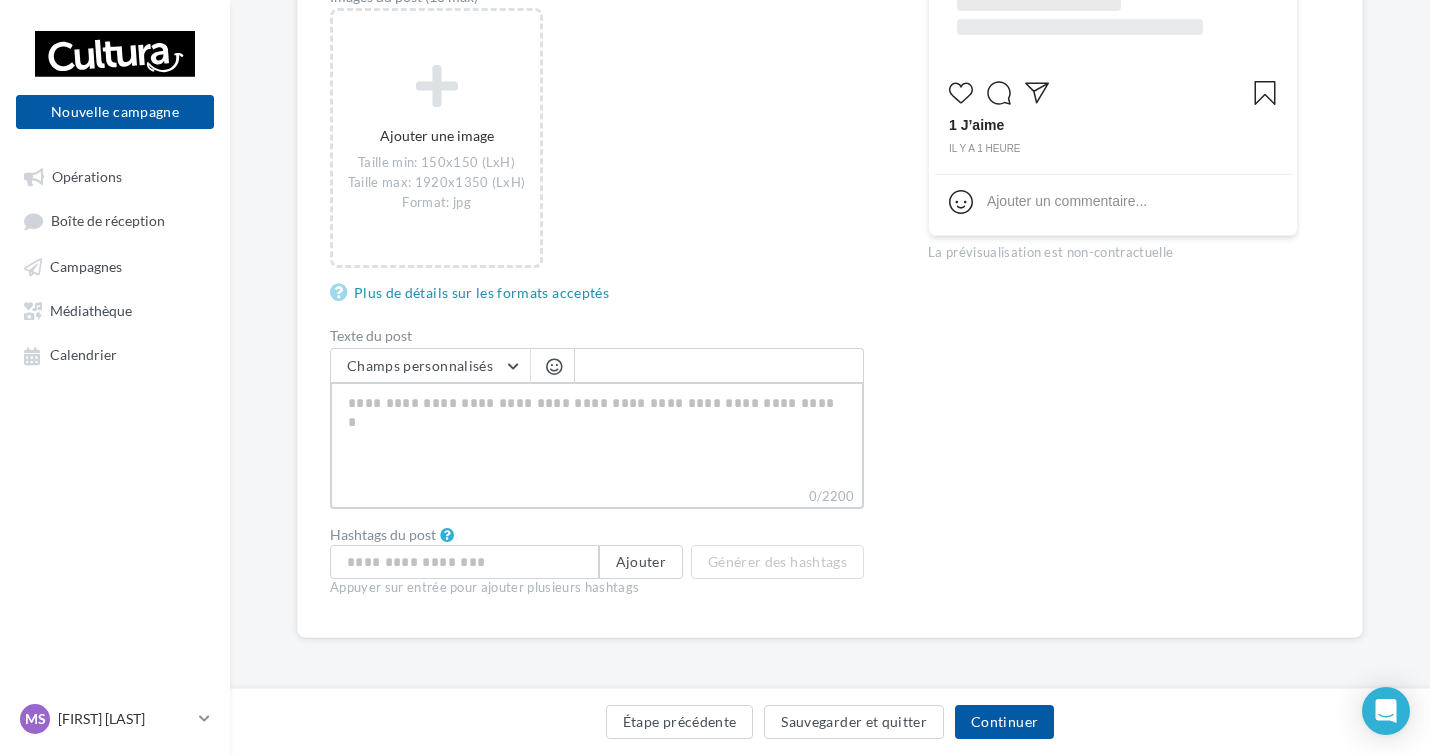 click on "0/2200" at bounding box center [597, 434] 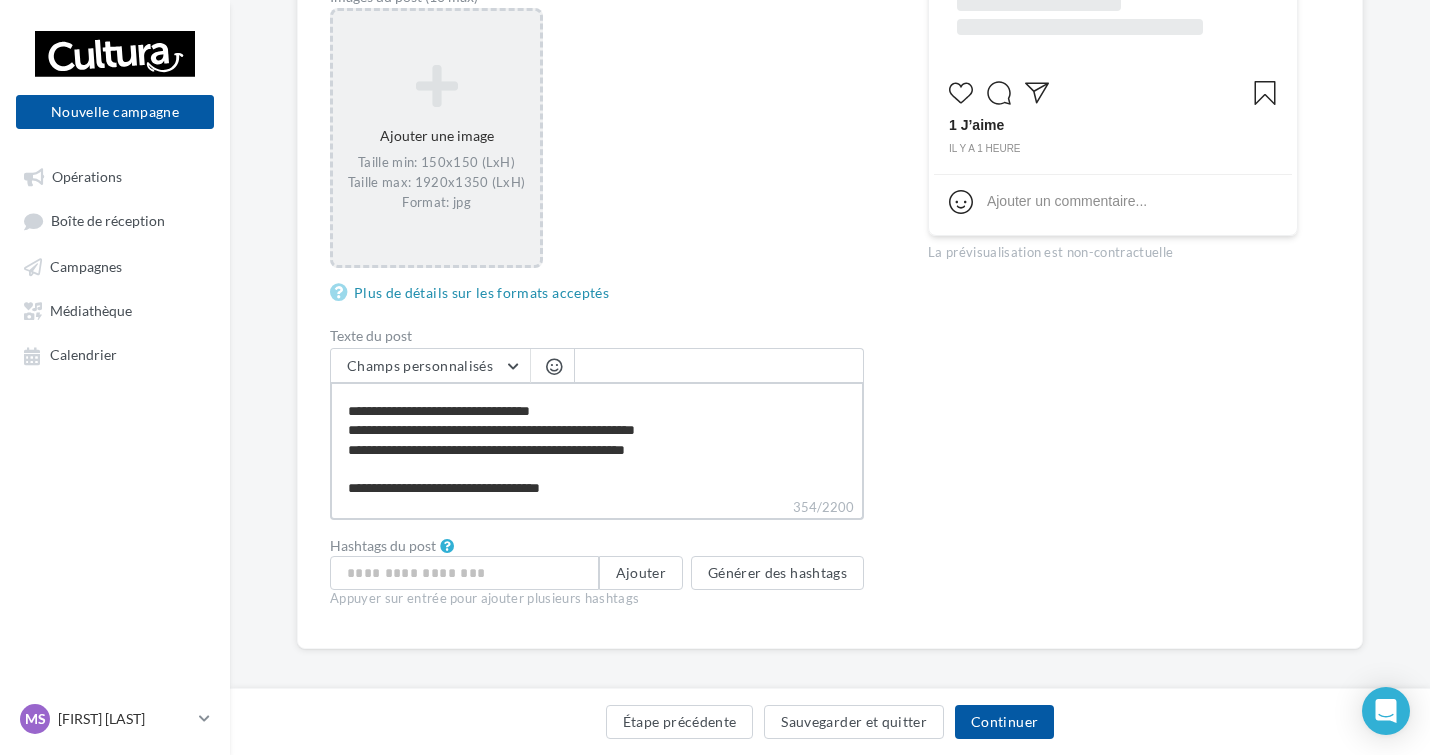 type on "**********" 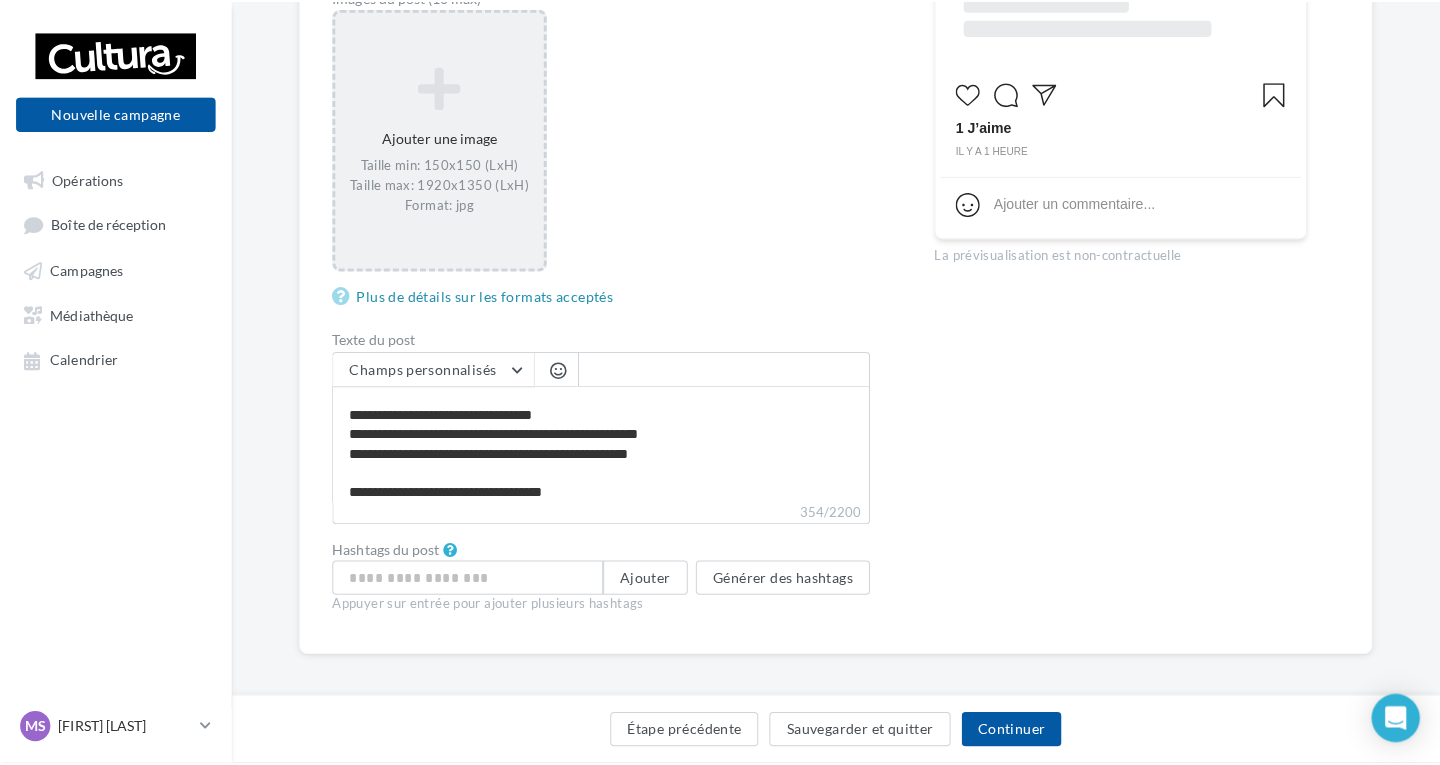 scroll, scrollTop: 66, scrollLeft: 0, axis: vertical 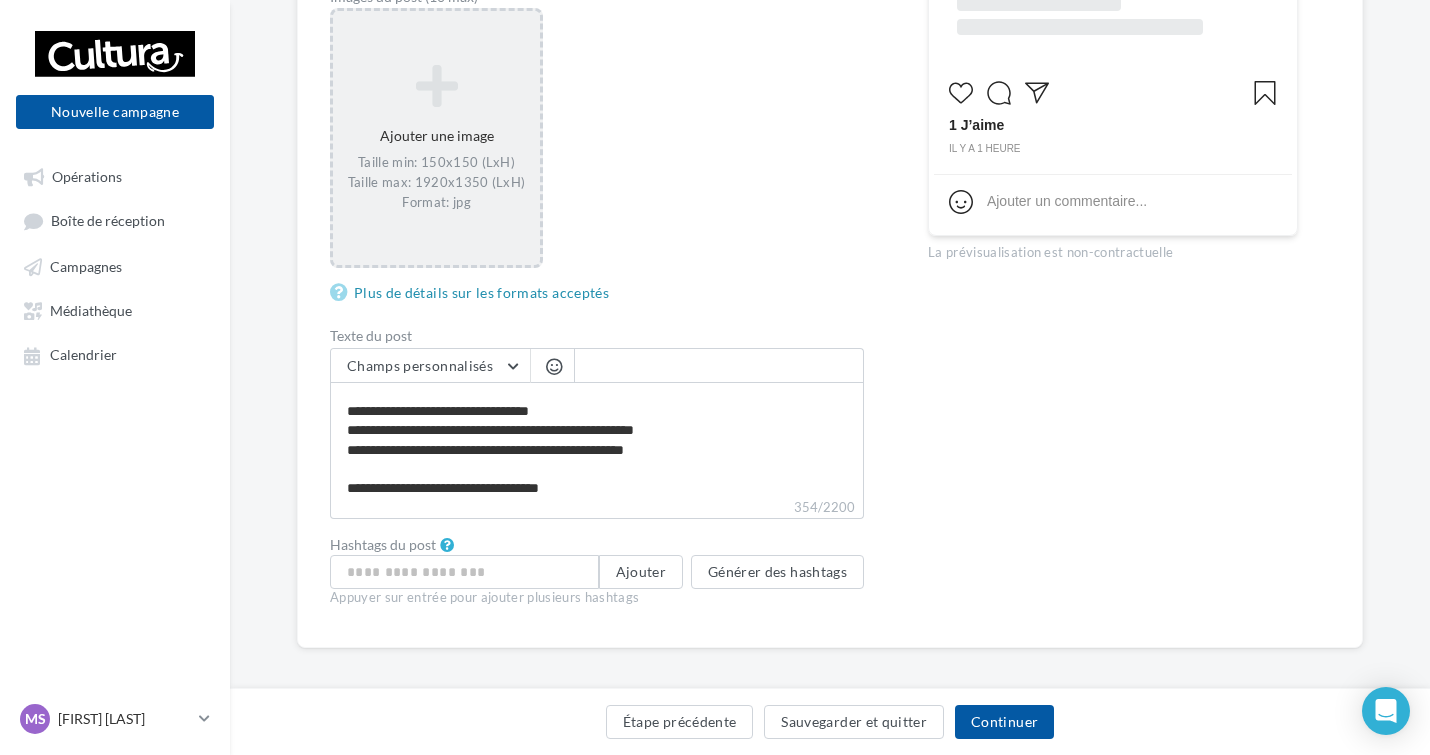 click on "Taille min: 150x150 (LxH)   Taille max: 1920x1350 (LxH)   Format: jpg" at bounding box center [436, 183] 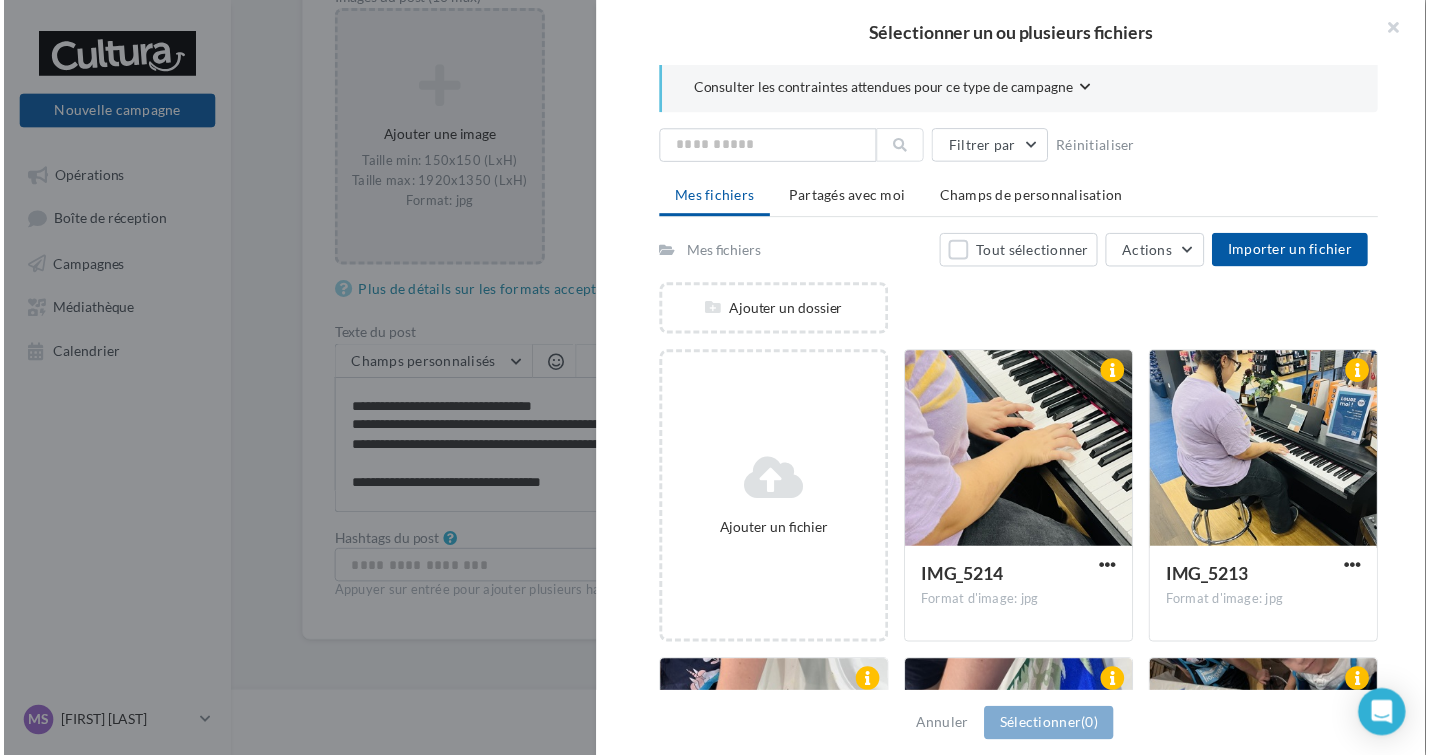 scroll, scrollTop: 0, scrollLeft: 0, axis: both 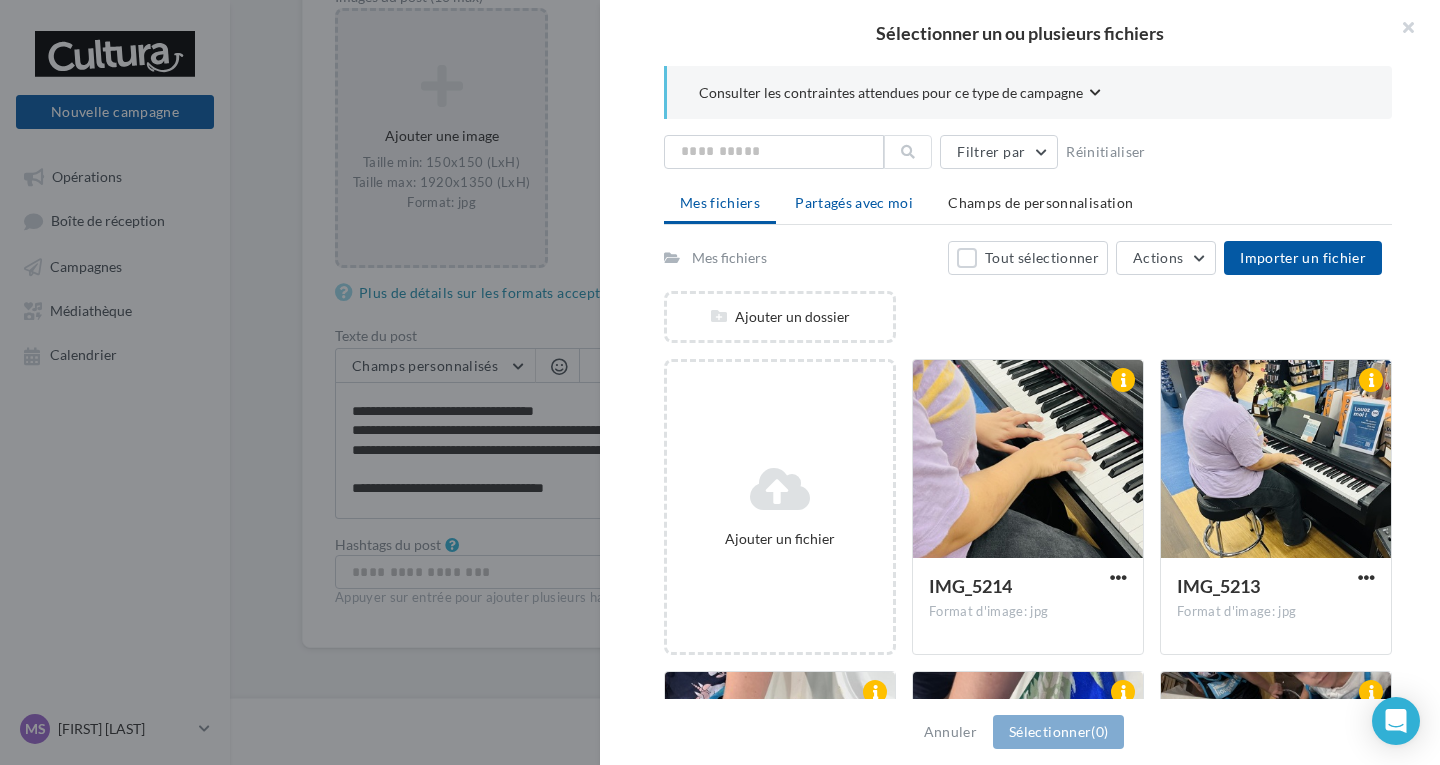 click on "Partagés avec moi" at bounding box center (854, 202) 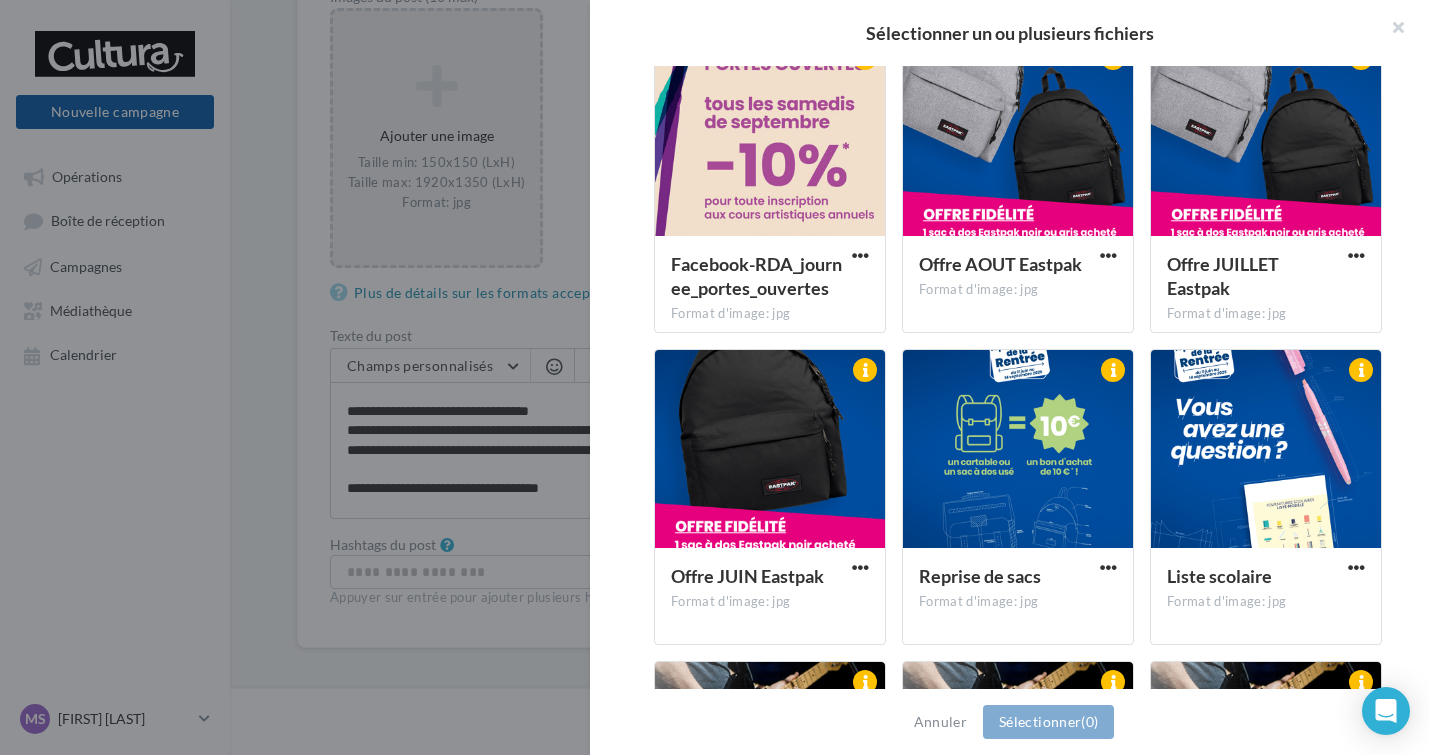 scroll, scrollTop: 0, scrollLeft: 0, axis: both 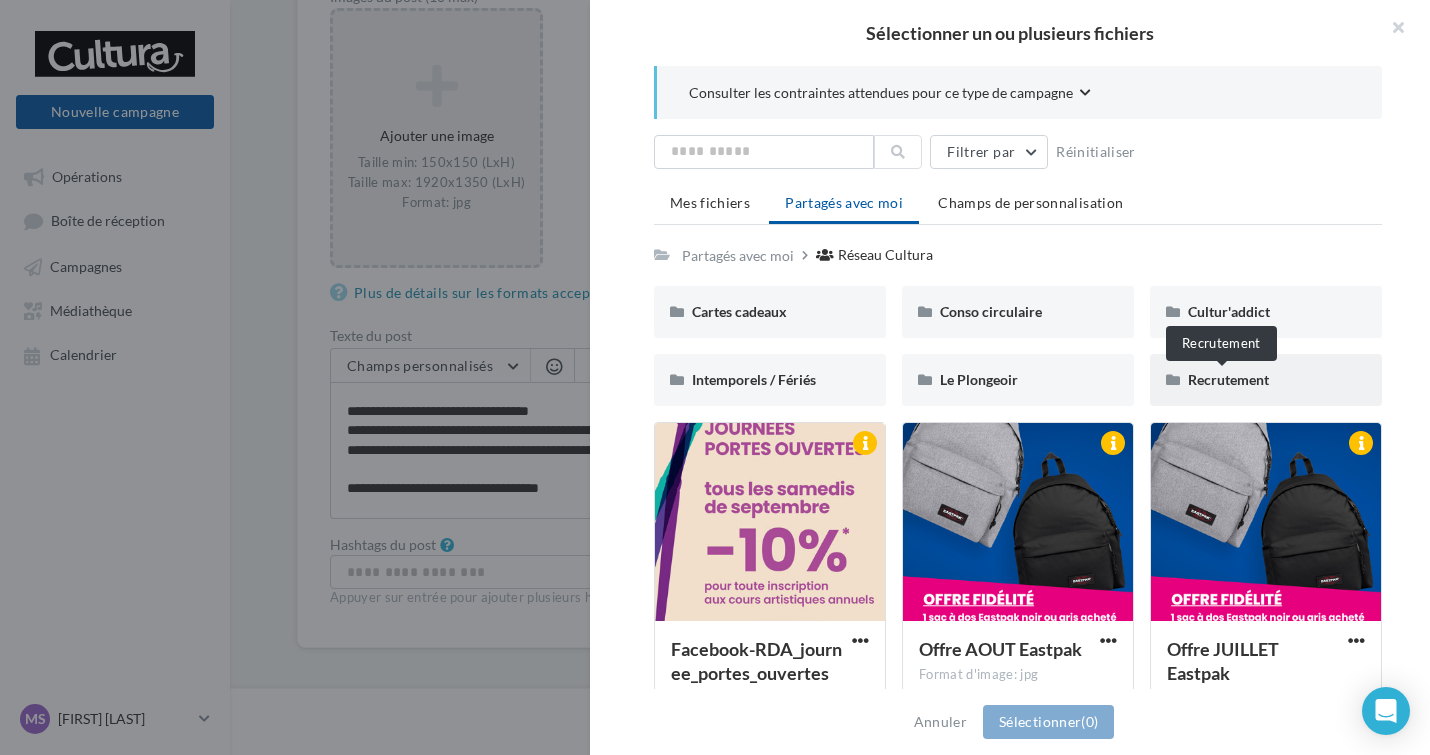 click on "Recrutement" at bounding box center (1228, 379) 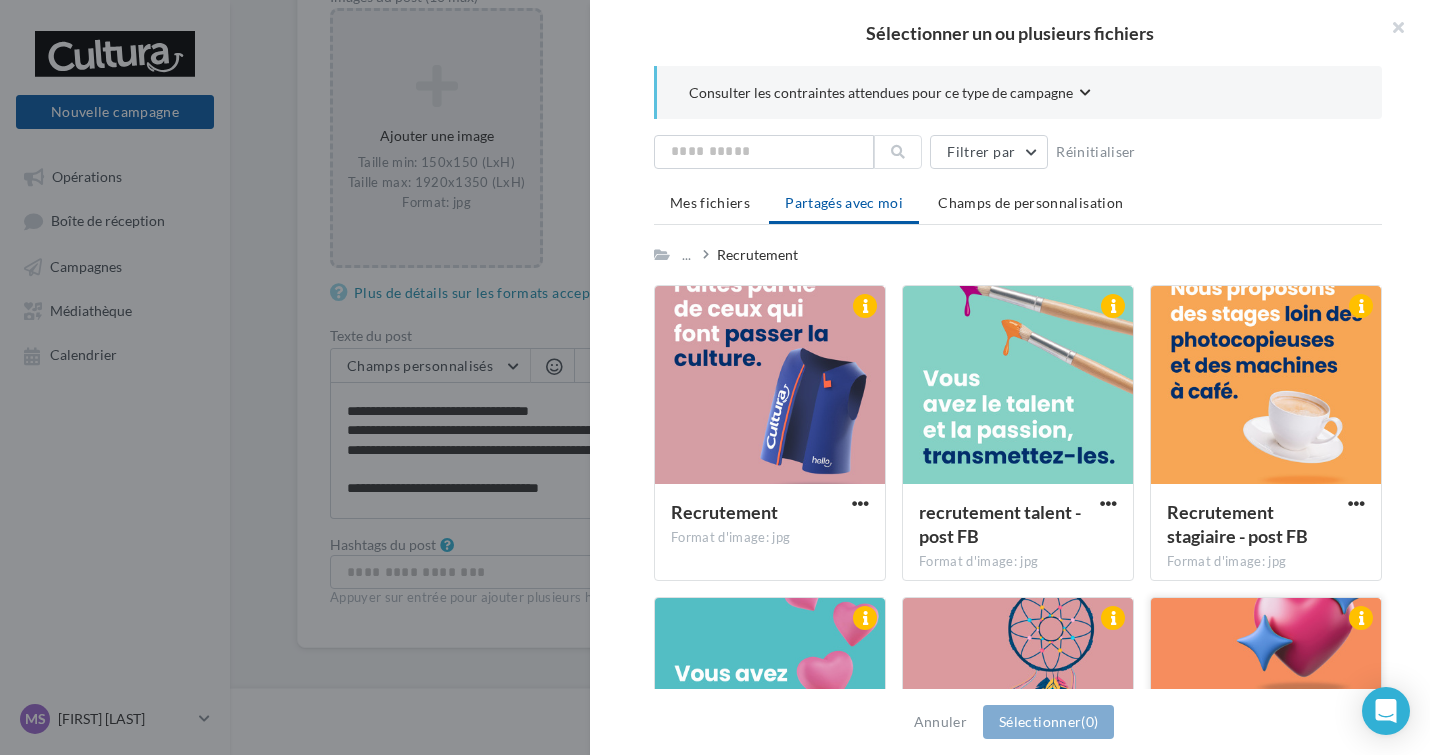 click at bounding box center [1266, 698] 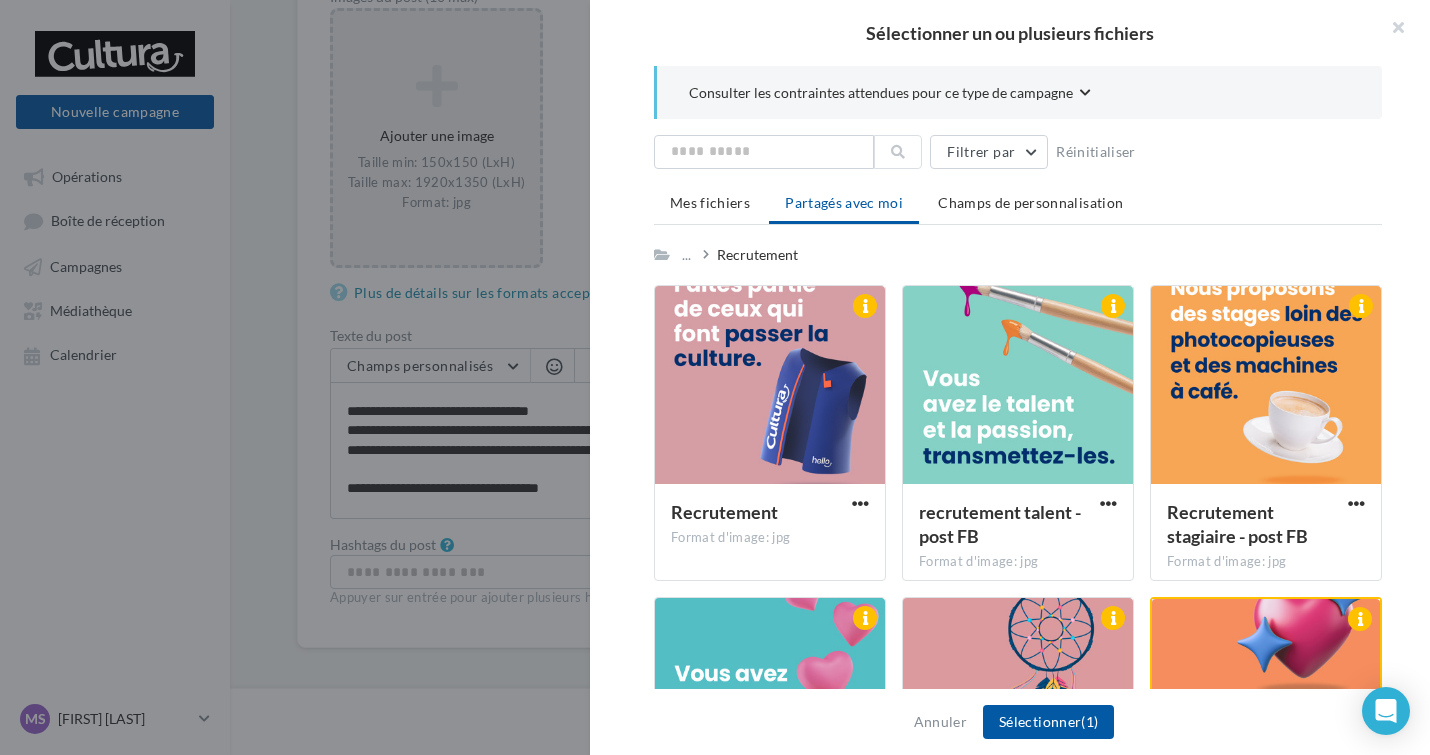 click on "Annuler    Sélectionner   (1)" at bounding box center [1010, 722] 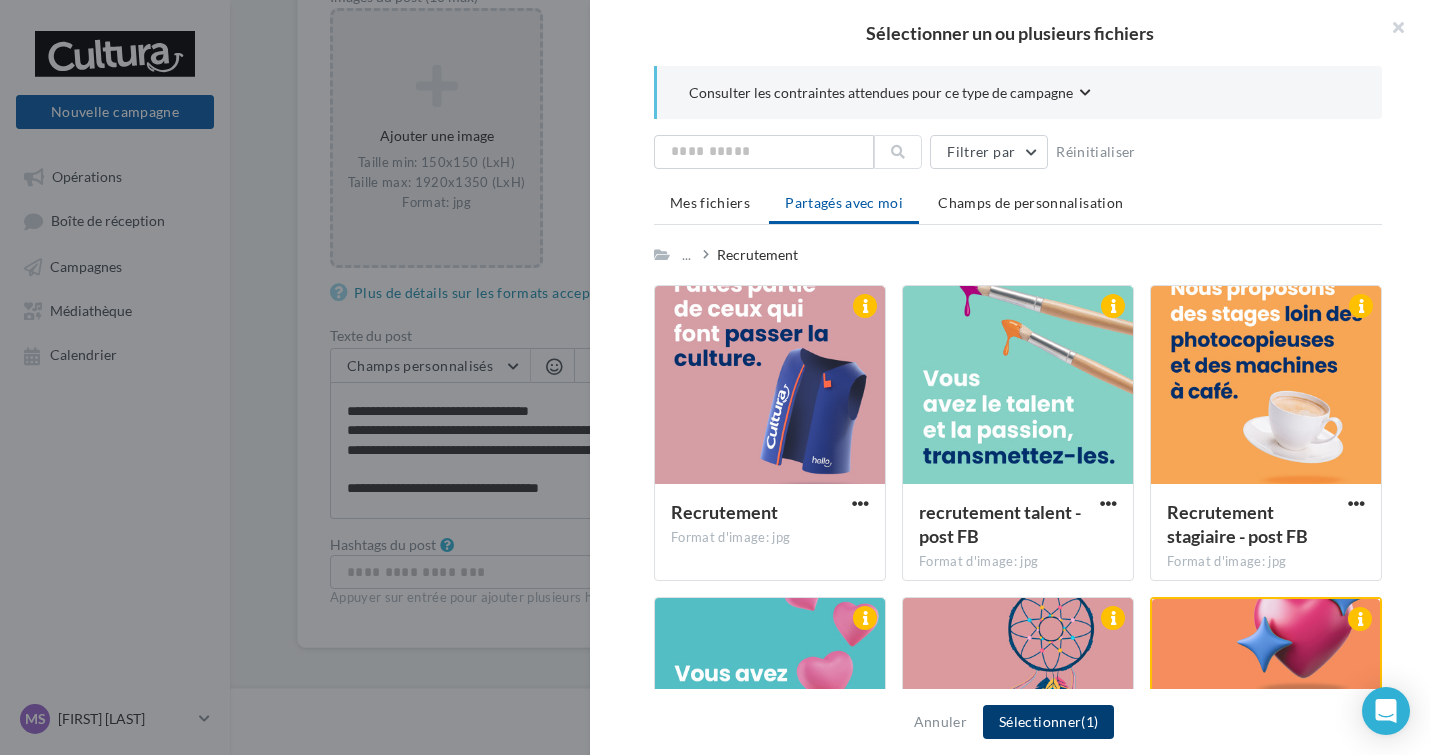 click on "Sélectionner   (1)" at bounding box center [1048, 722] 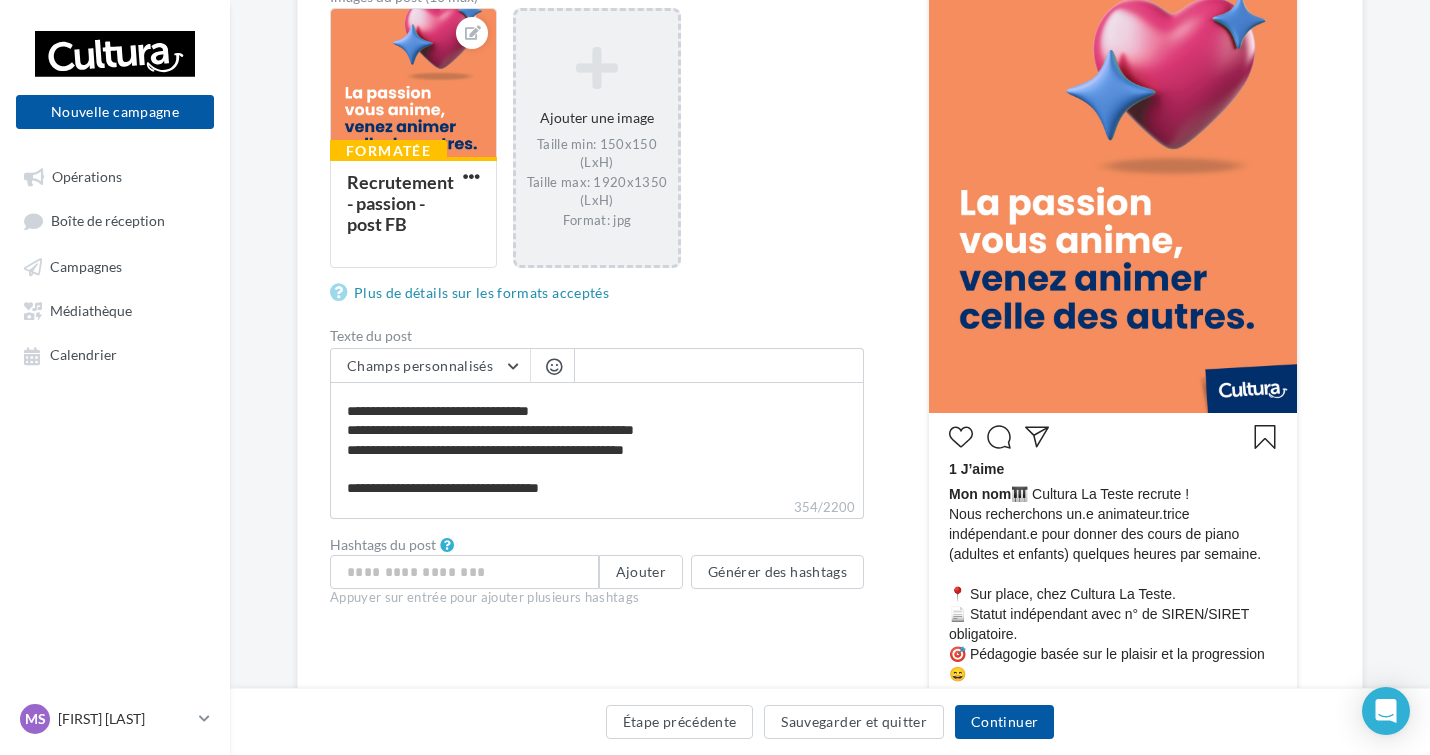 click on "Ajouter une image     Taille min: 150x150 (LxH)   Taille max: 1920x1350 (LxH)   Format: jpg" at bounding box center [596, 138] 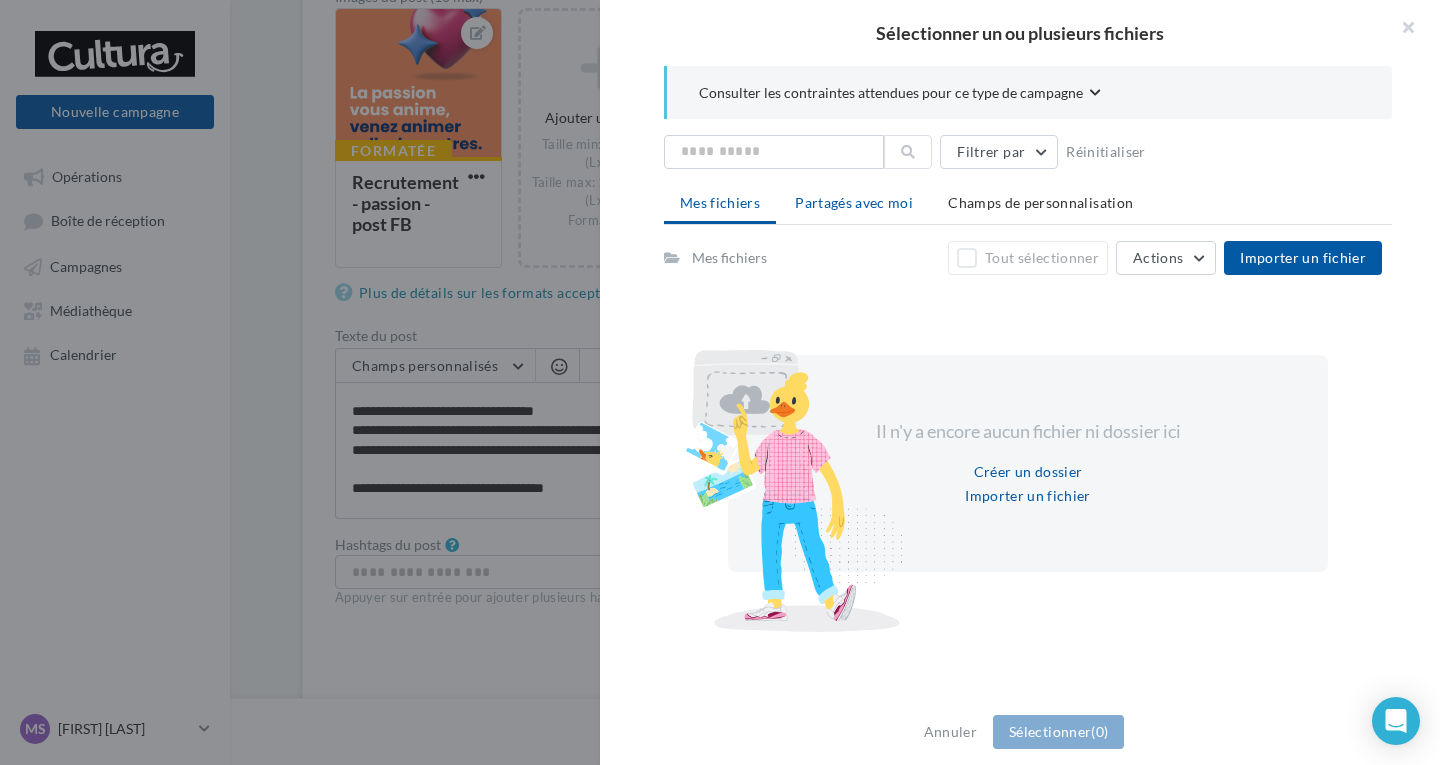 click on "Partagés avec moi" at bounding box center (854, 202) 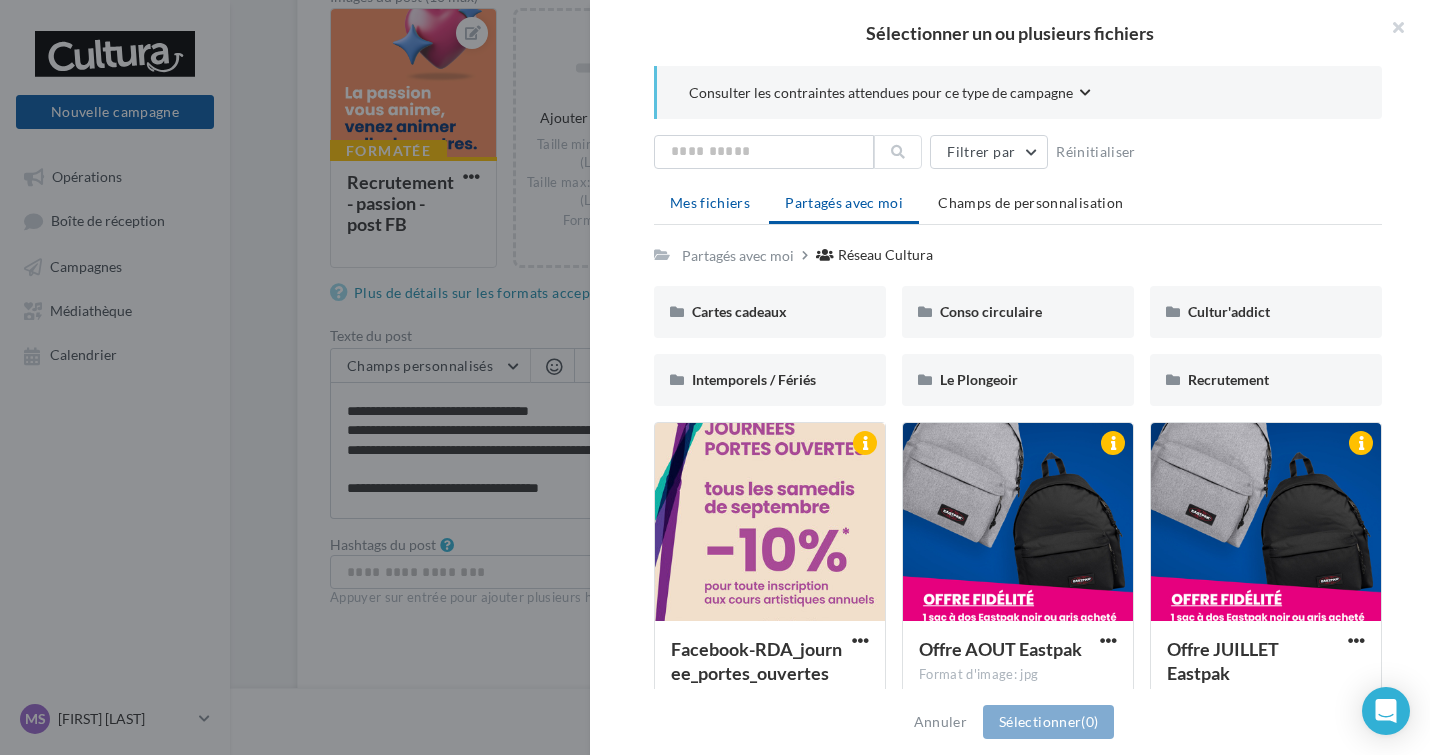 click on "Mes fichiers" at bounding box center [710, 202] 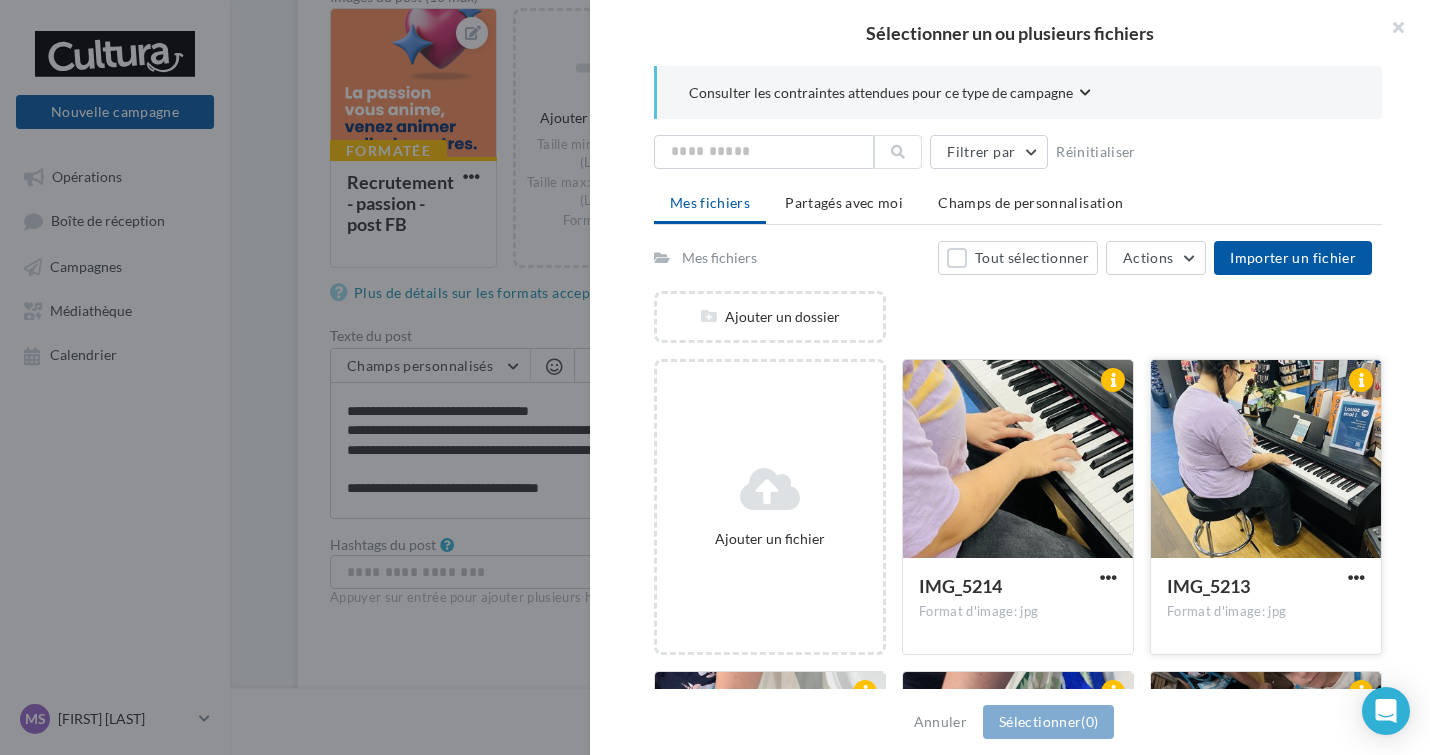 click at bounding box center (1266, 460) 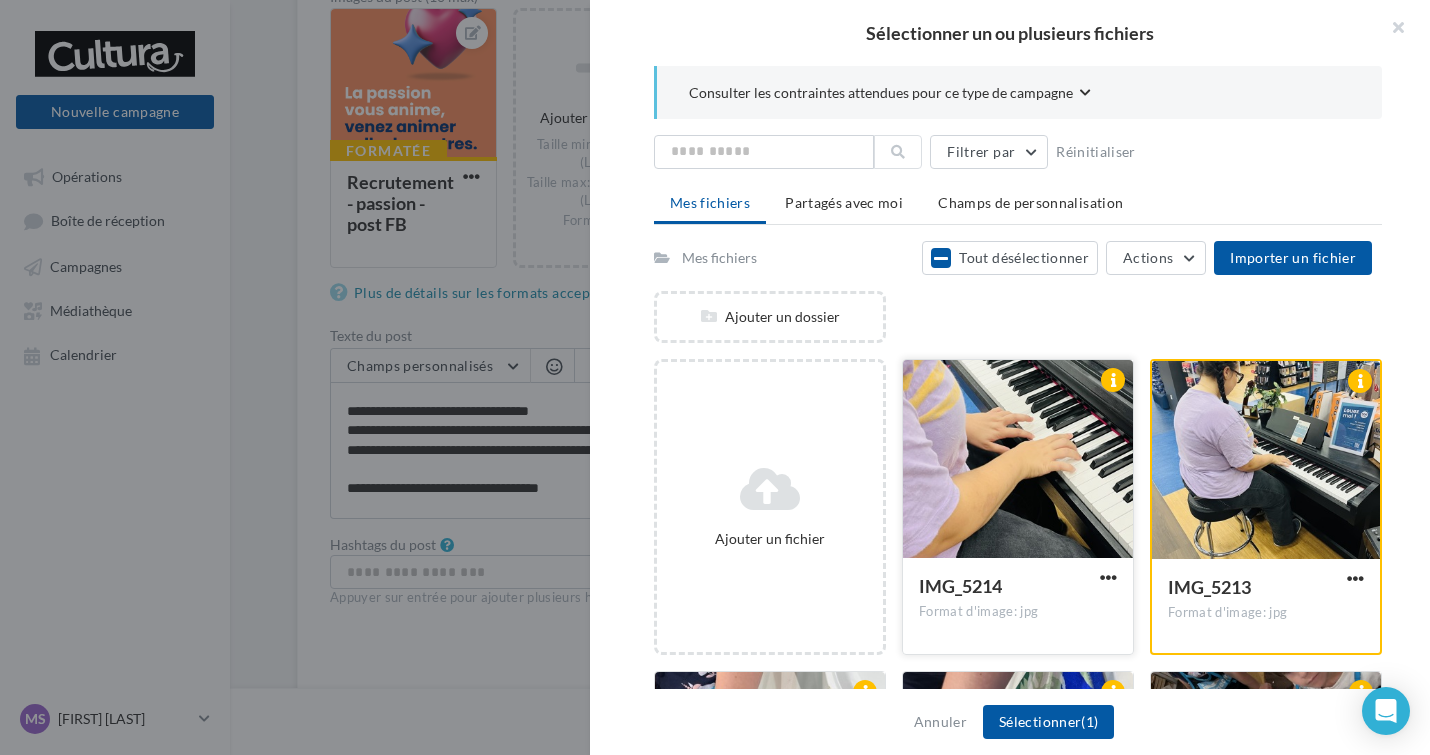 click at bounding box center [1018, 460] 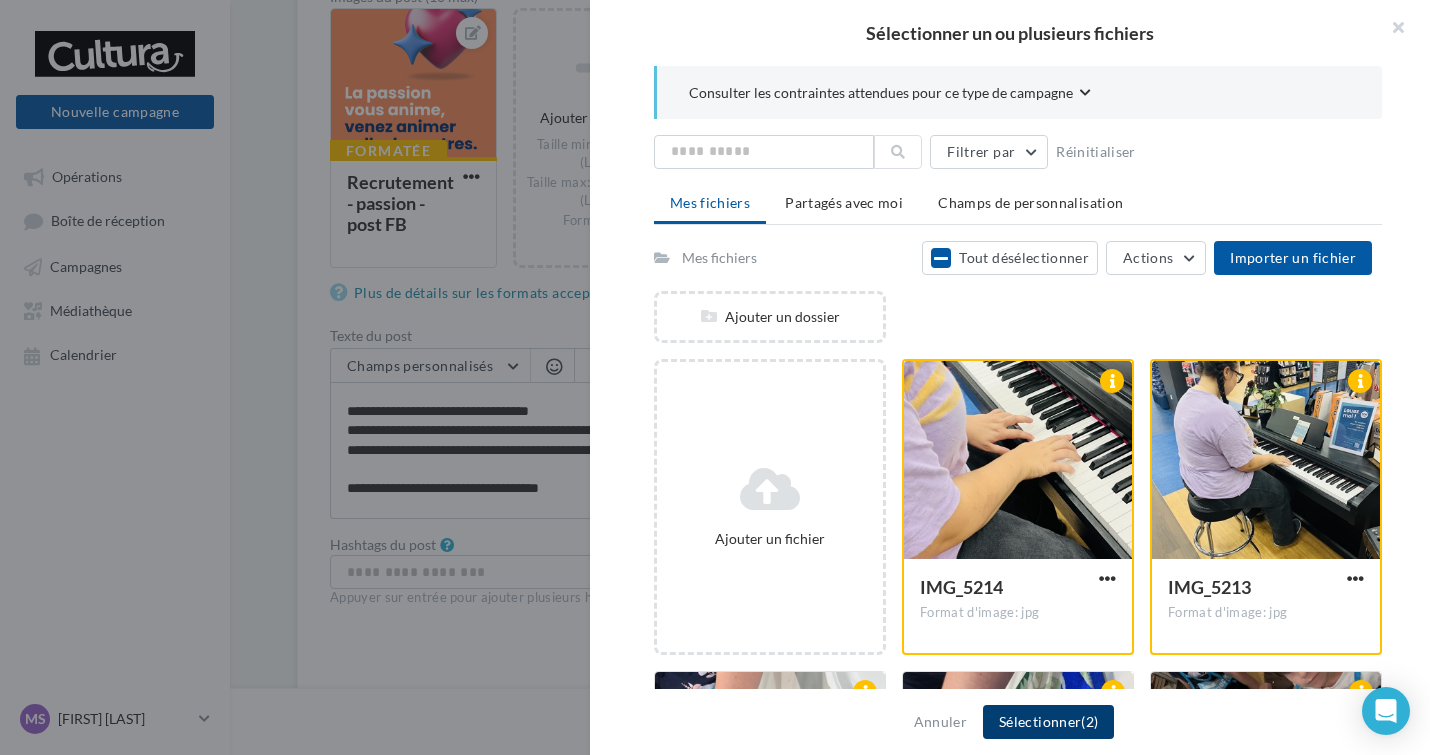 click on "Sélectionner   (2)" at bounding box center [1048, 722] 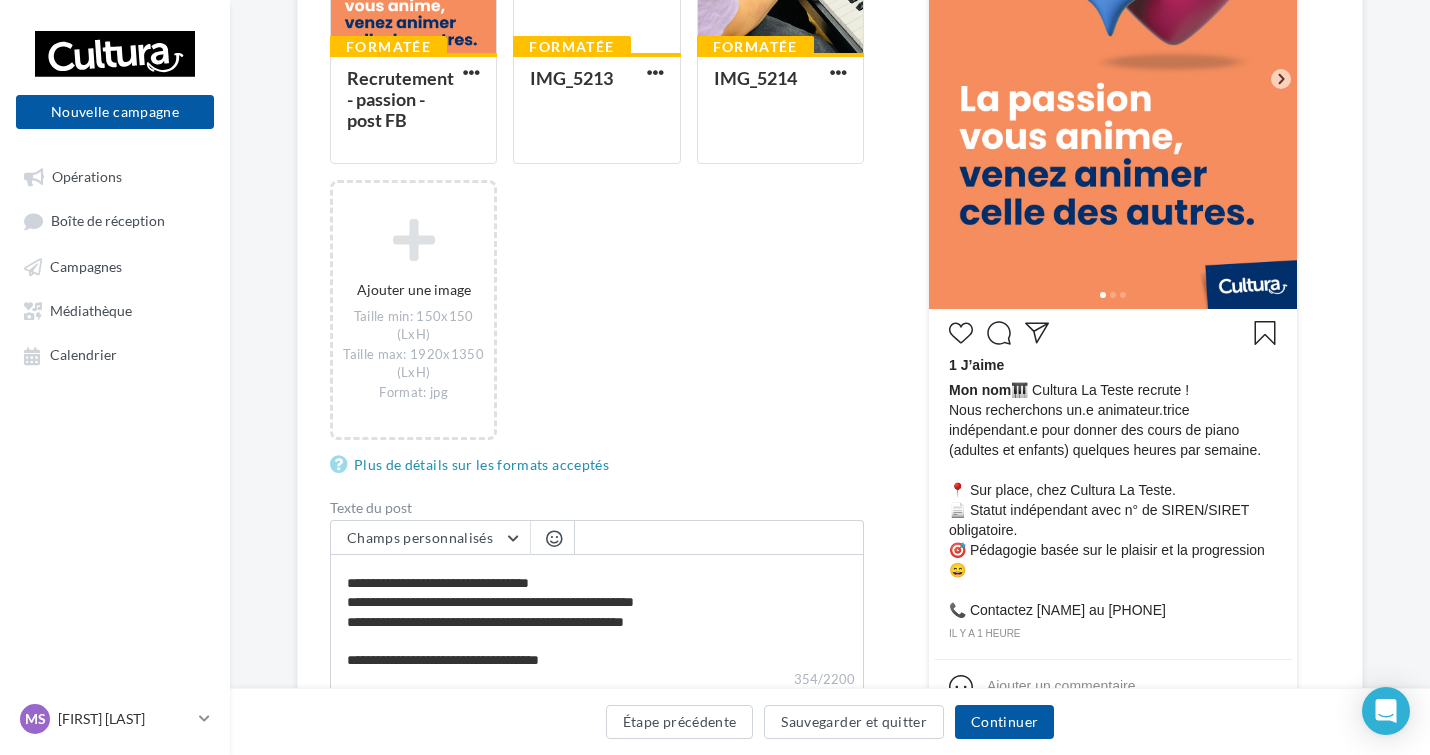 scroll, scrollTop: 578, scrollLeft: 0, axis: vertical 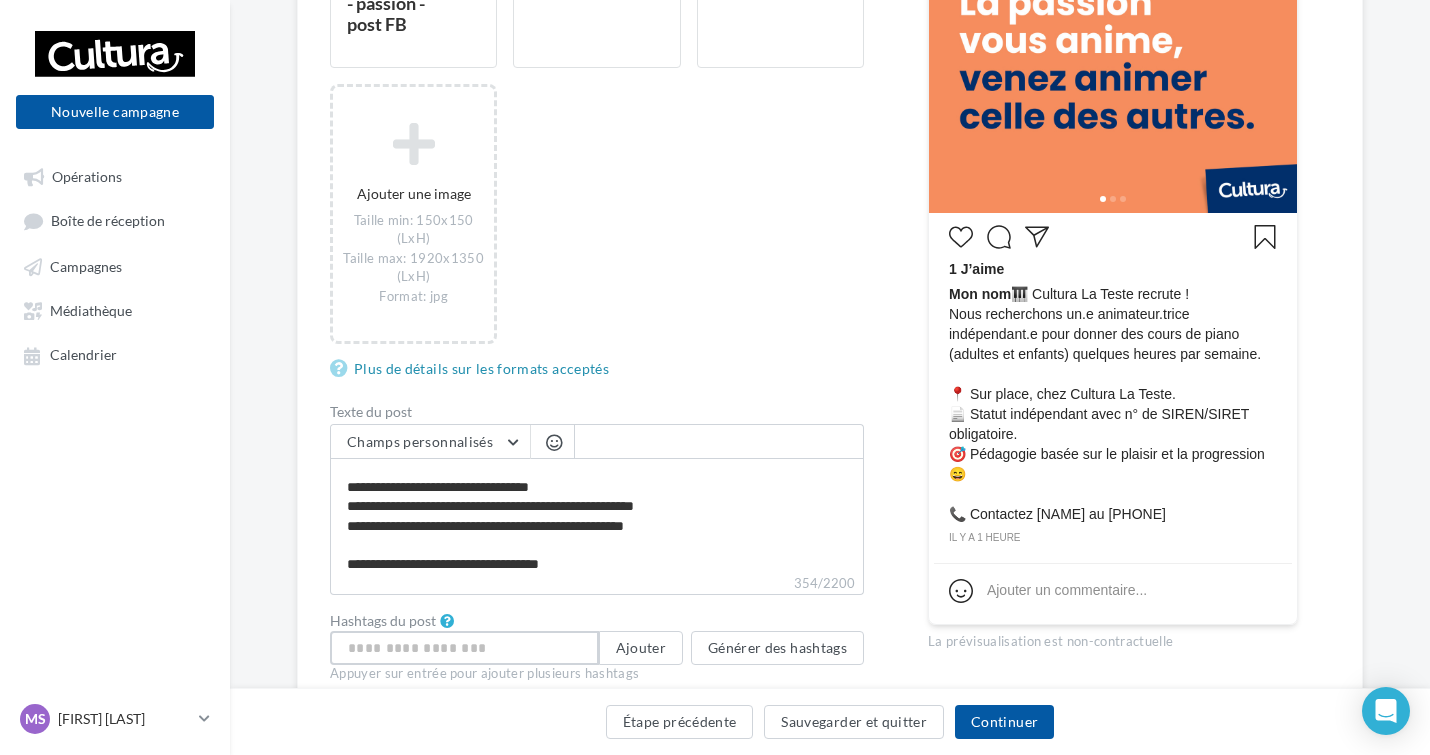 click at bounding box center [464, 648] 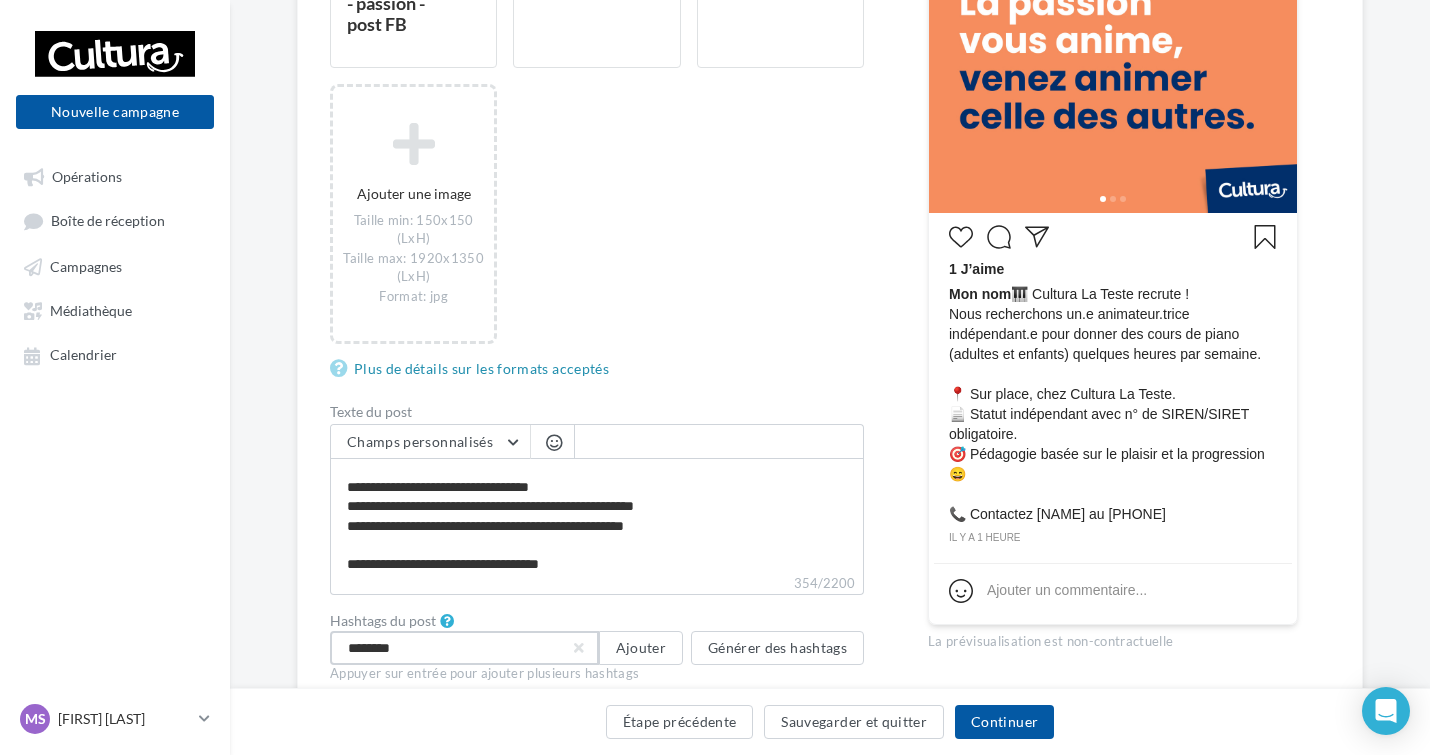 type on "*********" 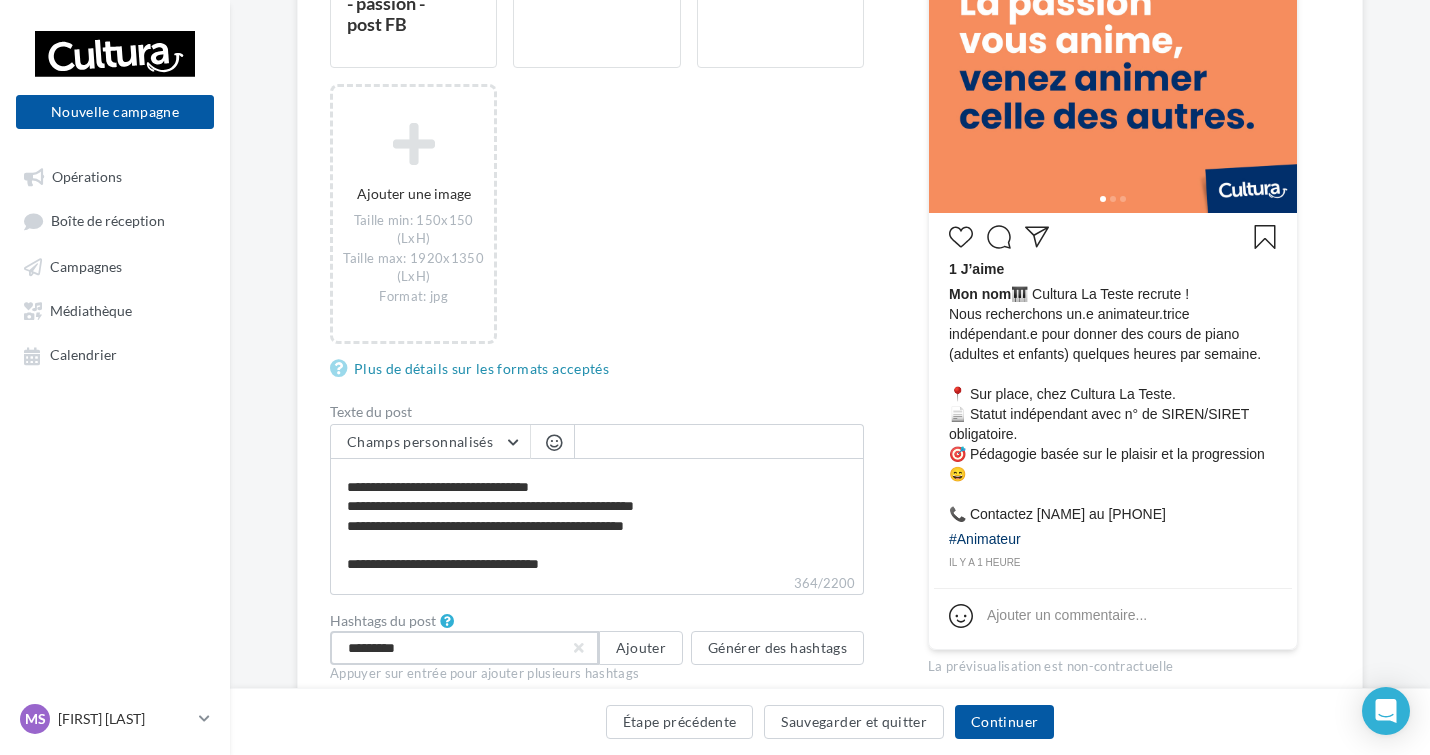 type on "**********" 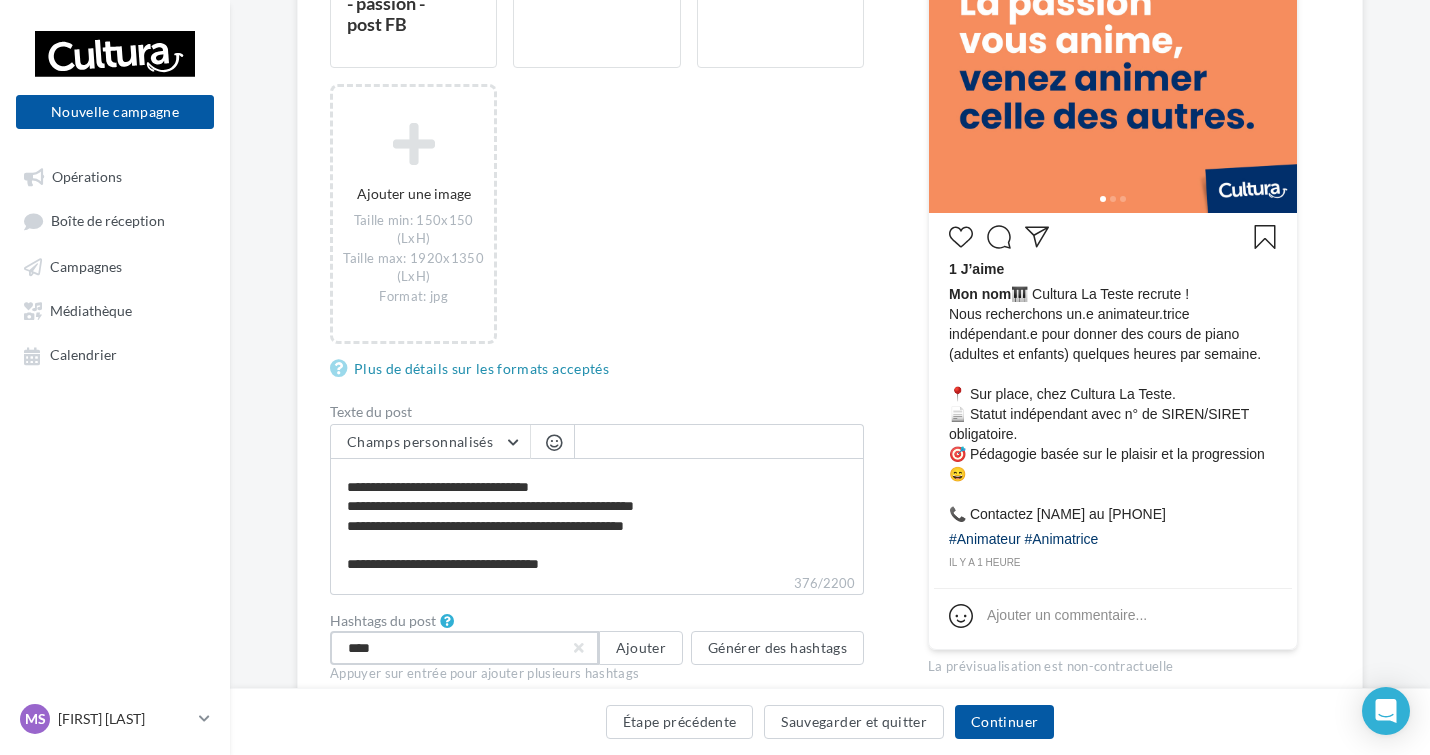 type on "*****" 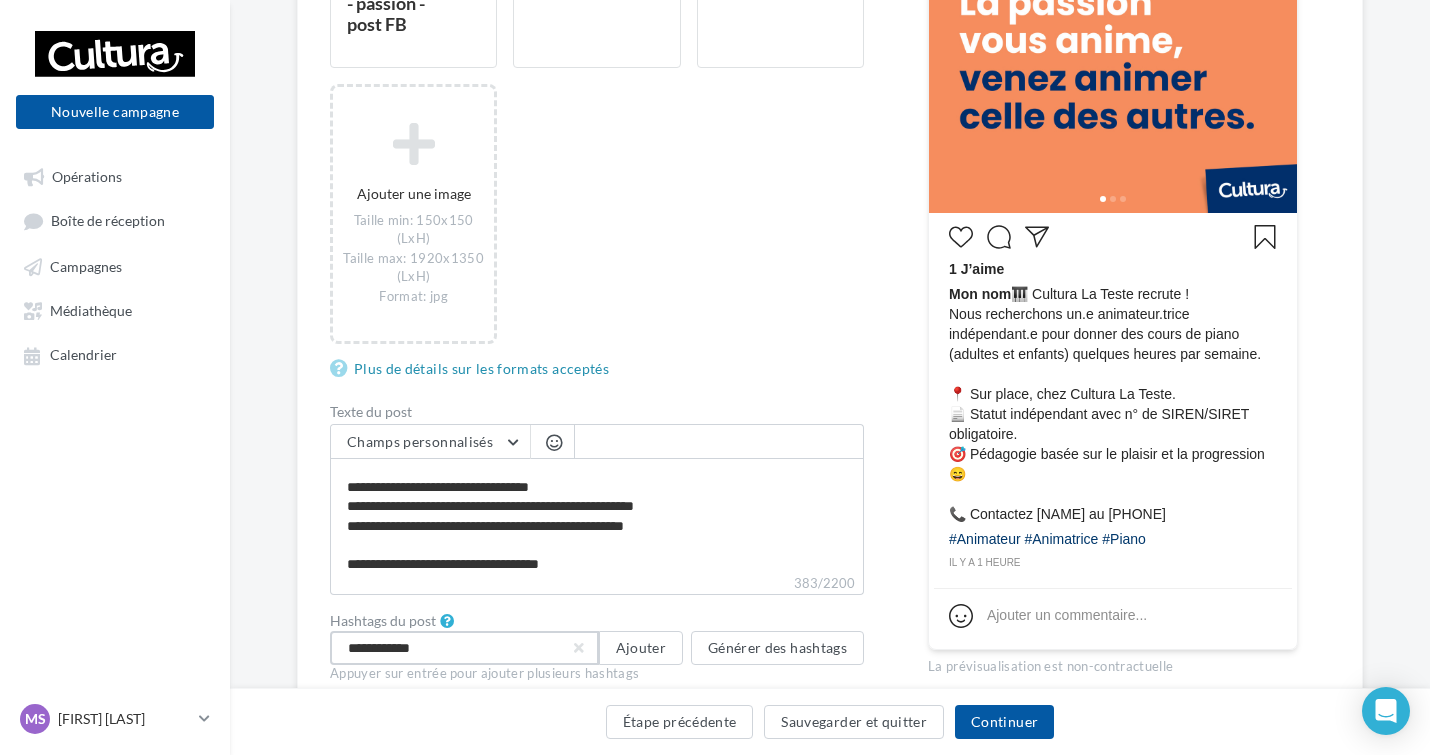 type on "**********" 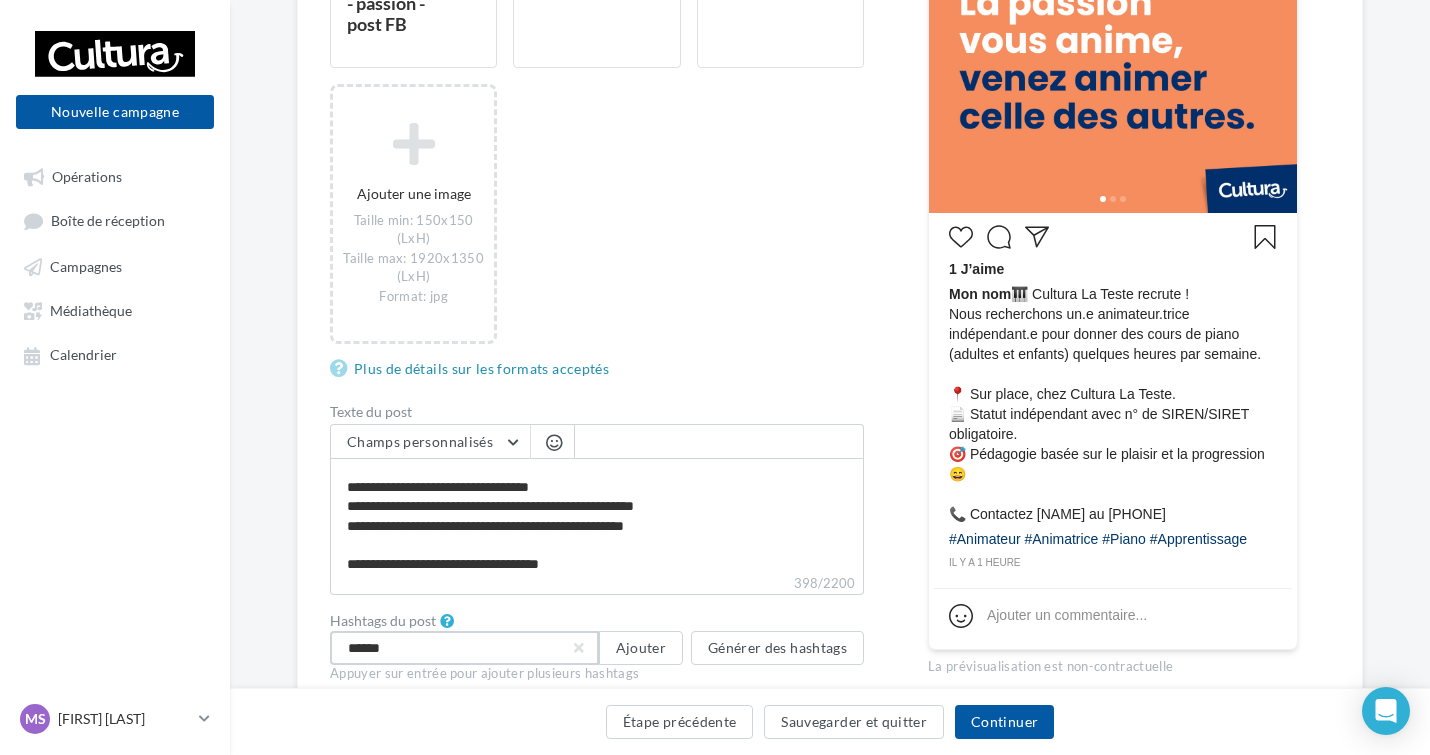type on "*******" 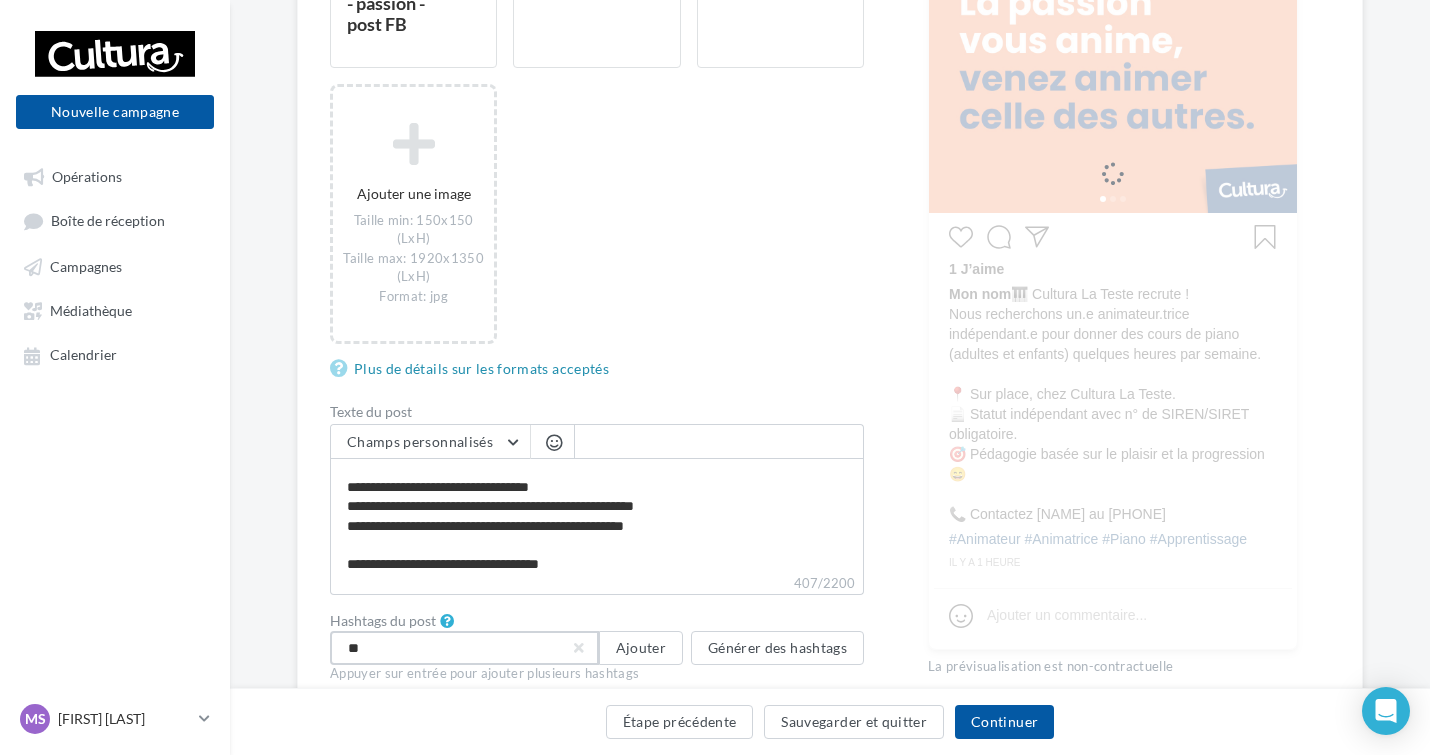 type on "*" 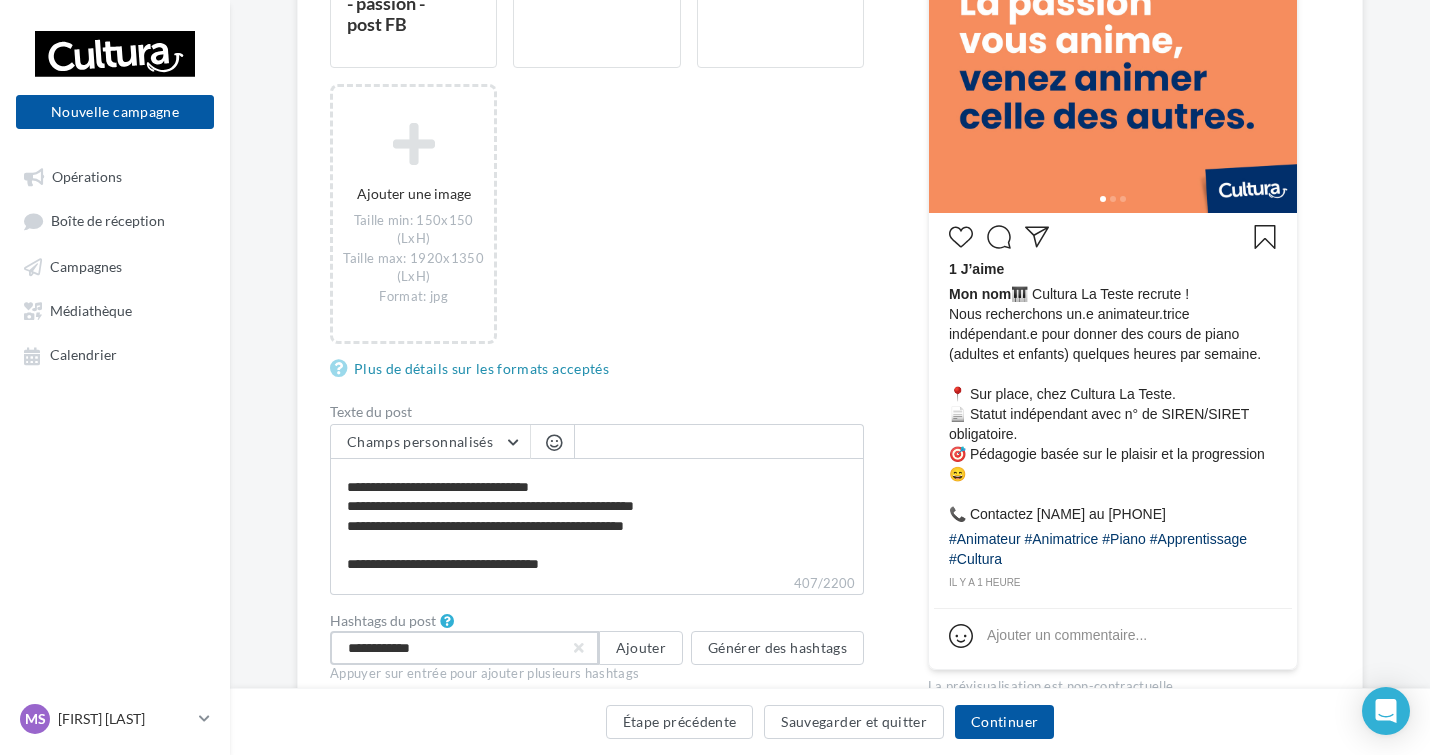 type on "**********" 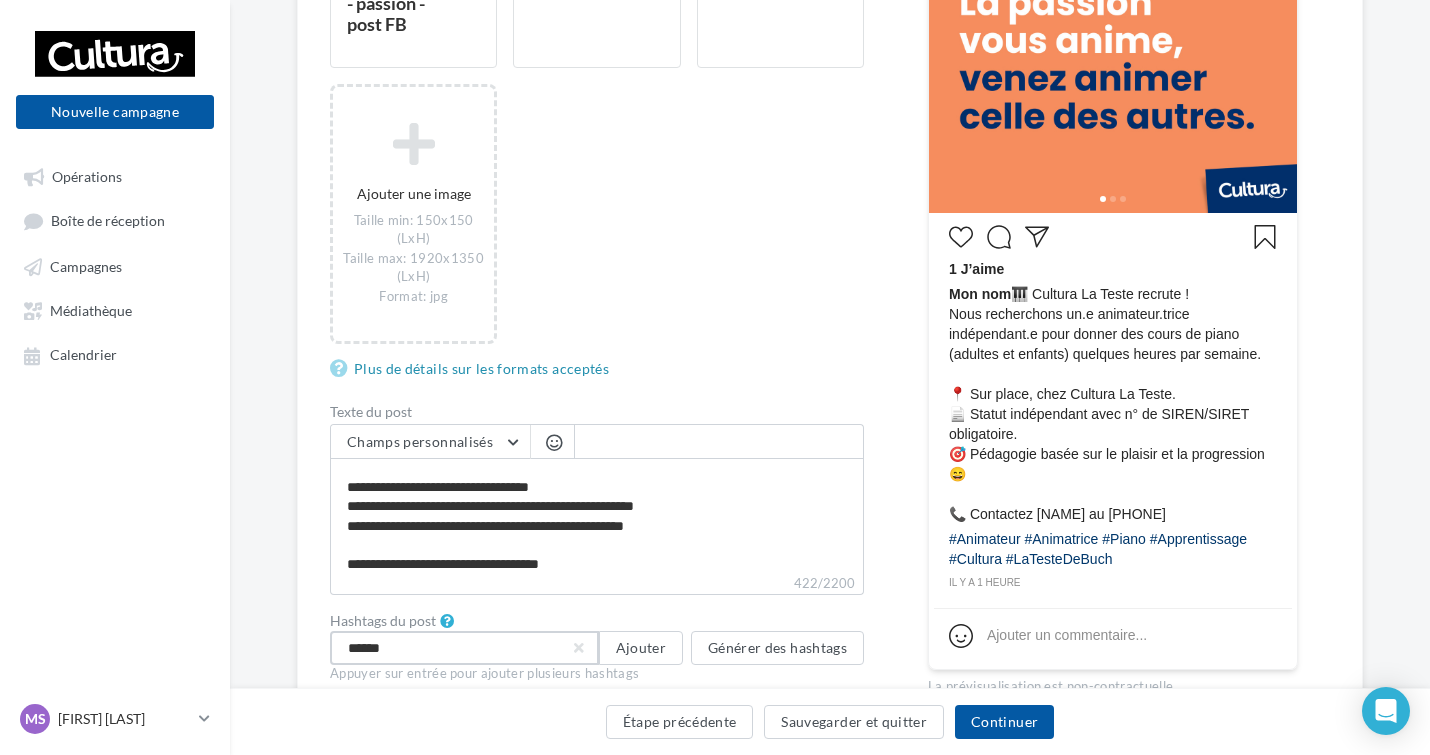 type on "*******" 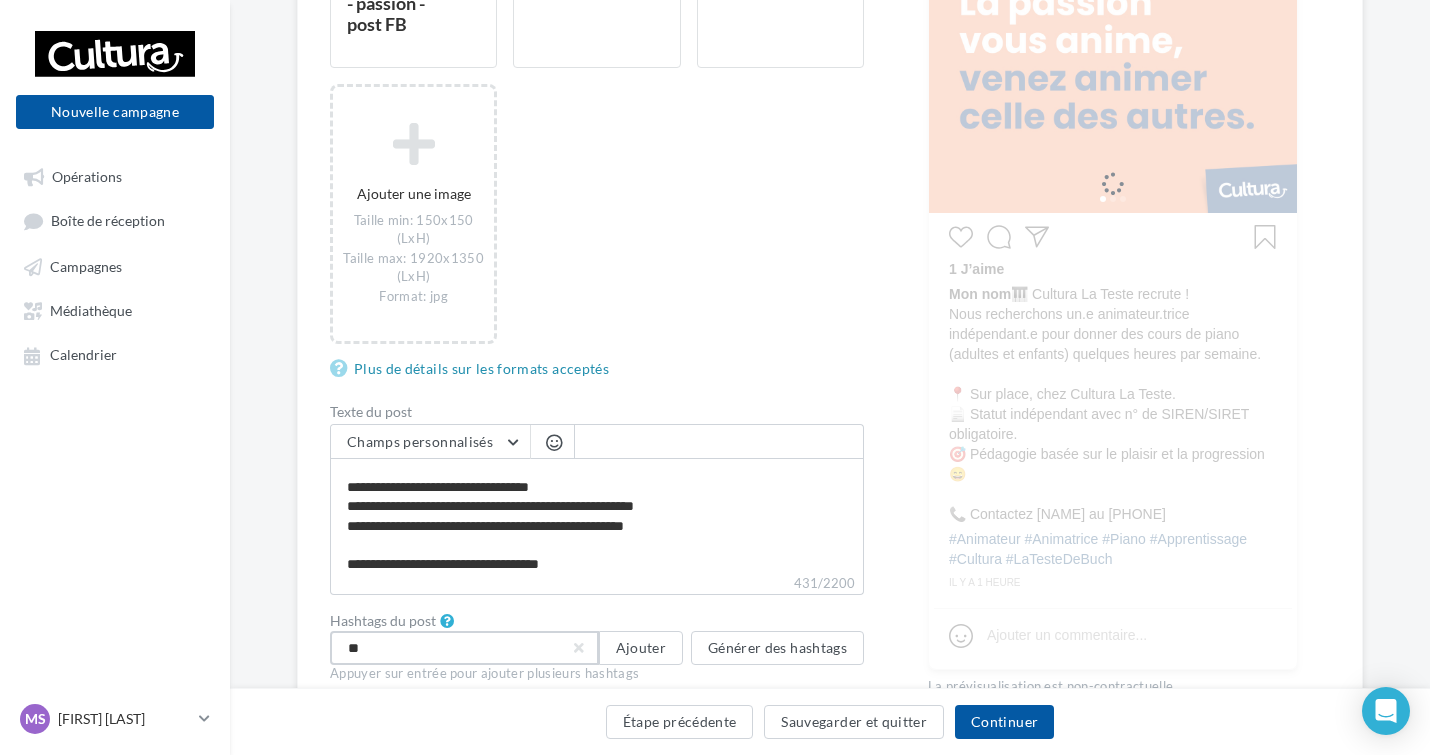 type on "***" 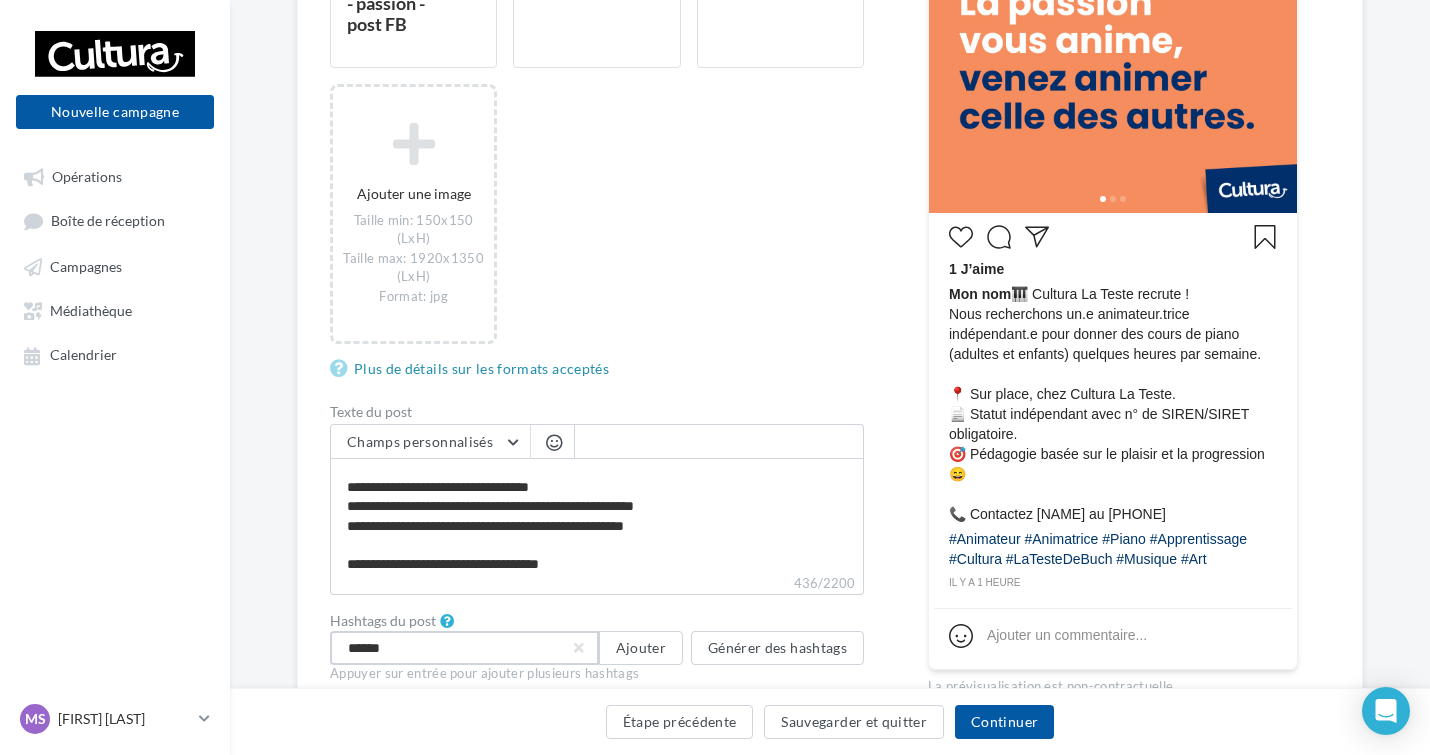 type on "*******" 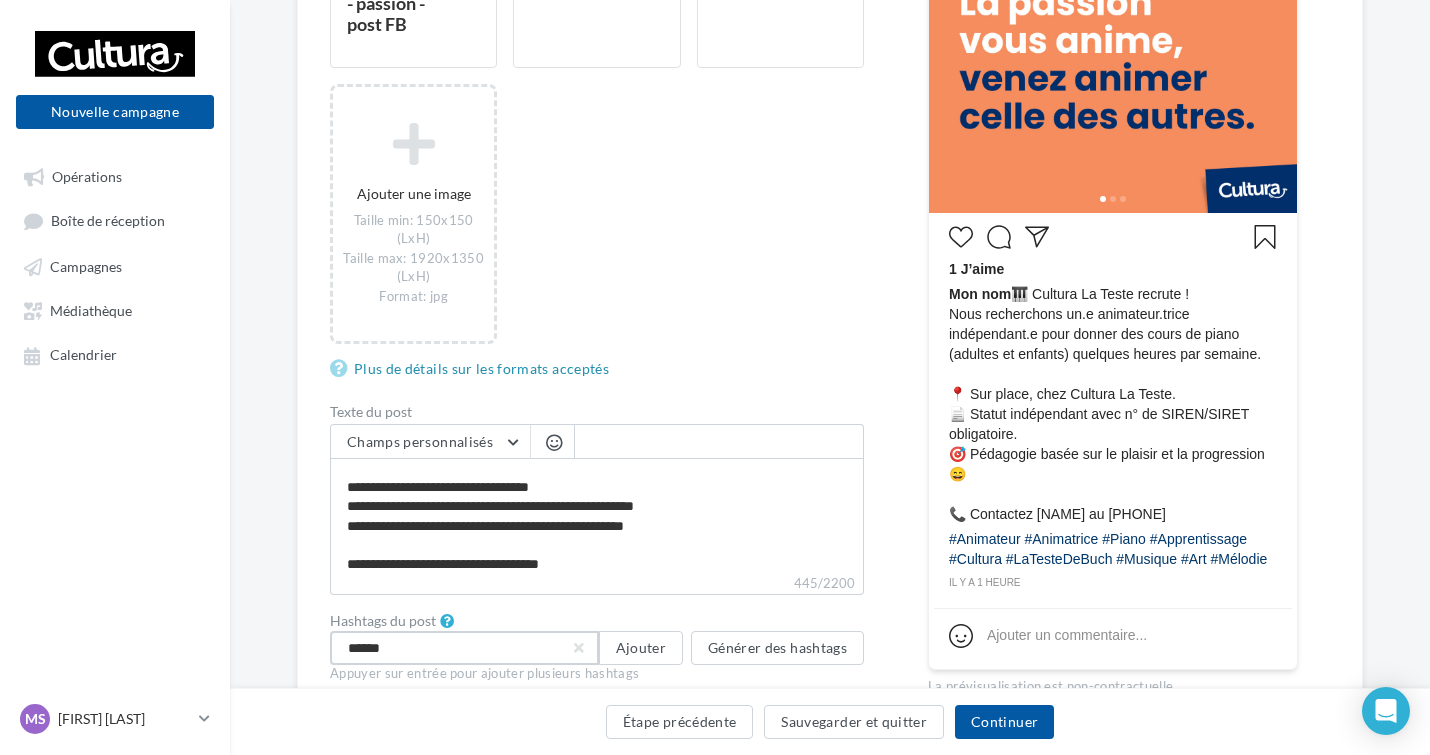 type on "*******" 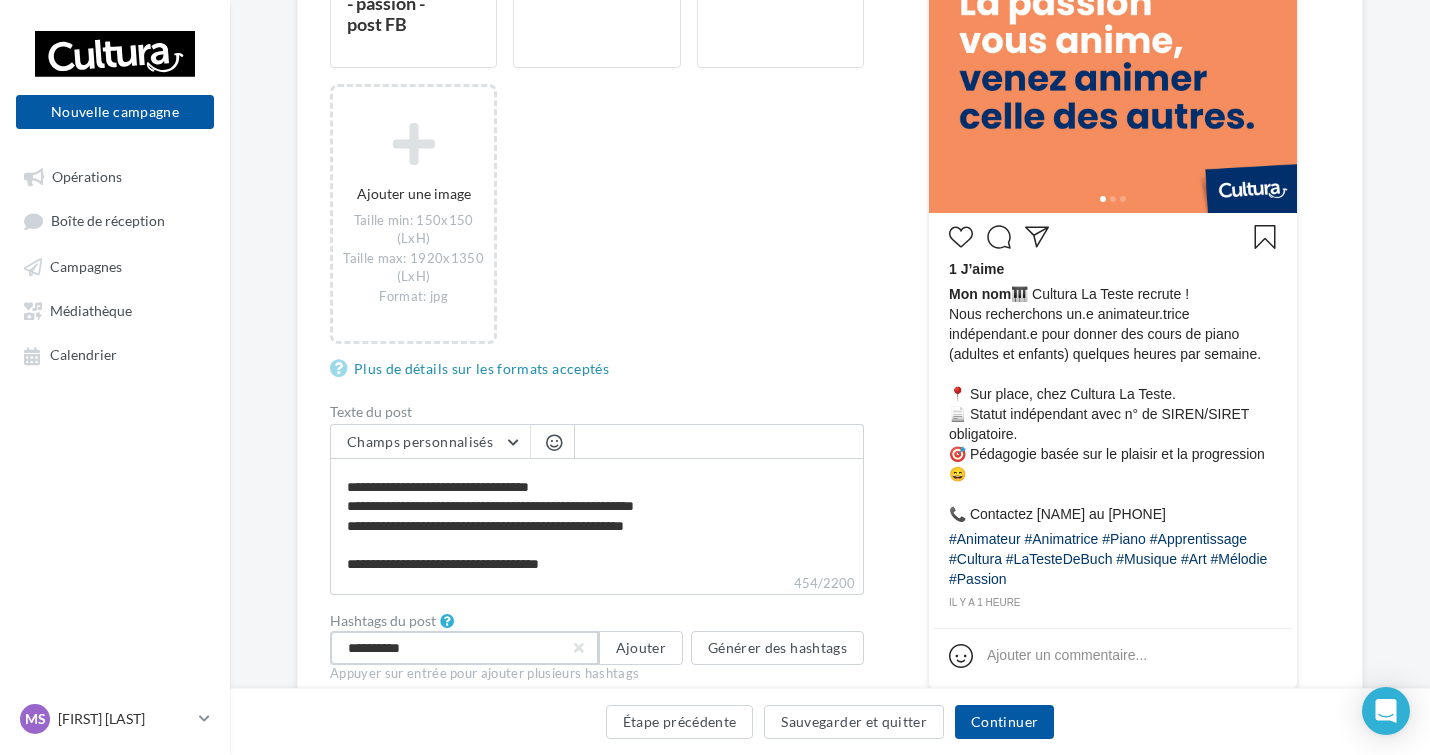 type on "**********" 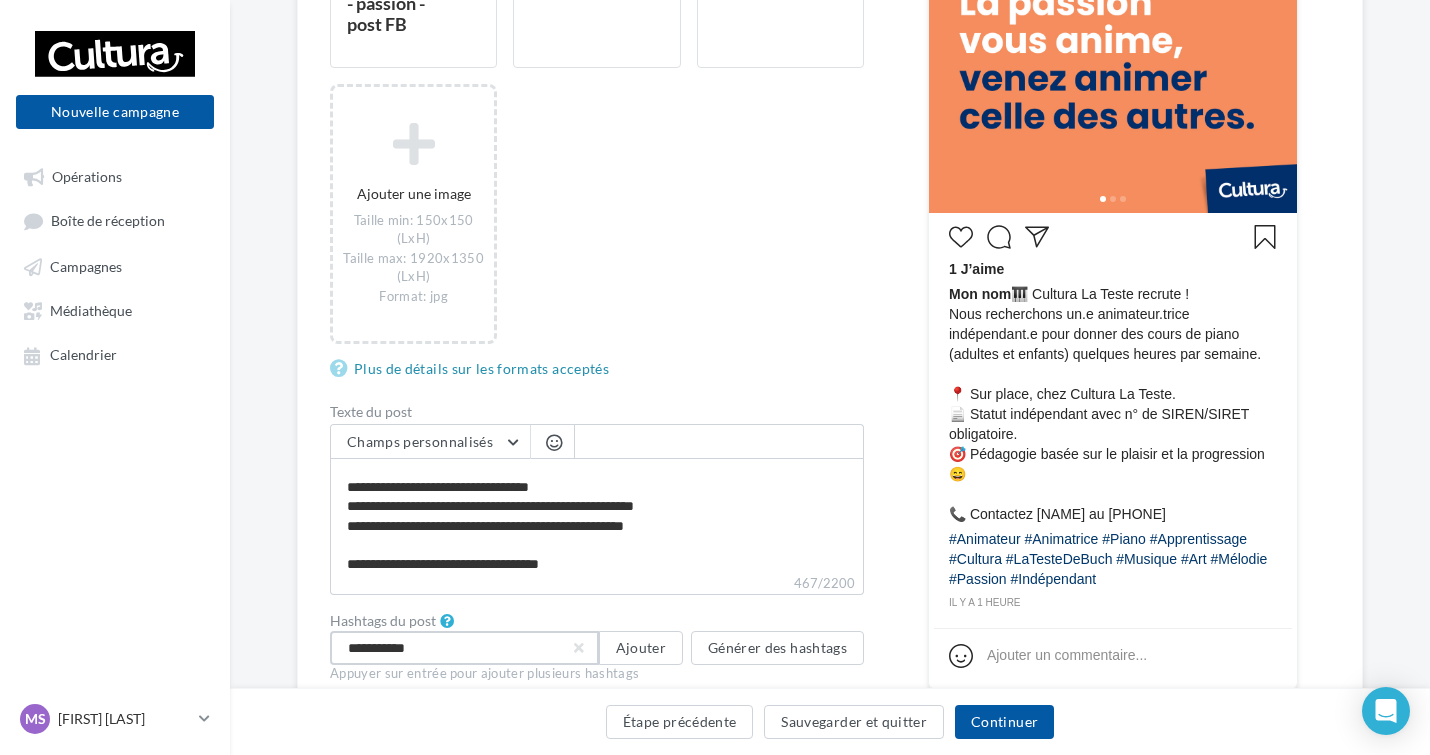 type on "**********" 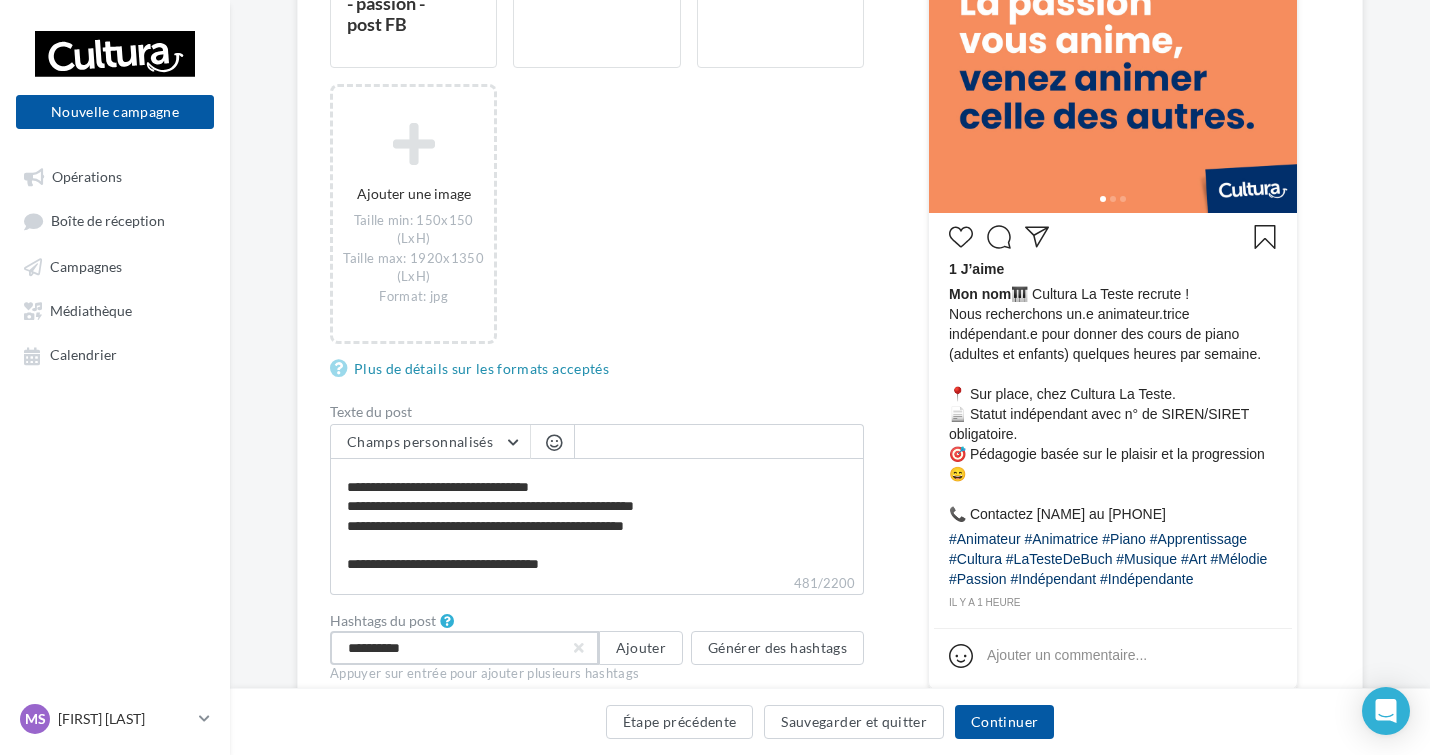 type on "**********" 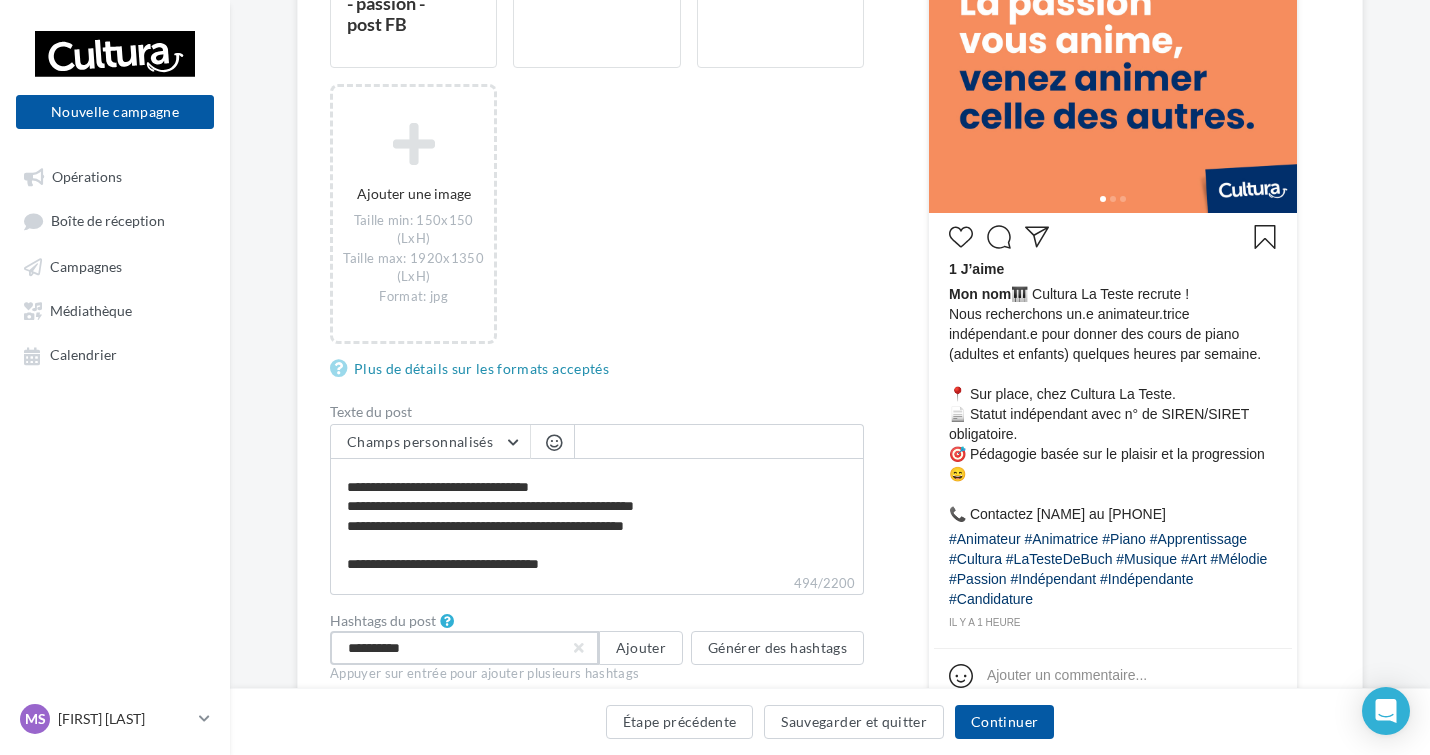 type on "**********" 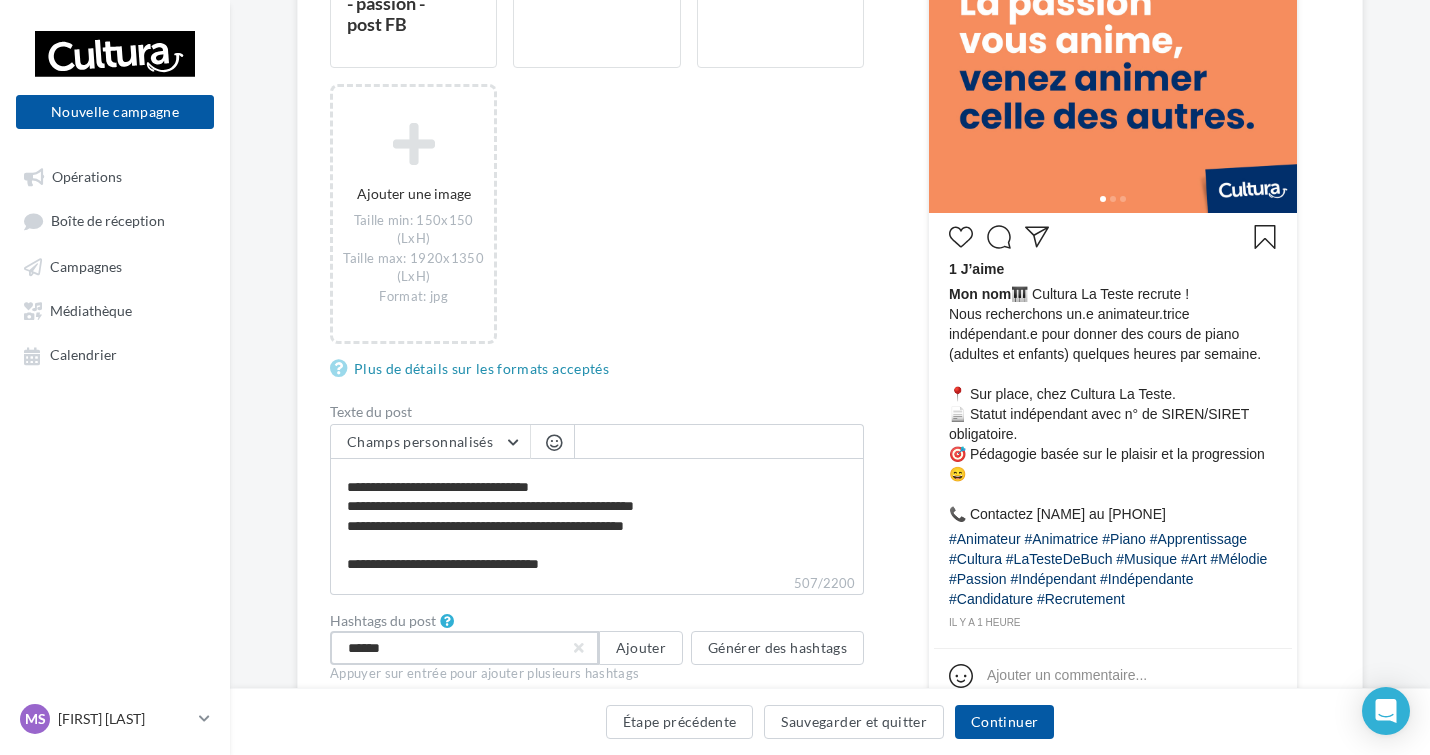 type on "*******" 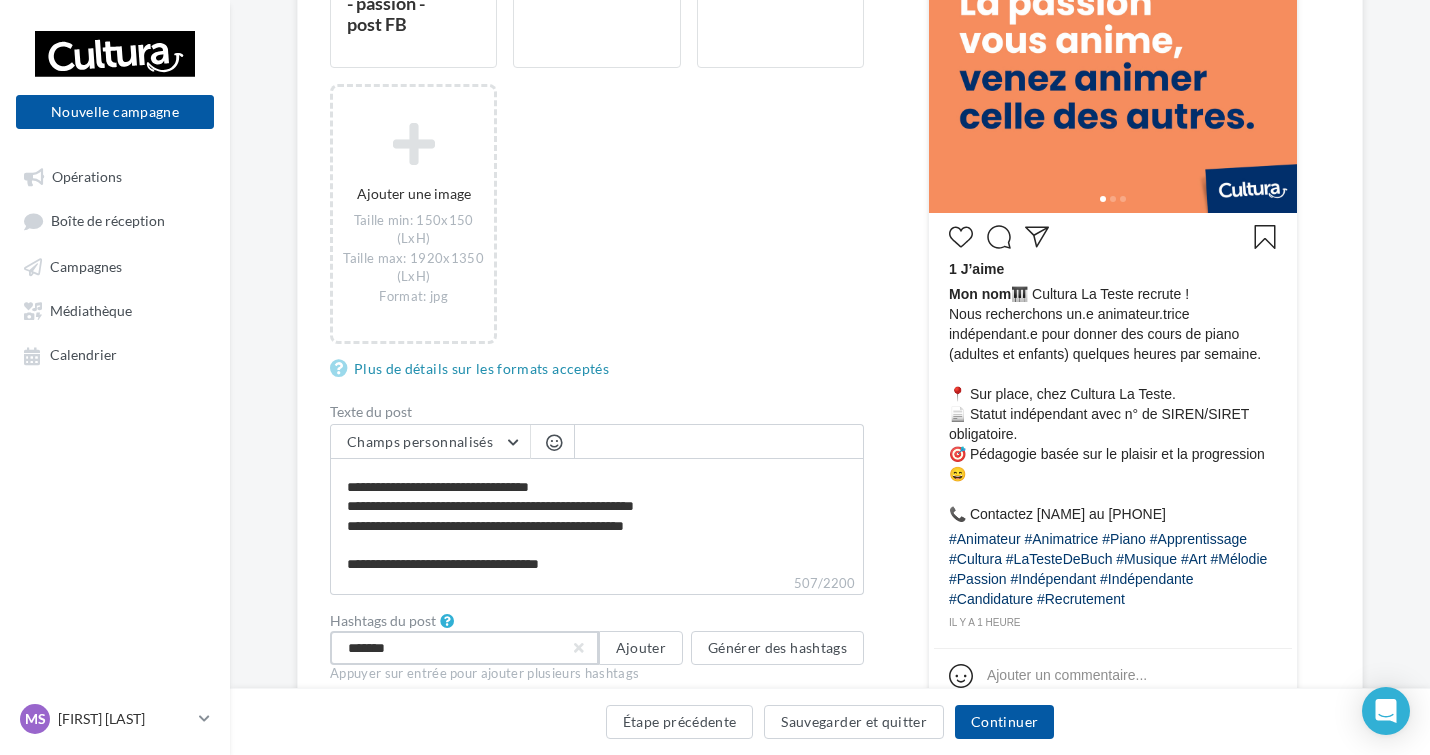 type 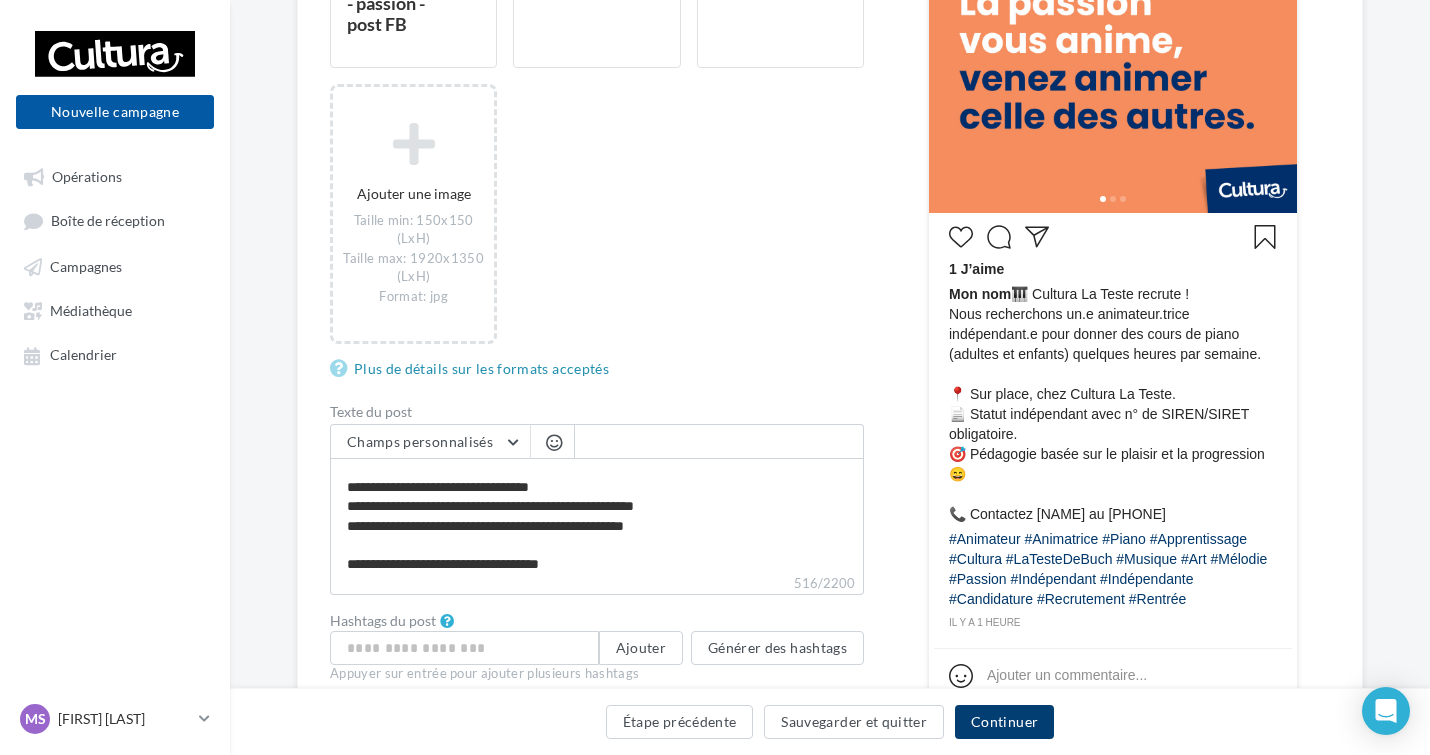 click on "Continuer" at bounding box center [1004, 722] 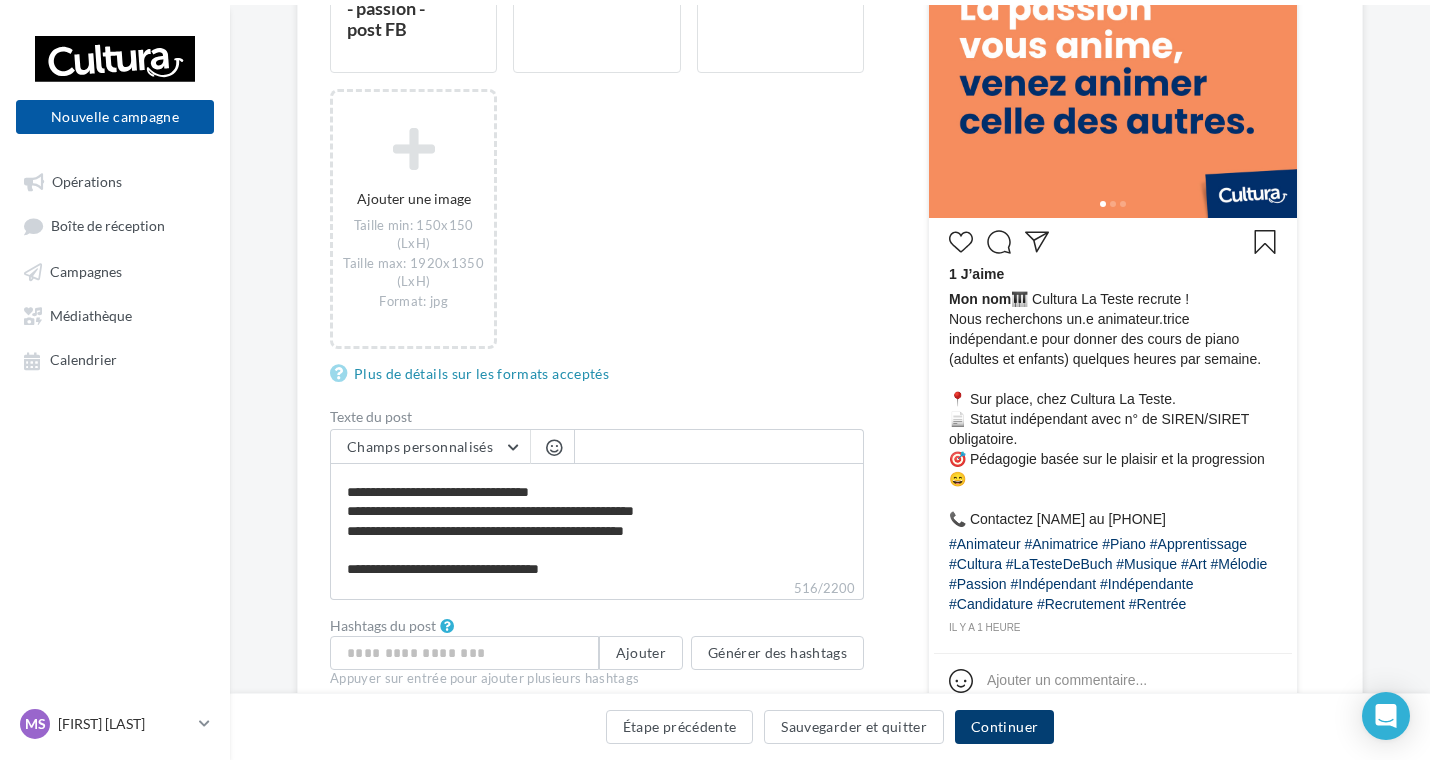 scroll, scrollTop: 0, scrollLeft: 0, axis: both 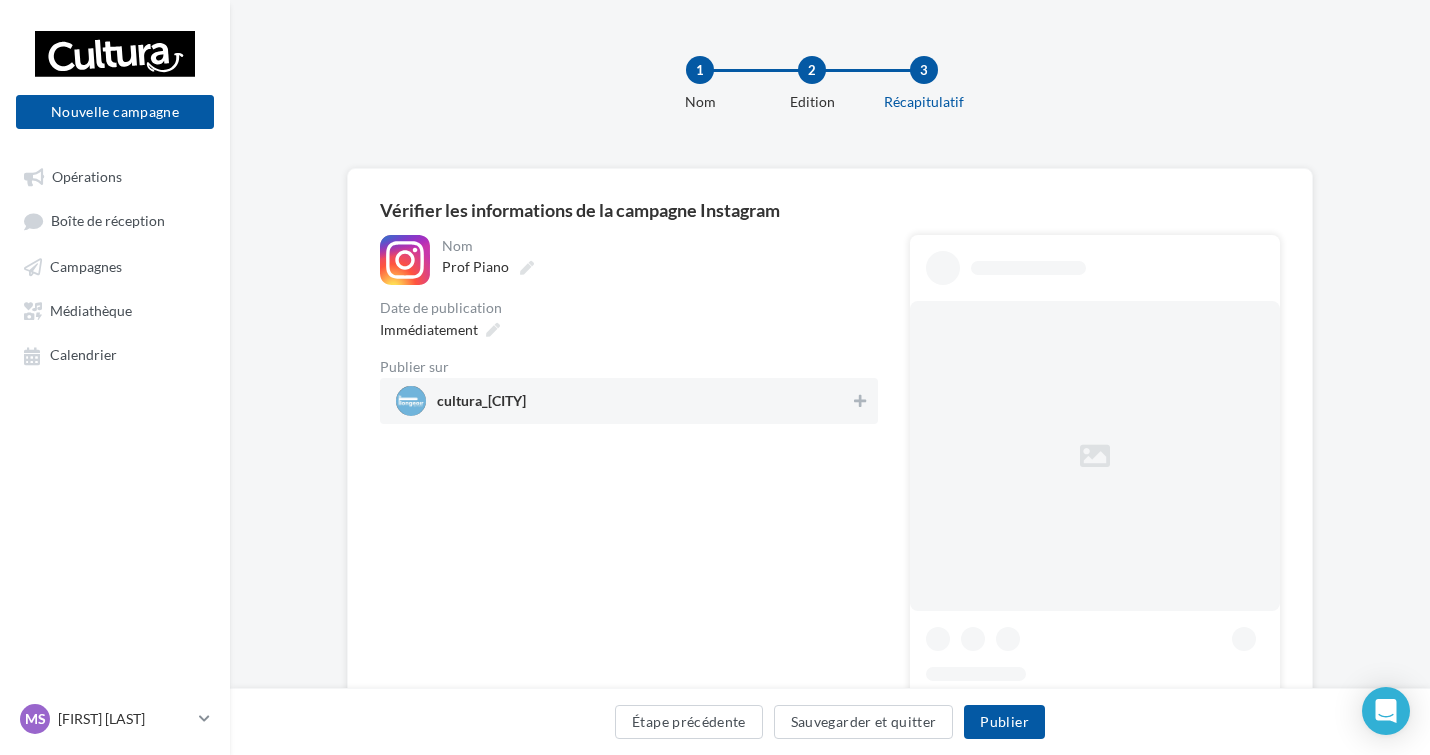drag, startPoint x: 503, startPoint y: 406, endPoint x: 664, endPoint y: 498, distance: 185.43193 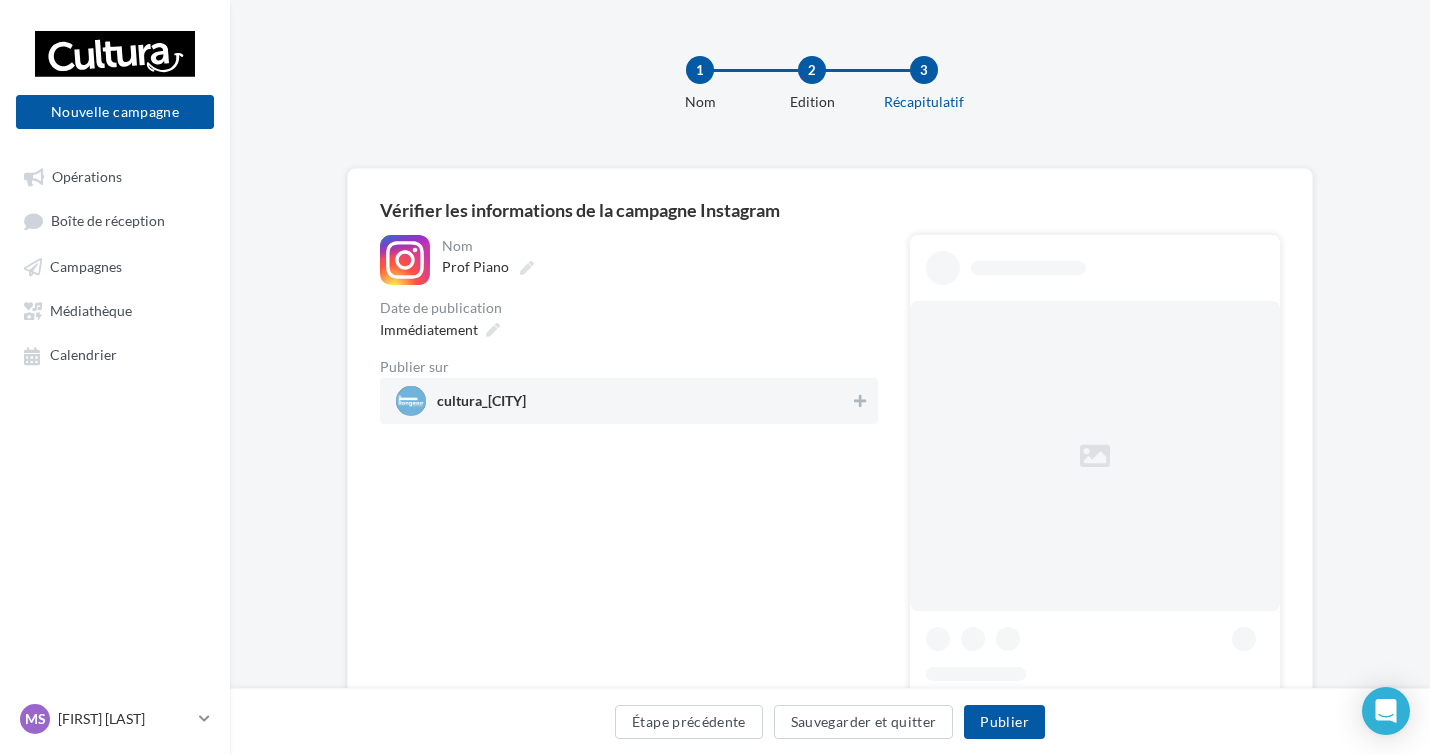 click on "cultura_la_teste" at bounding box center [481, 405] 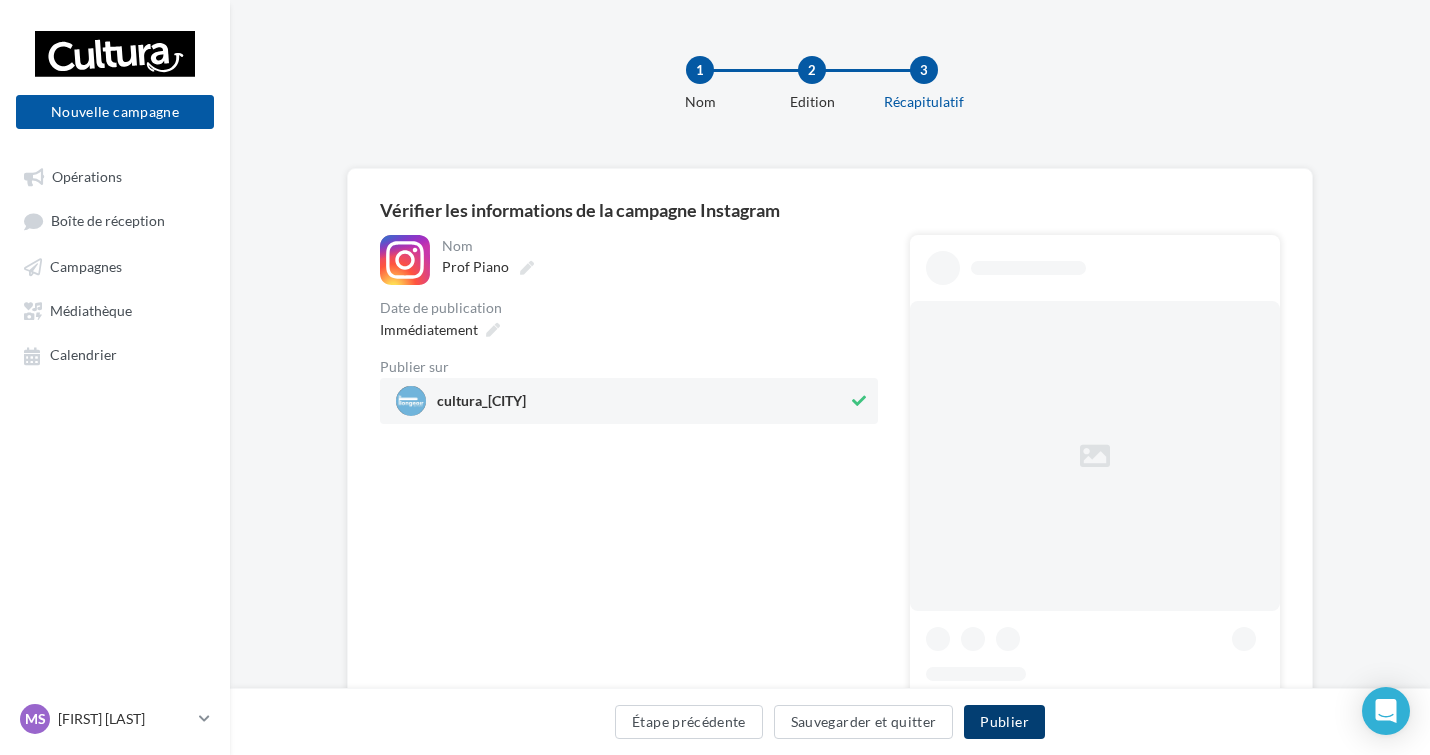click on "Publier" at bounding box center (1004, 722) 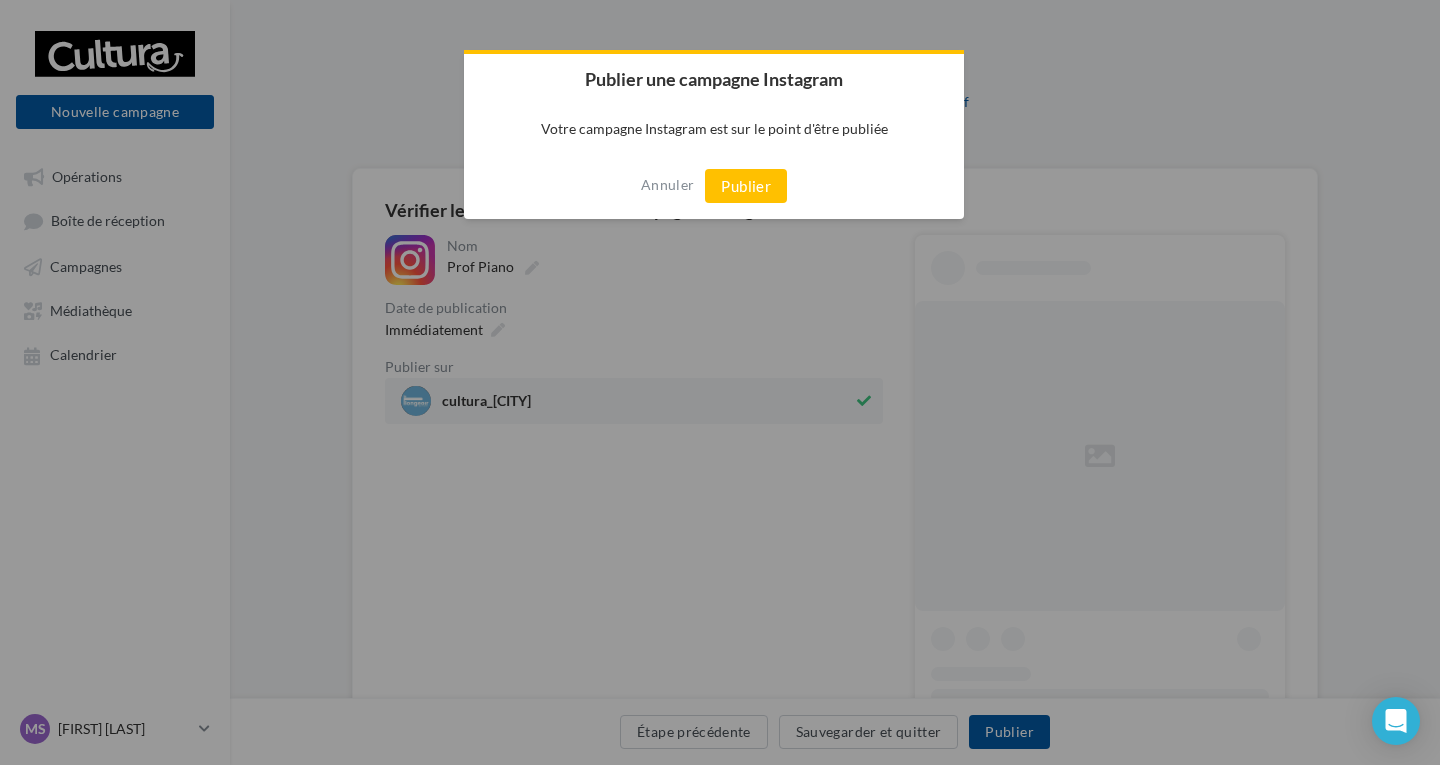 click on "Annuler
Publier" at bounding box center [714, 186] 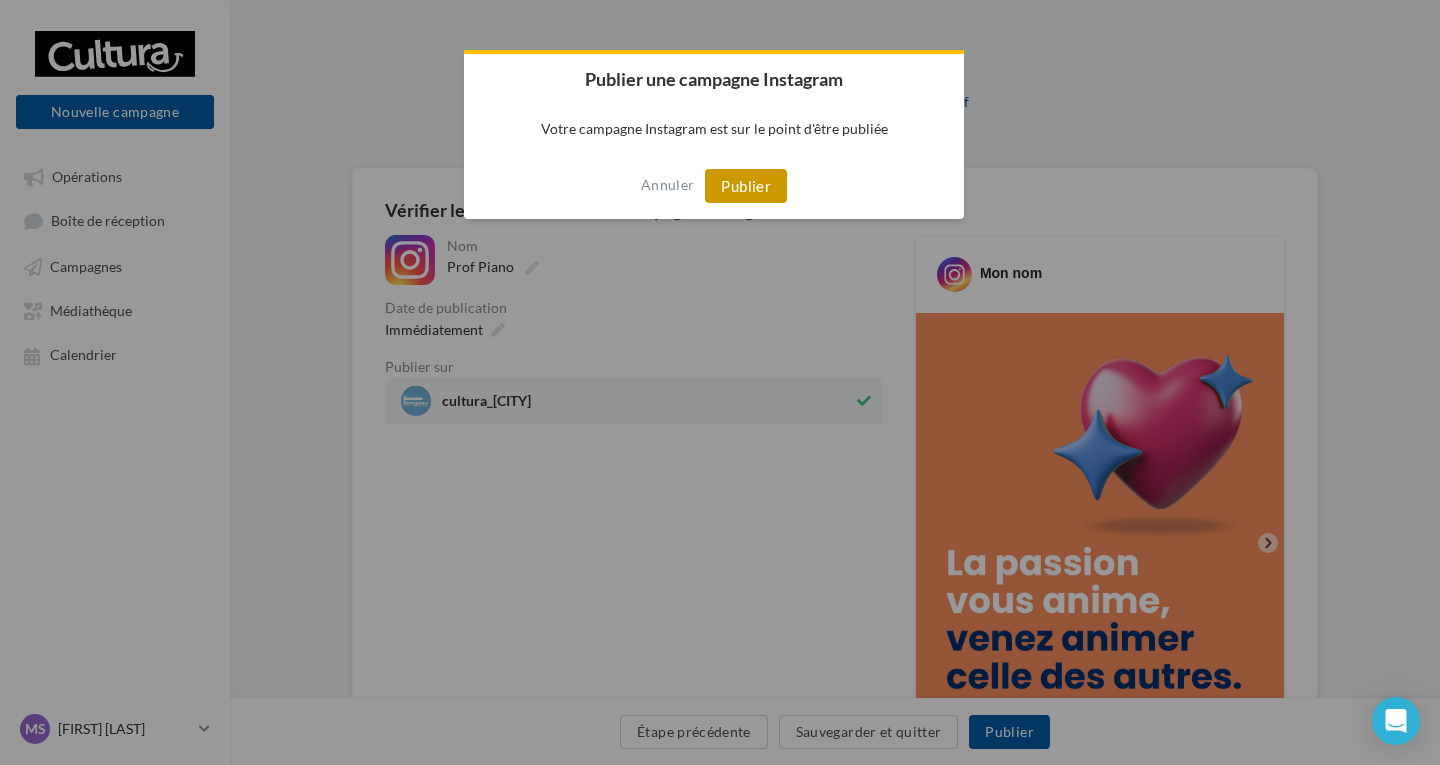 click on "Publier" at bounding box center [746, 186] 